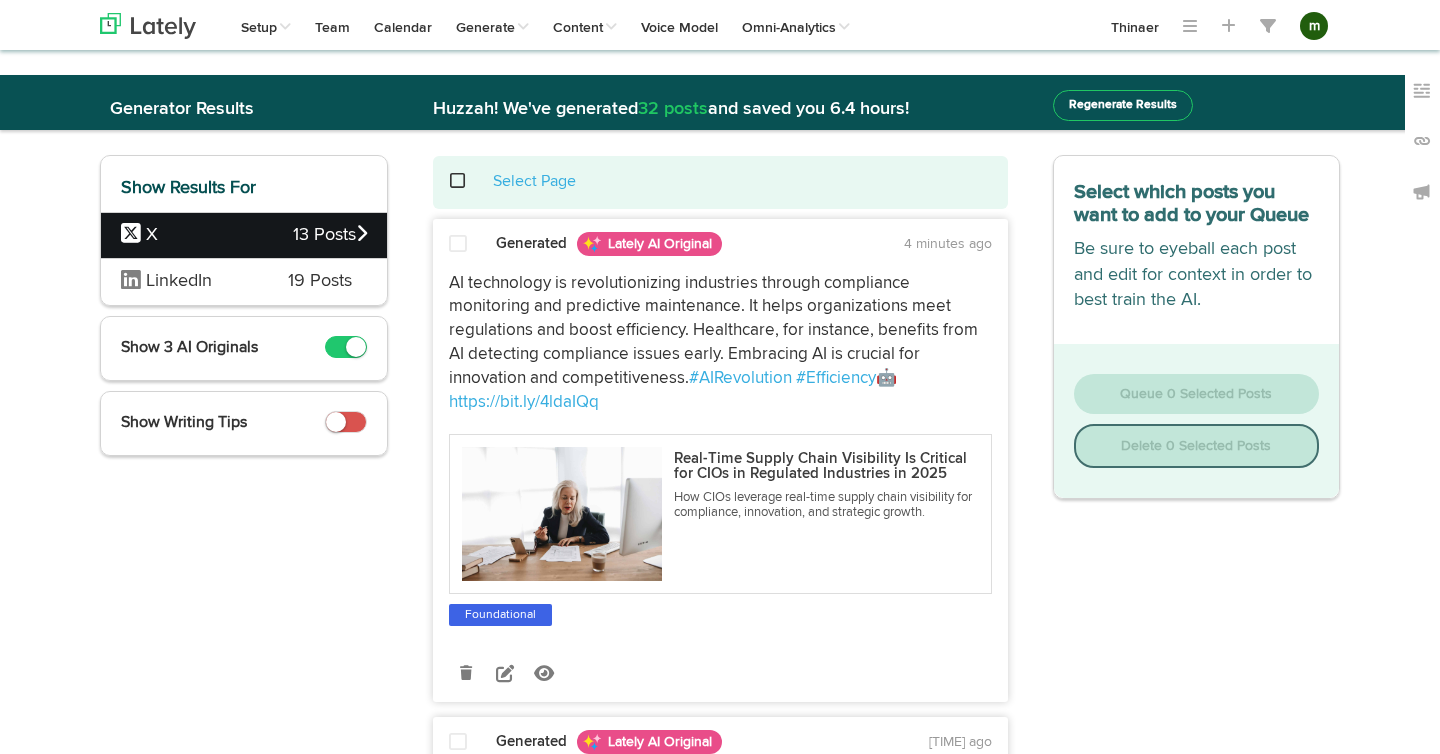 scroll, scrollTop: 0, scrollLeft: 0, axis: both 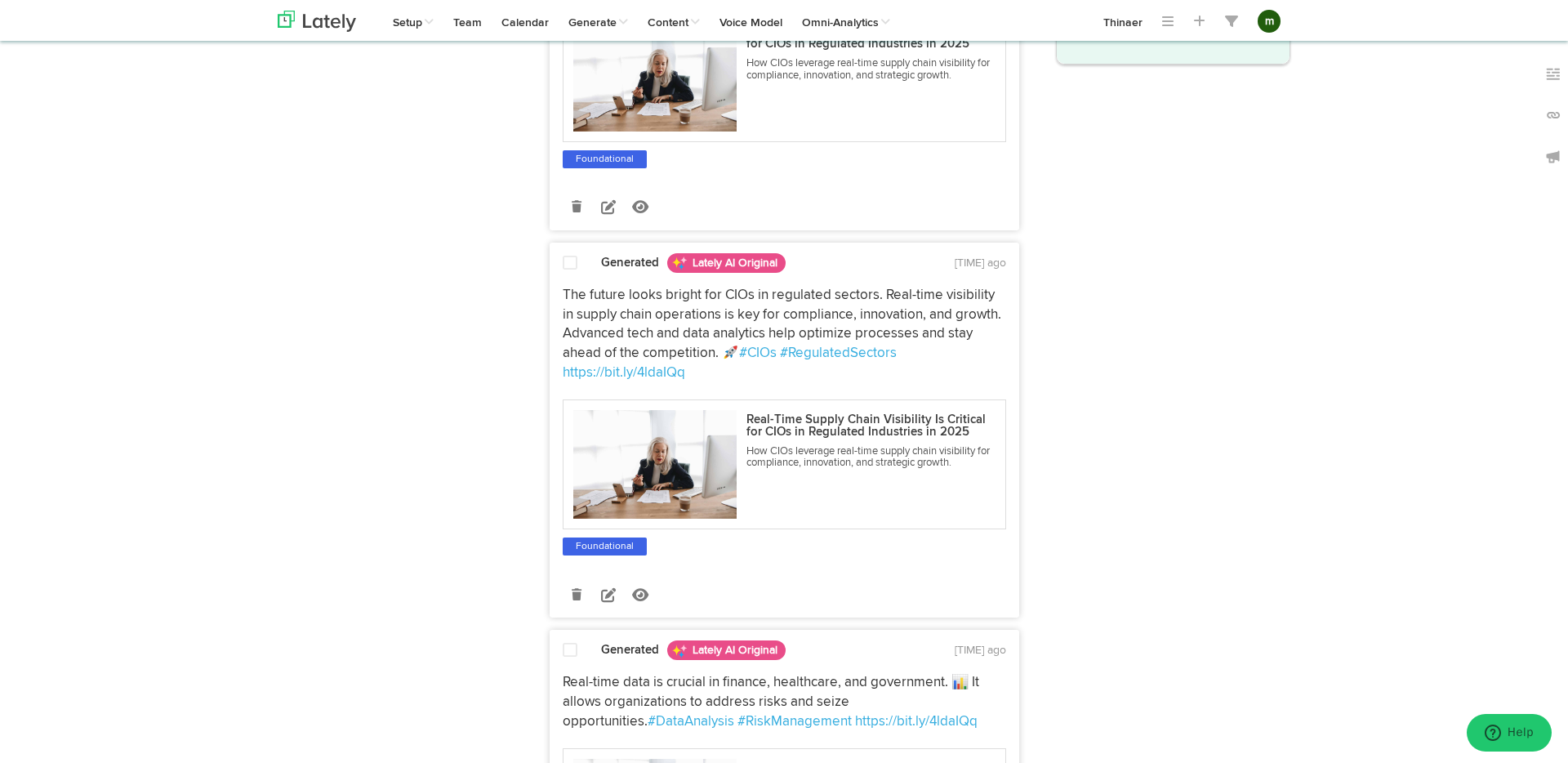 click at bounding box center (570, 650) 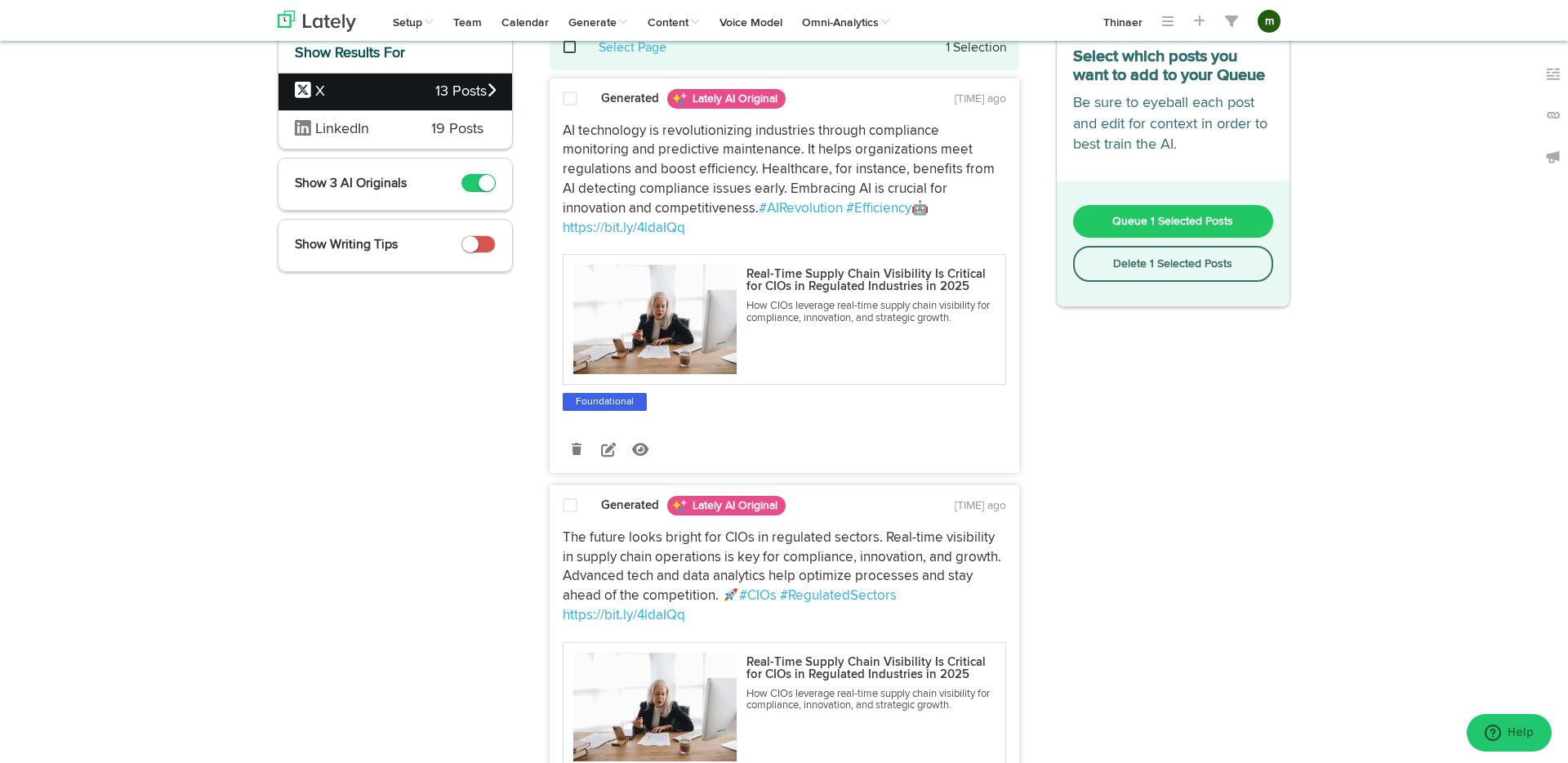scroll, scrollTop: 0, scrollLeft: 0, axis: both 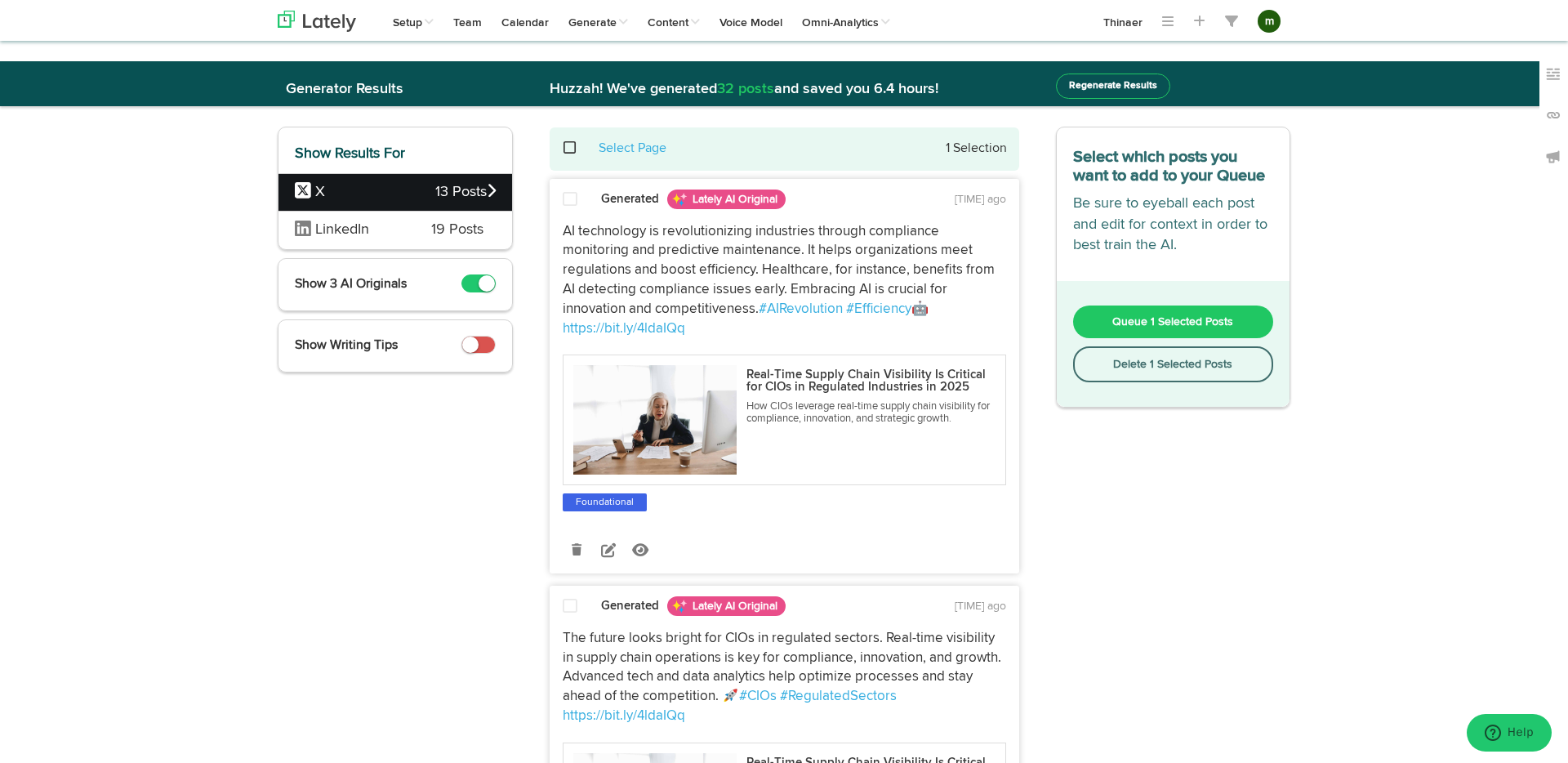 click at bounding box center [570, 606] 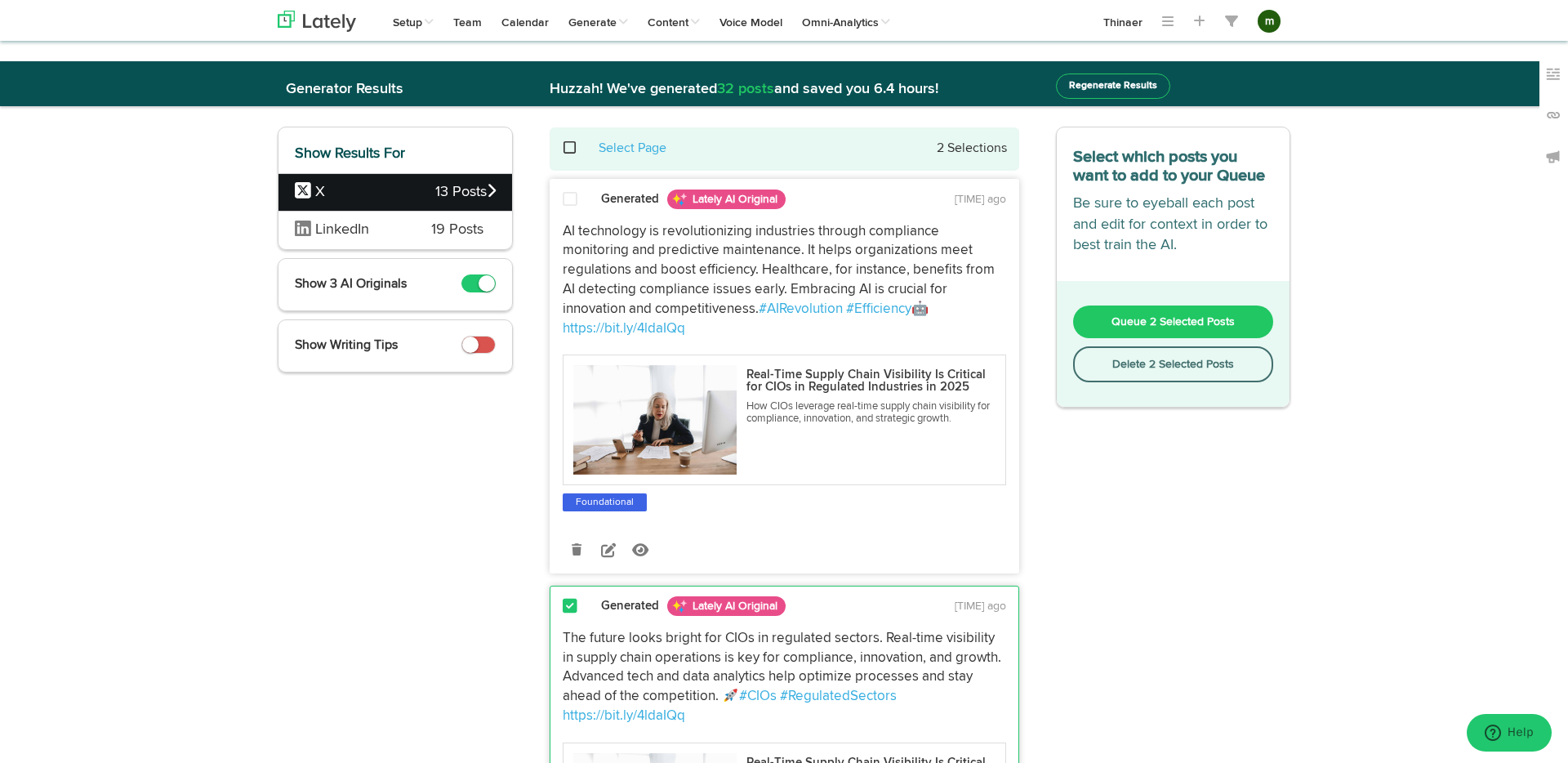 click on "Queue 2 Selected Posts" at bounding box center (1173, 322) 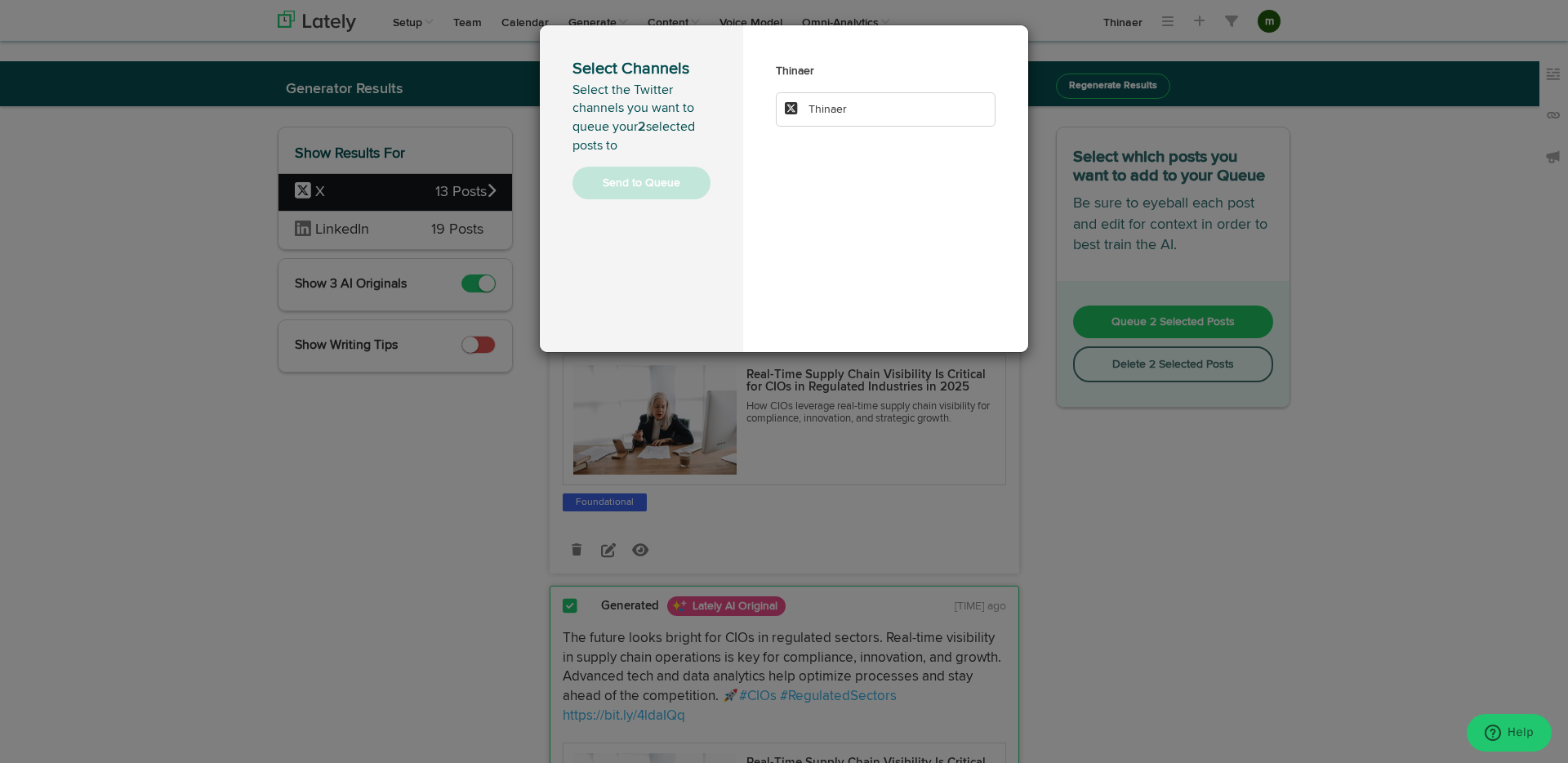 click on "Thinaer" at bounding box center (885, 109) 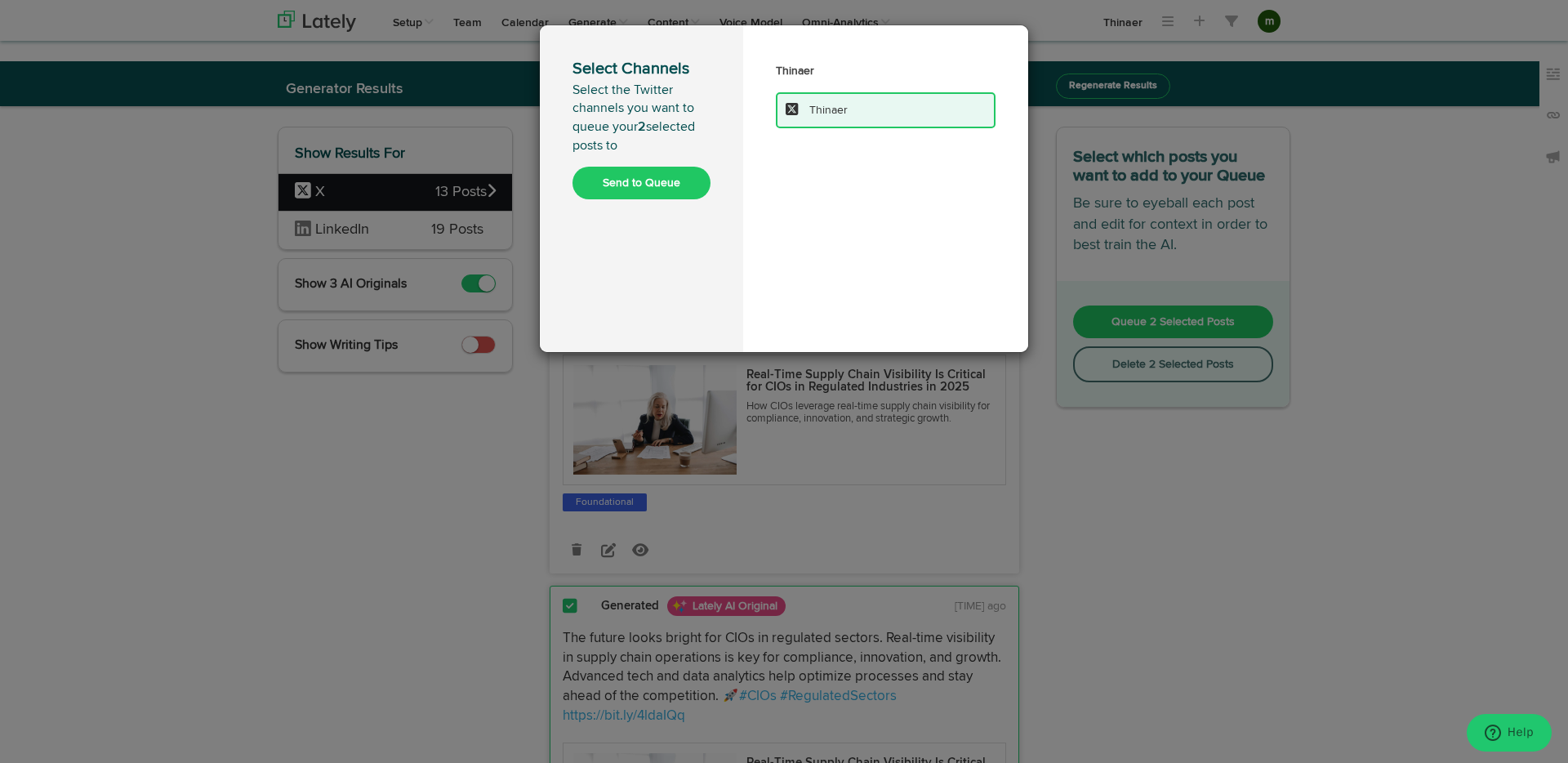 click on "Send to Queue" at bounding box center [641, 183] 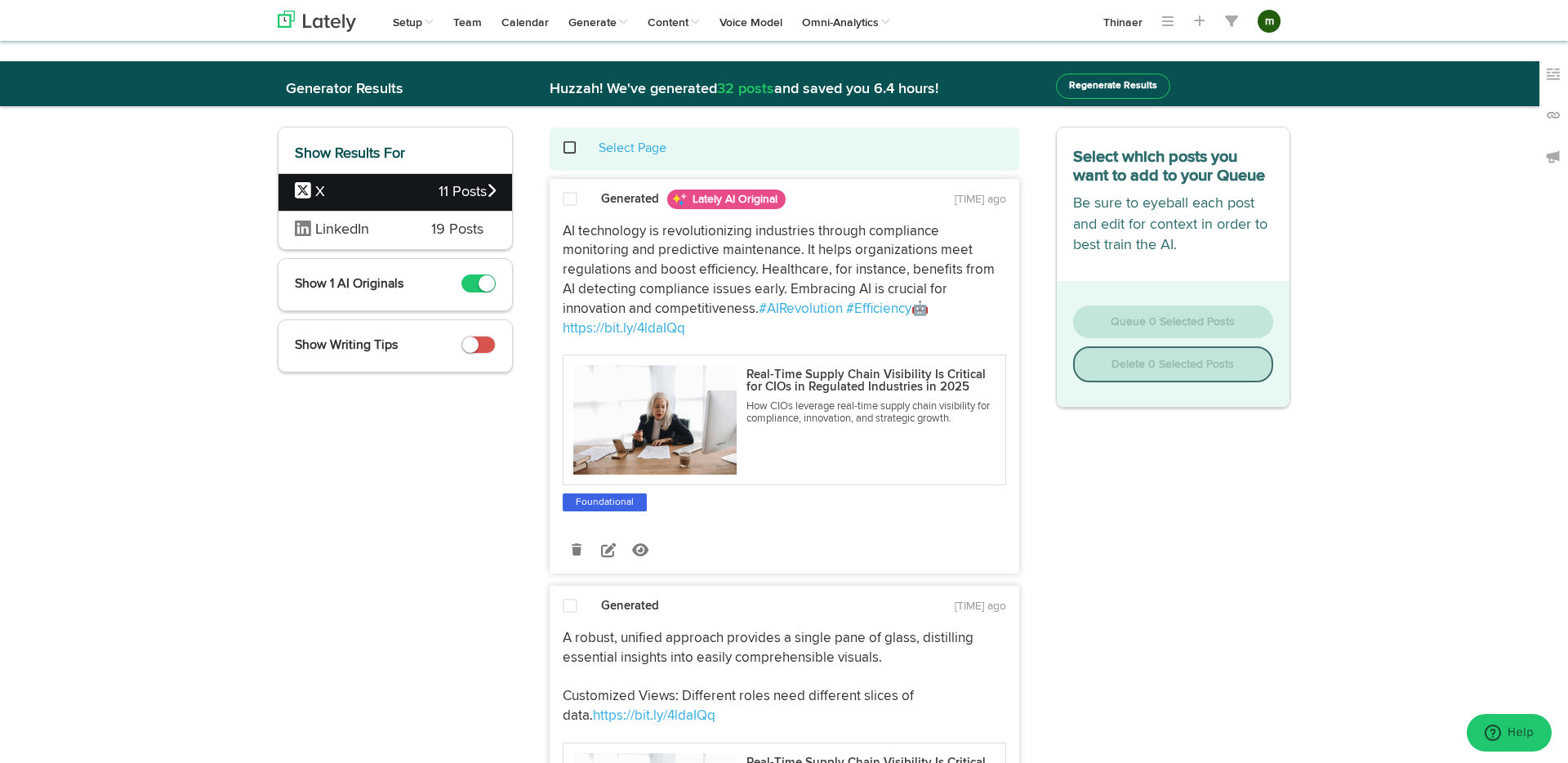 click on "LinkedIn" at bounding box center (350, 230) 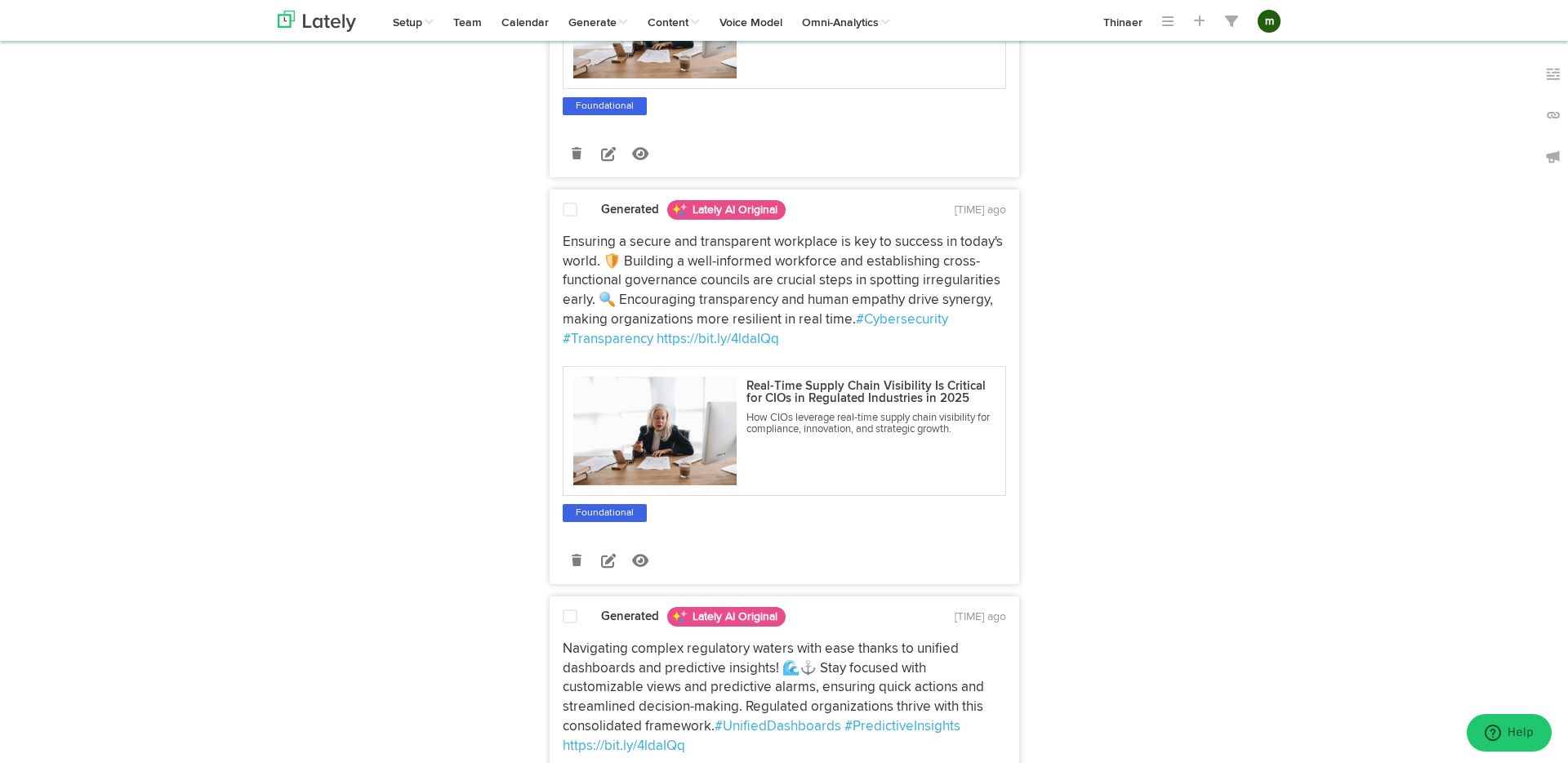 scroll, scrollTop: 2181, scrollLeft: 0, axis: vertical 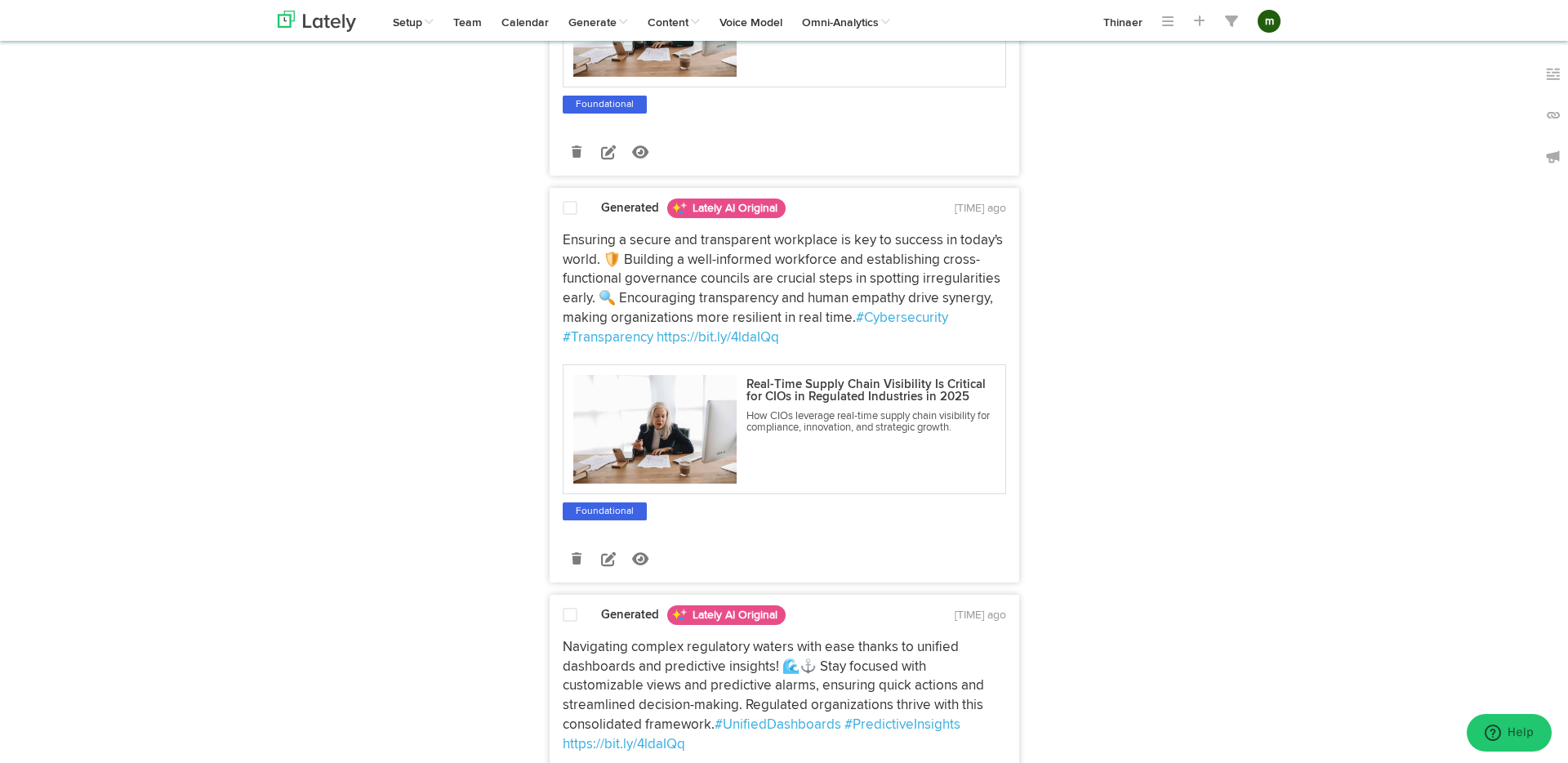 click at bounding box center (570, 208) 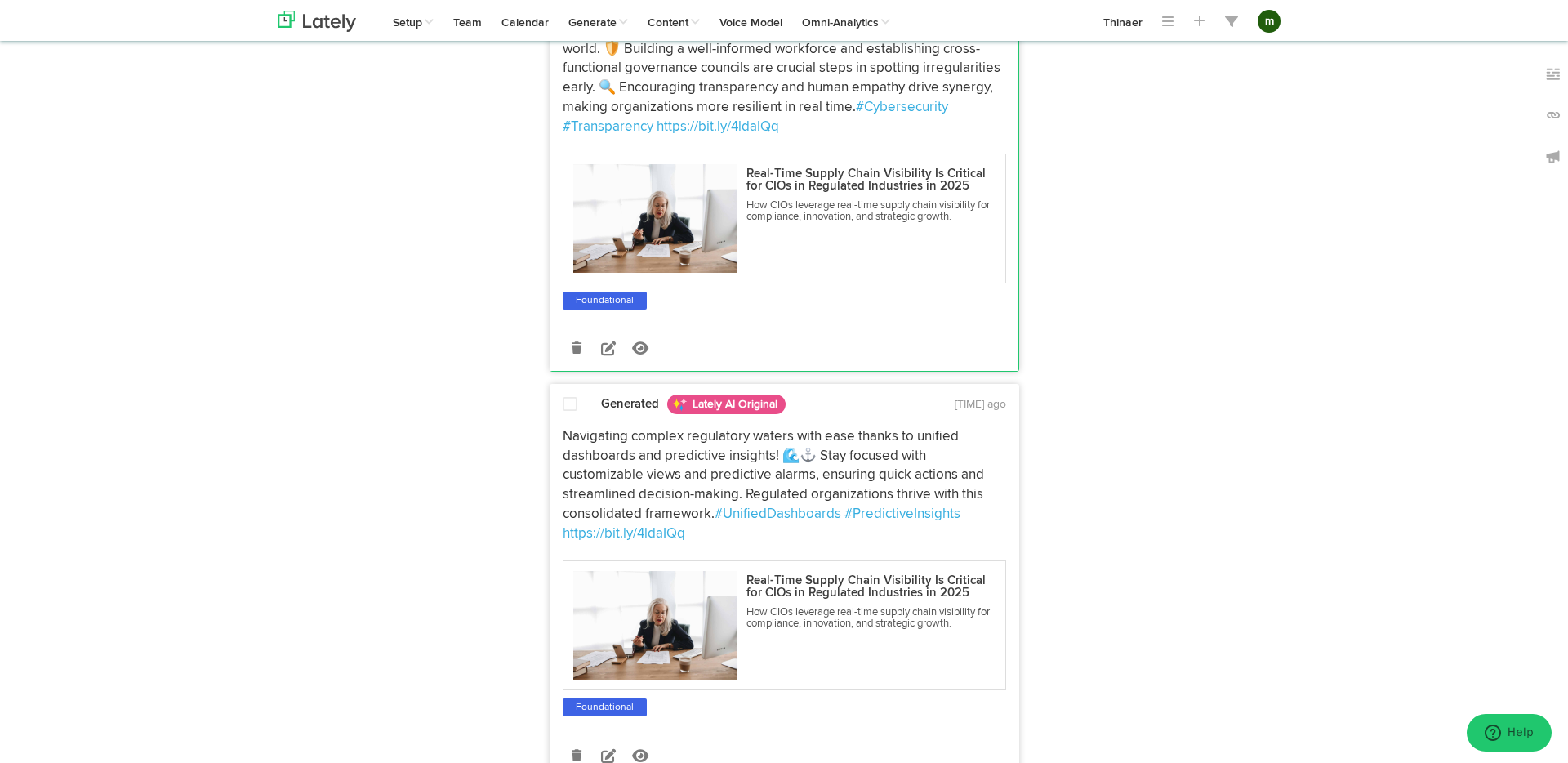 scroll, scrollTop: 2547, scrollLeft: 0, axis: vertical 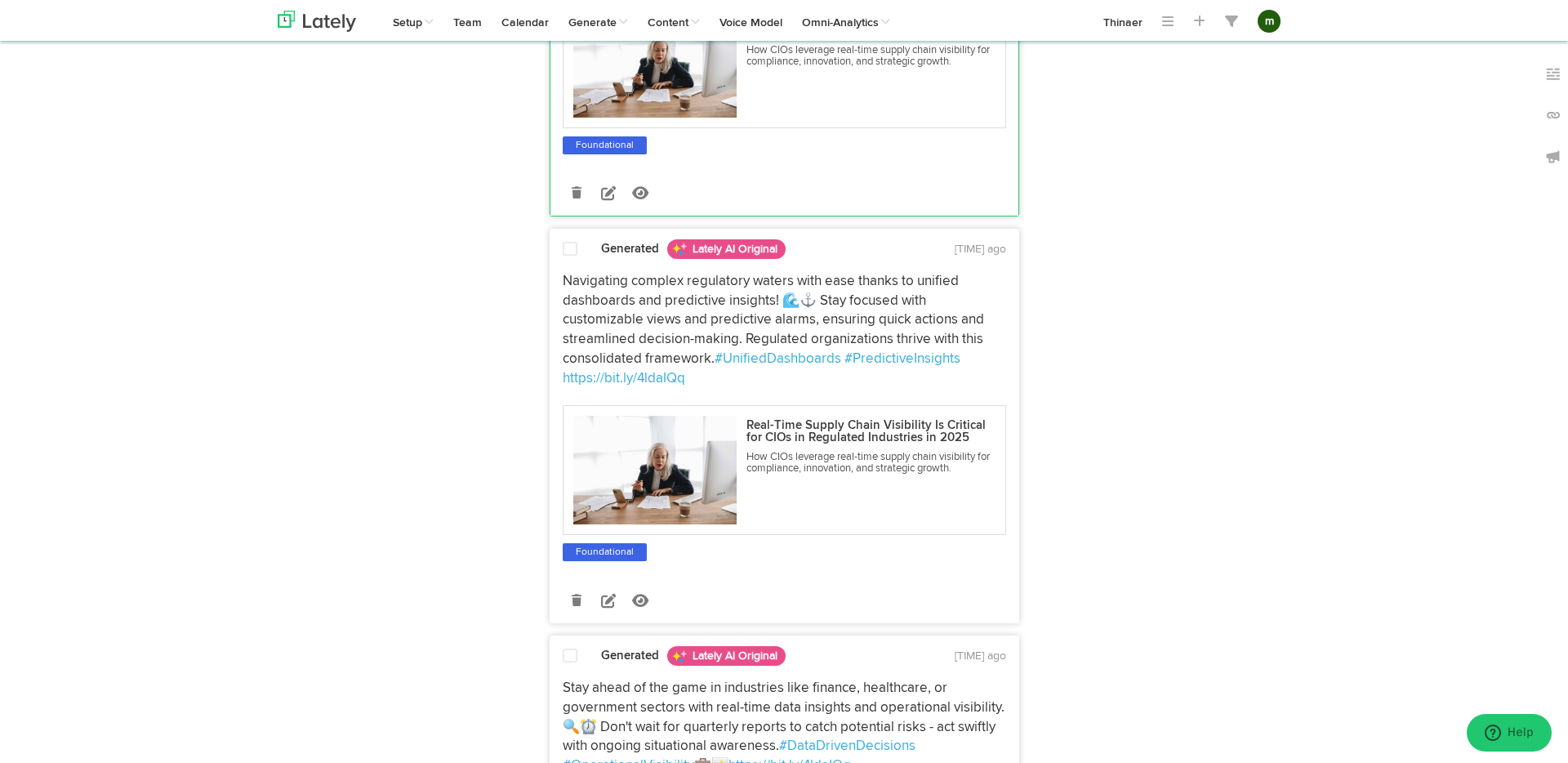 click at bounding box center [570, 249] 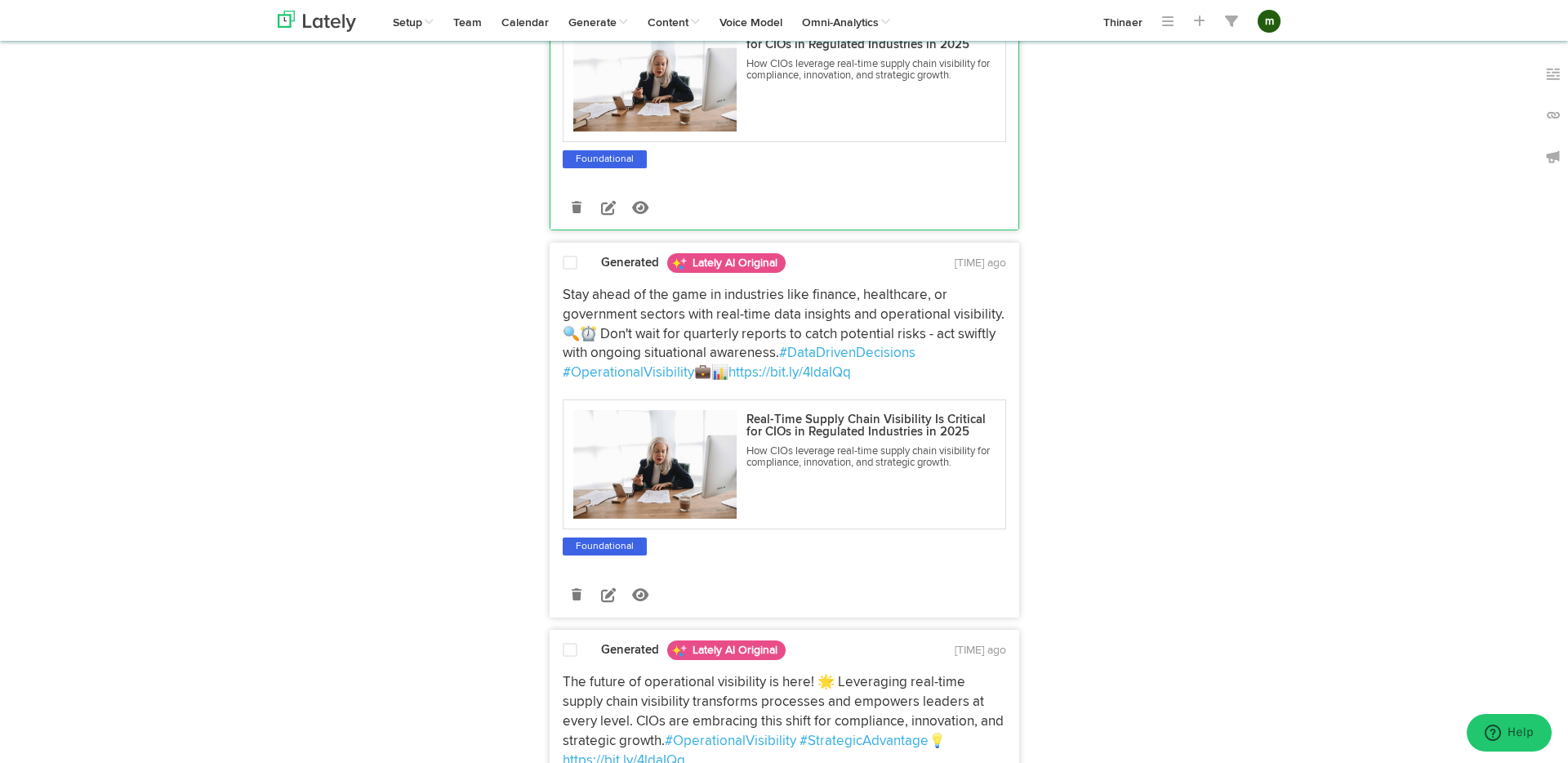 scroll, scrollTop: 2947, scrollLeft: 0, axis: vertical 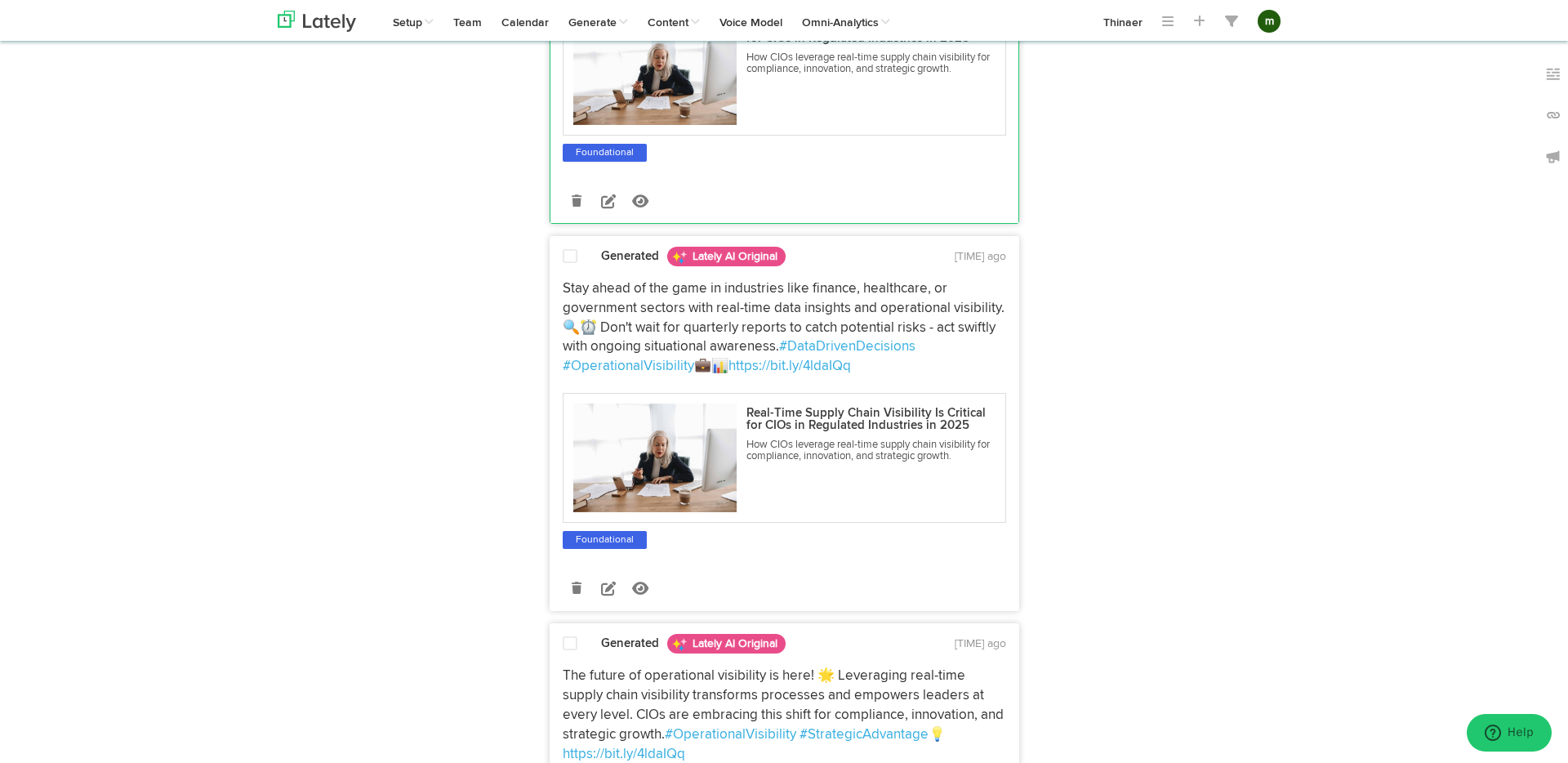 click at bounding box center (570, 257) 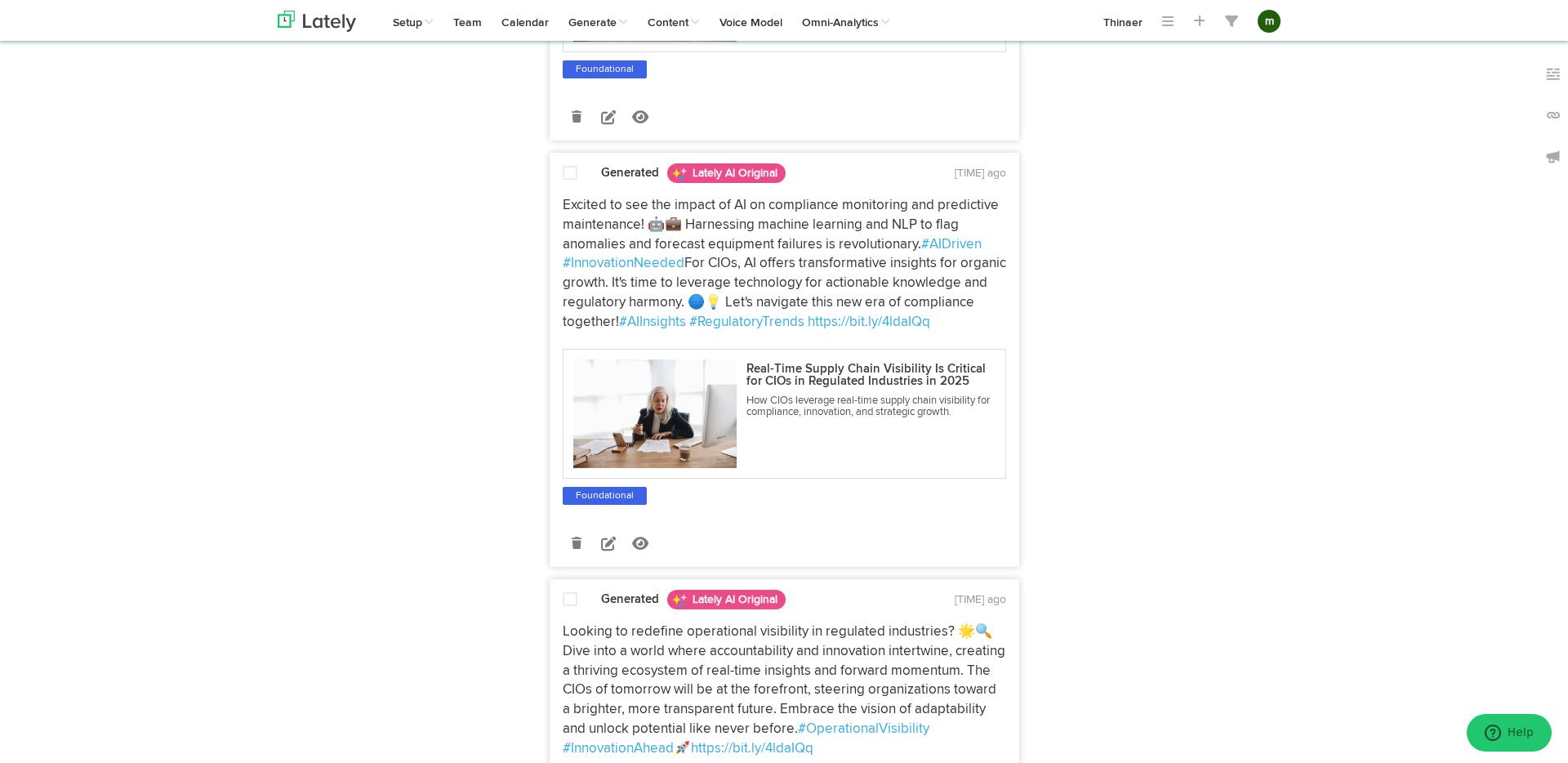 scroll, scrollTop: 35, scrollLeft: 0, axis: vertical 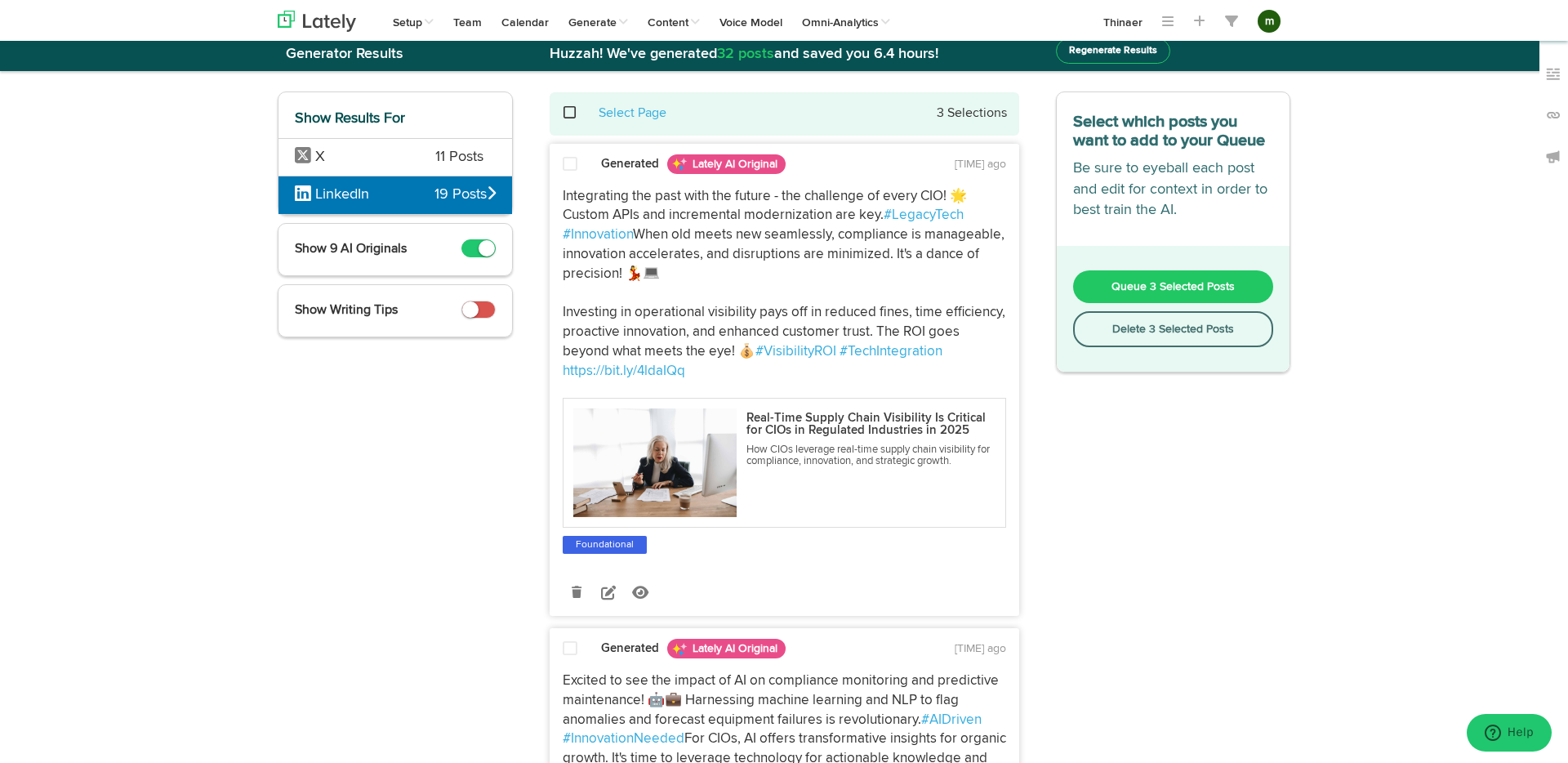 click on "Queue 3 Selected Posts" at bounding box center [1173, 287] 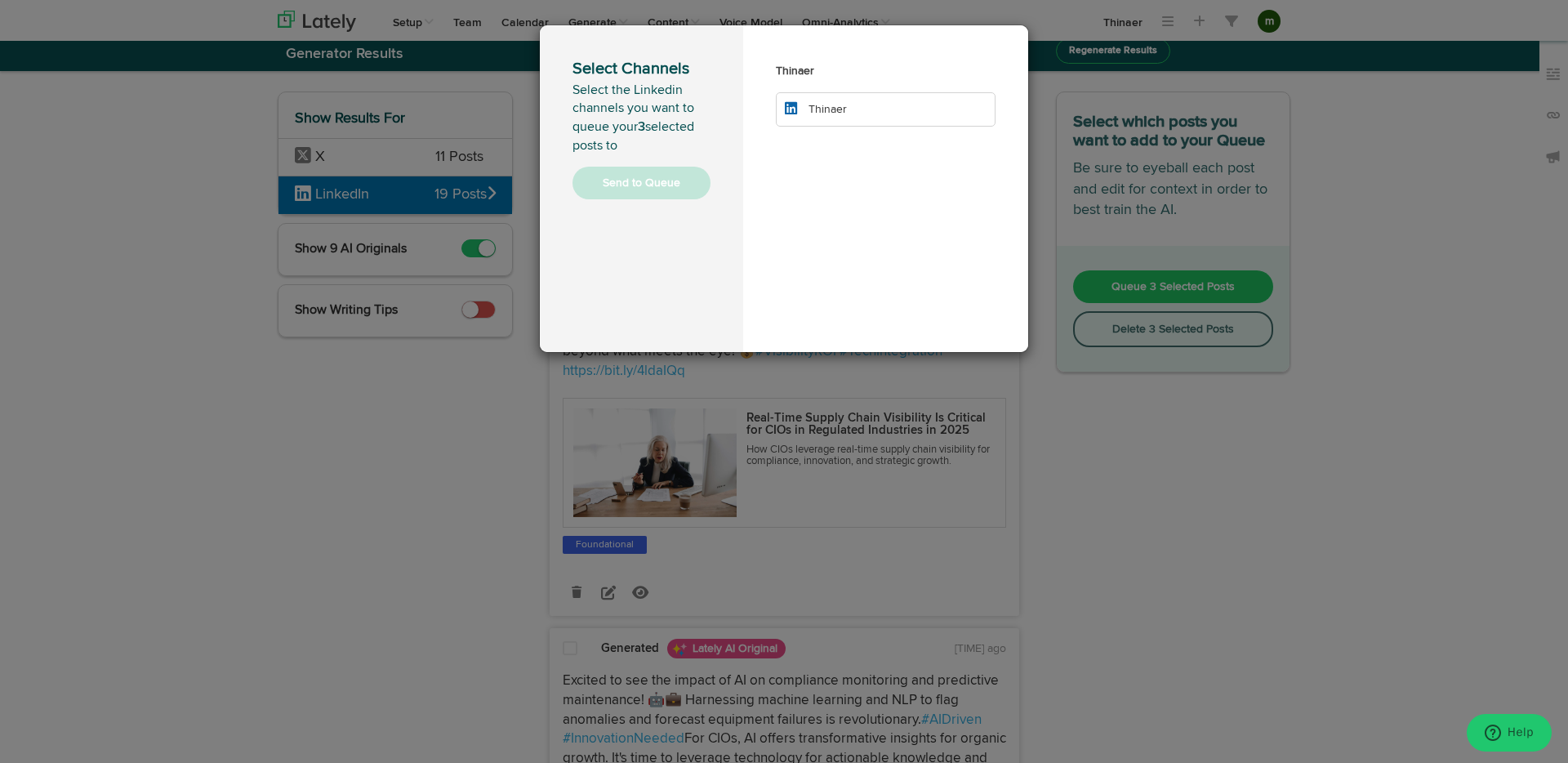 click on "Thinaer" at bounding box center (885, 109) 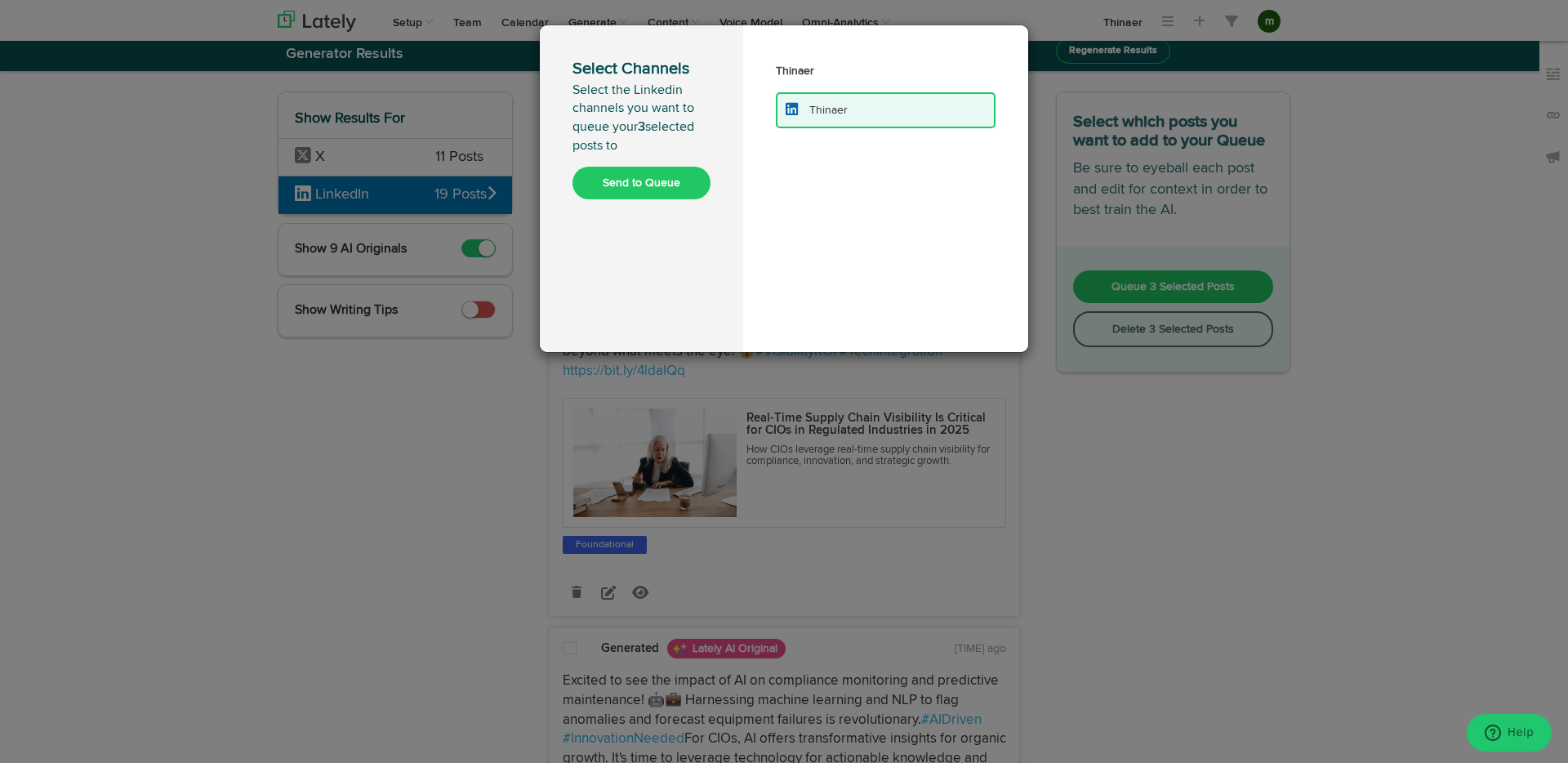 click on "Send to Queue" at bounding box center [641, 183] 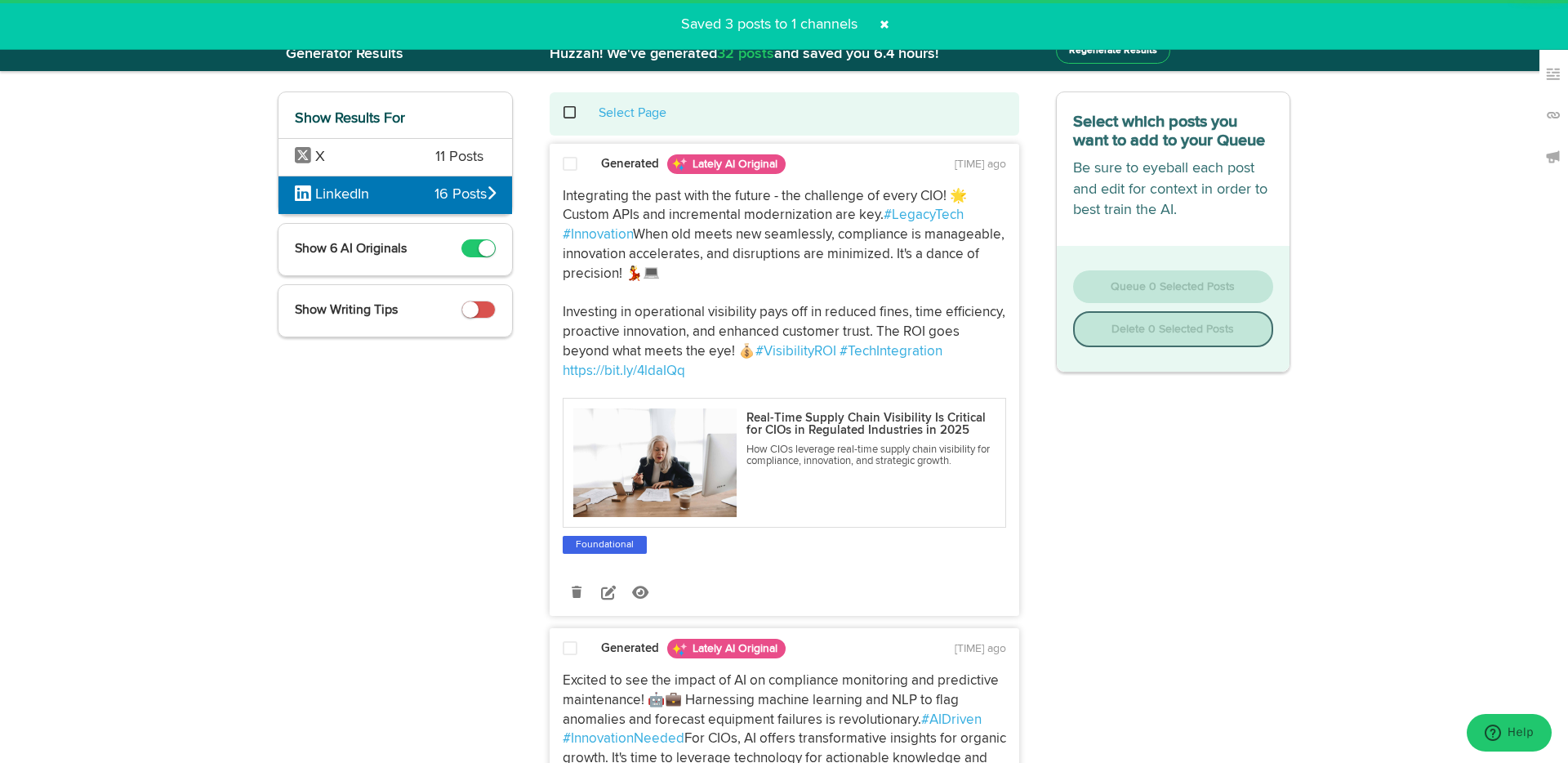click on "X" at bounding box center [353, 158] 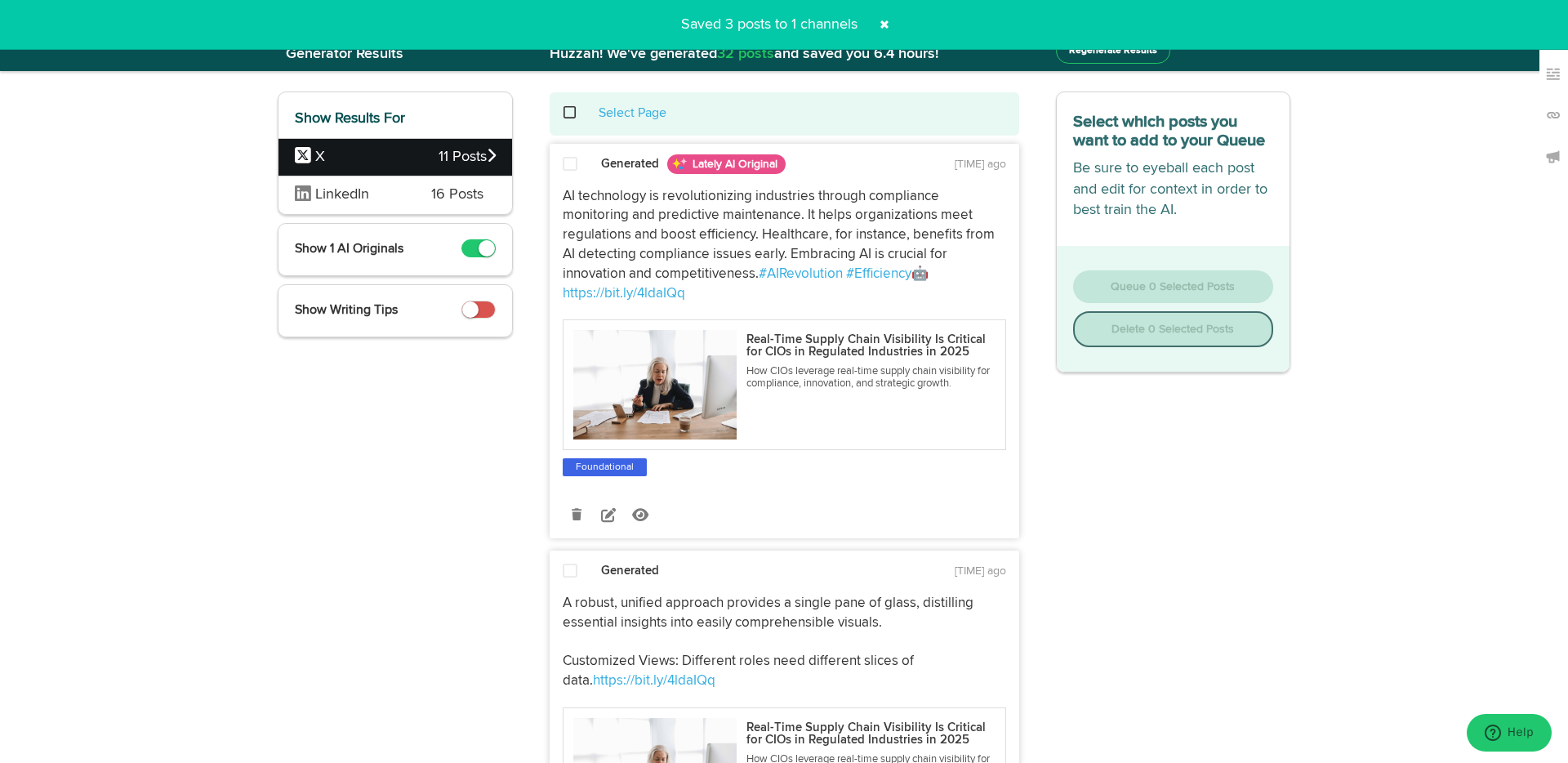 click at bounding box center [570, 164] 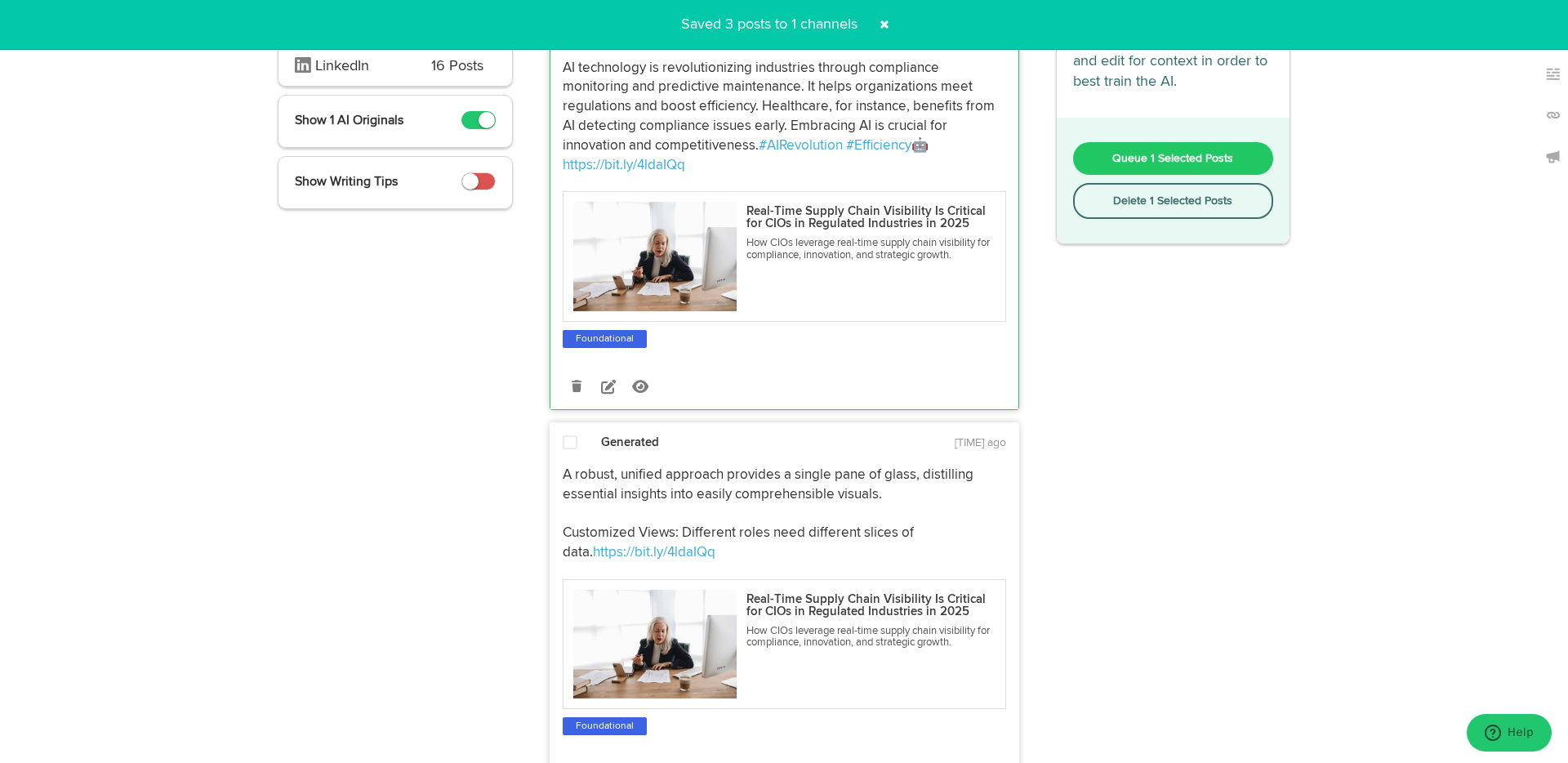 scroll, scrollTop: 205, scrollLeft: 0, axis: vertical 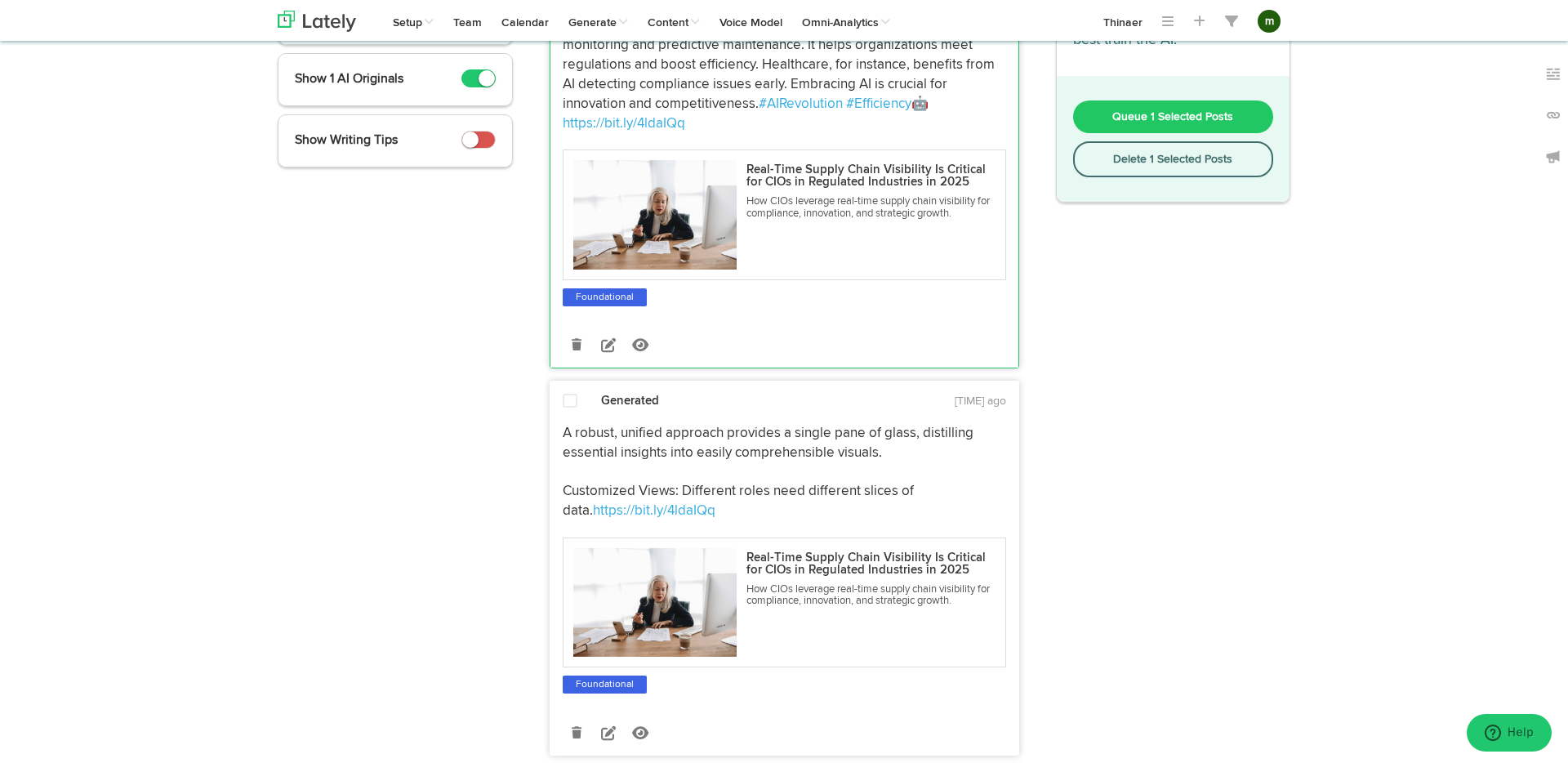 click at bounding box center [570, 401] 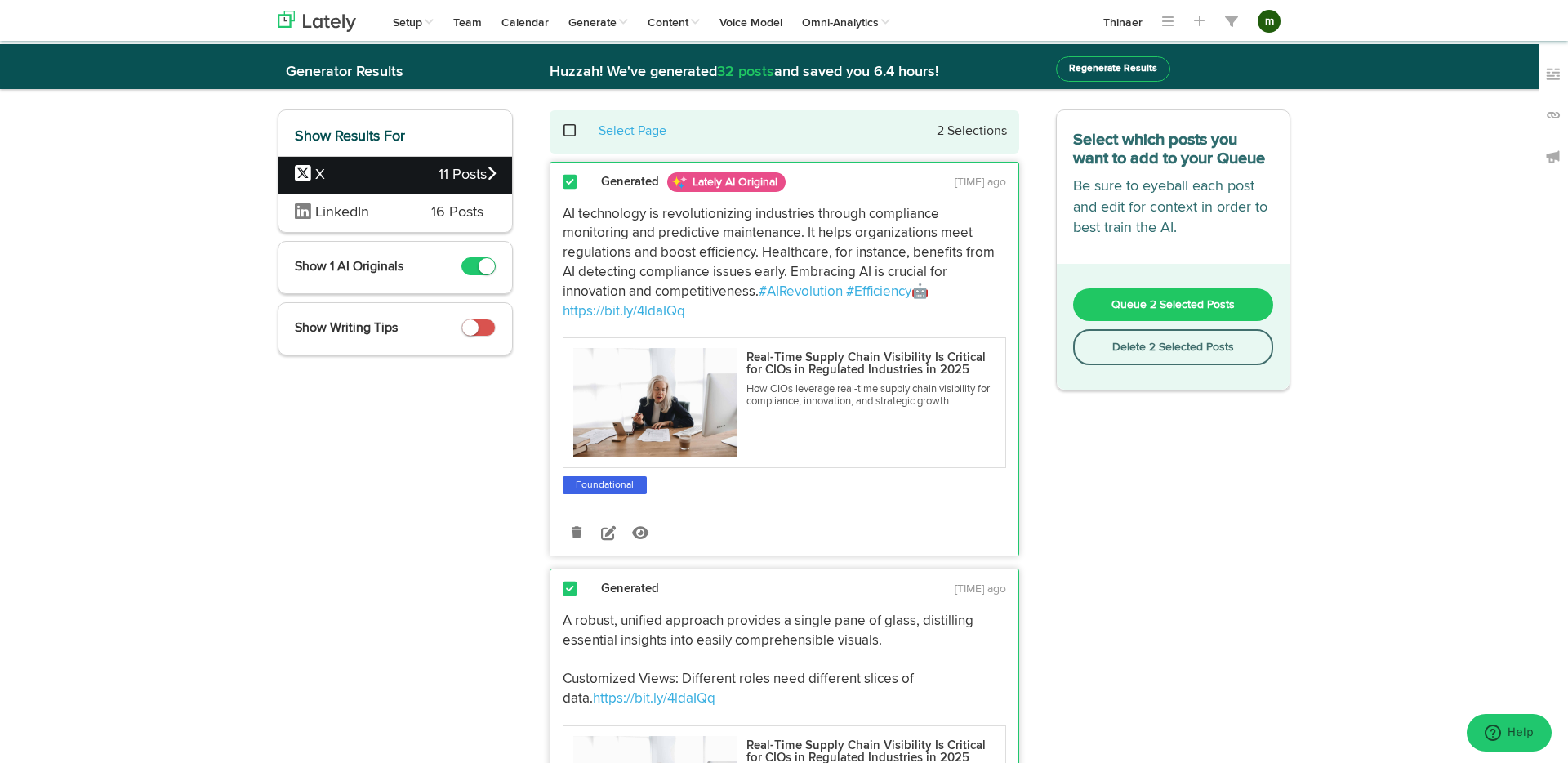scroll, scrollTop: 168, scrollLeft: 0, axis: vertical 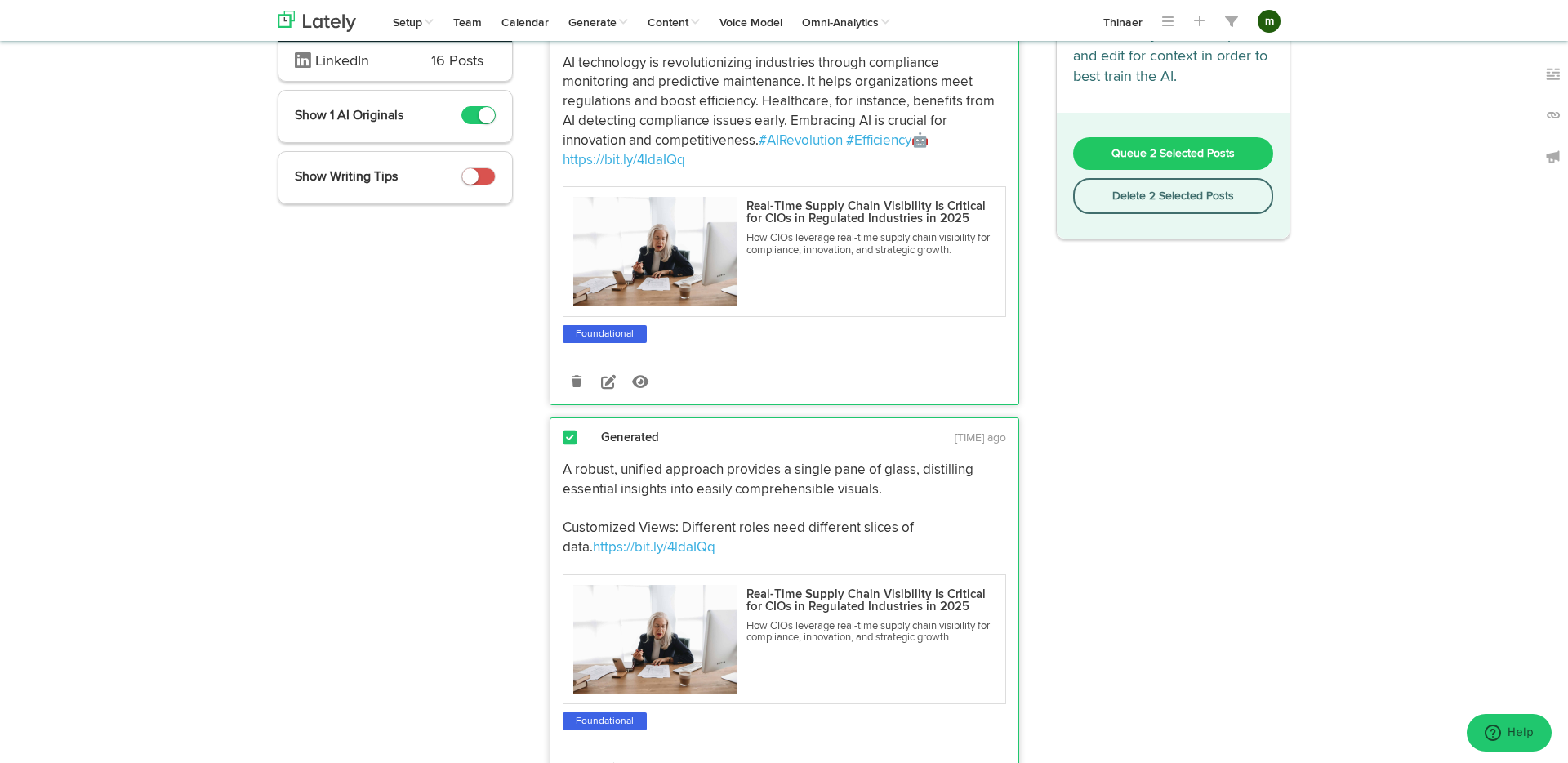 click on "Queue 2 Selected Posts" at bounding box center (1173, 154) 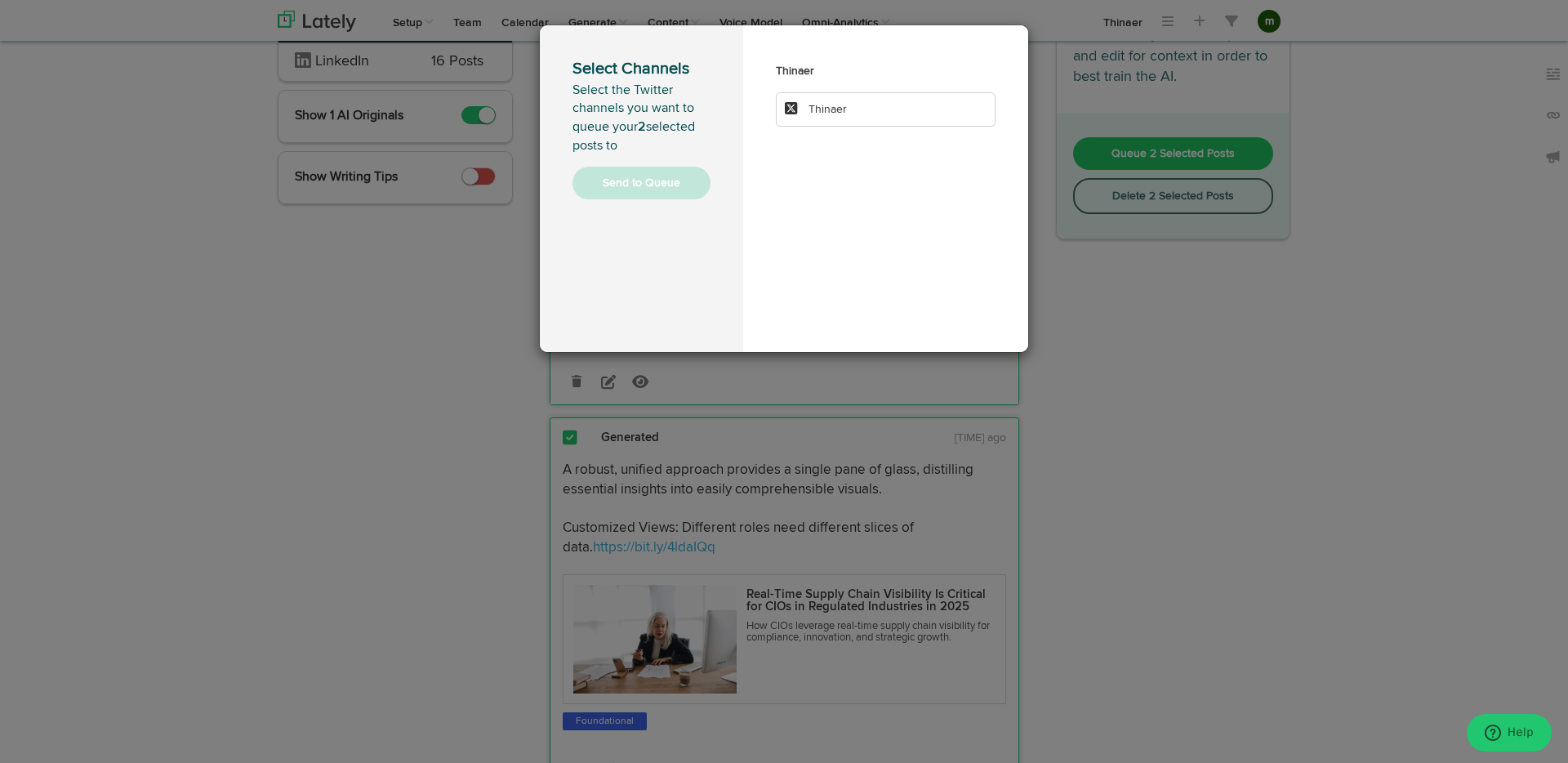 click on "Thinaer" at bounding box center [885, 109] 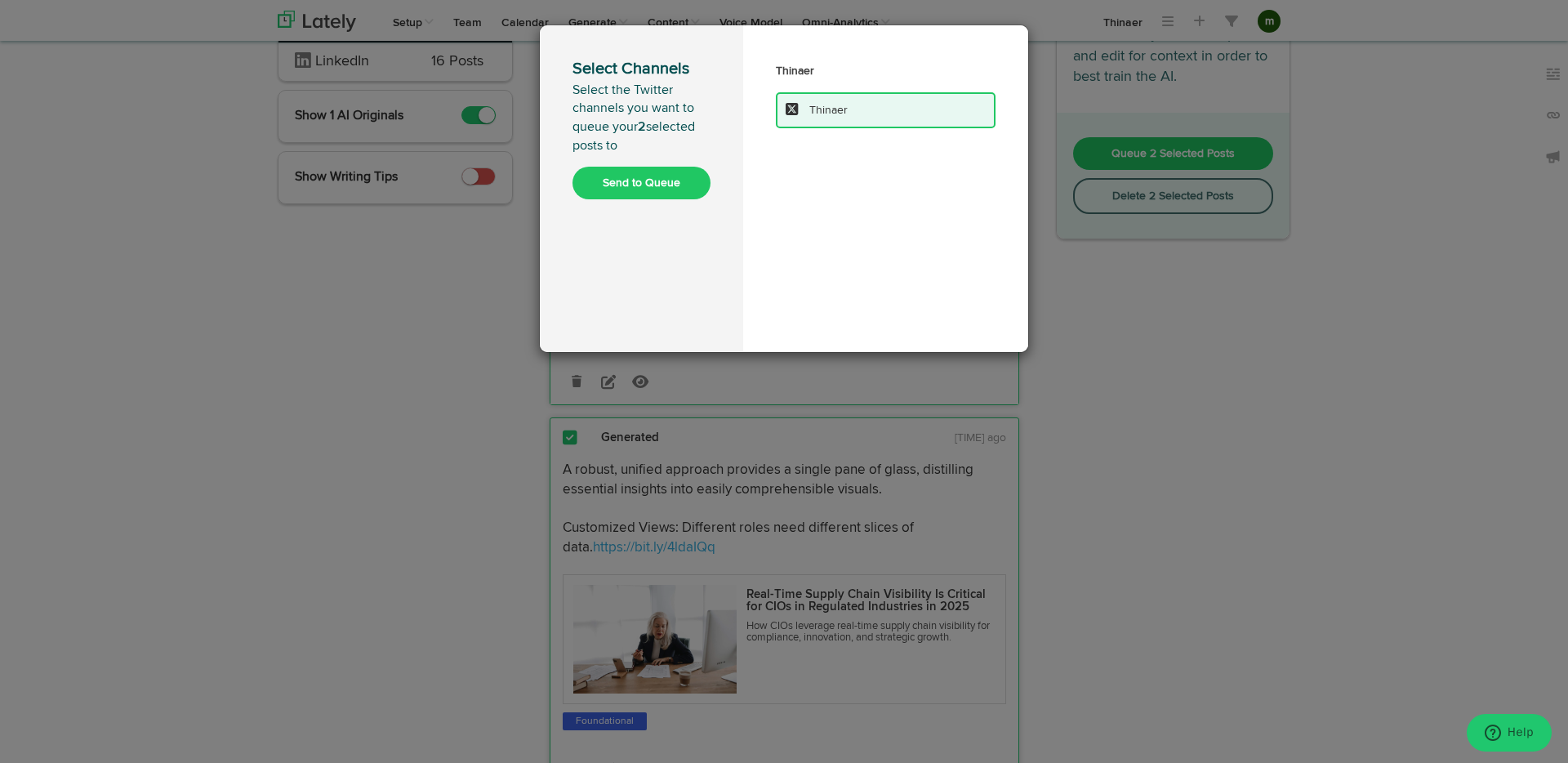 click on "Send to Queue" at bounding box center (641, 183) 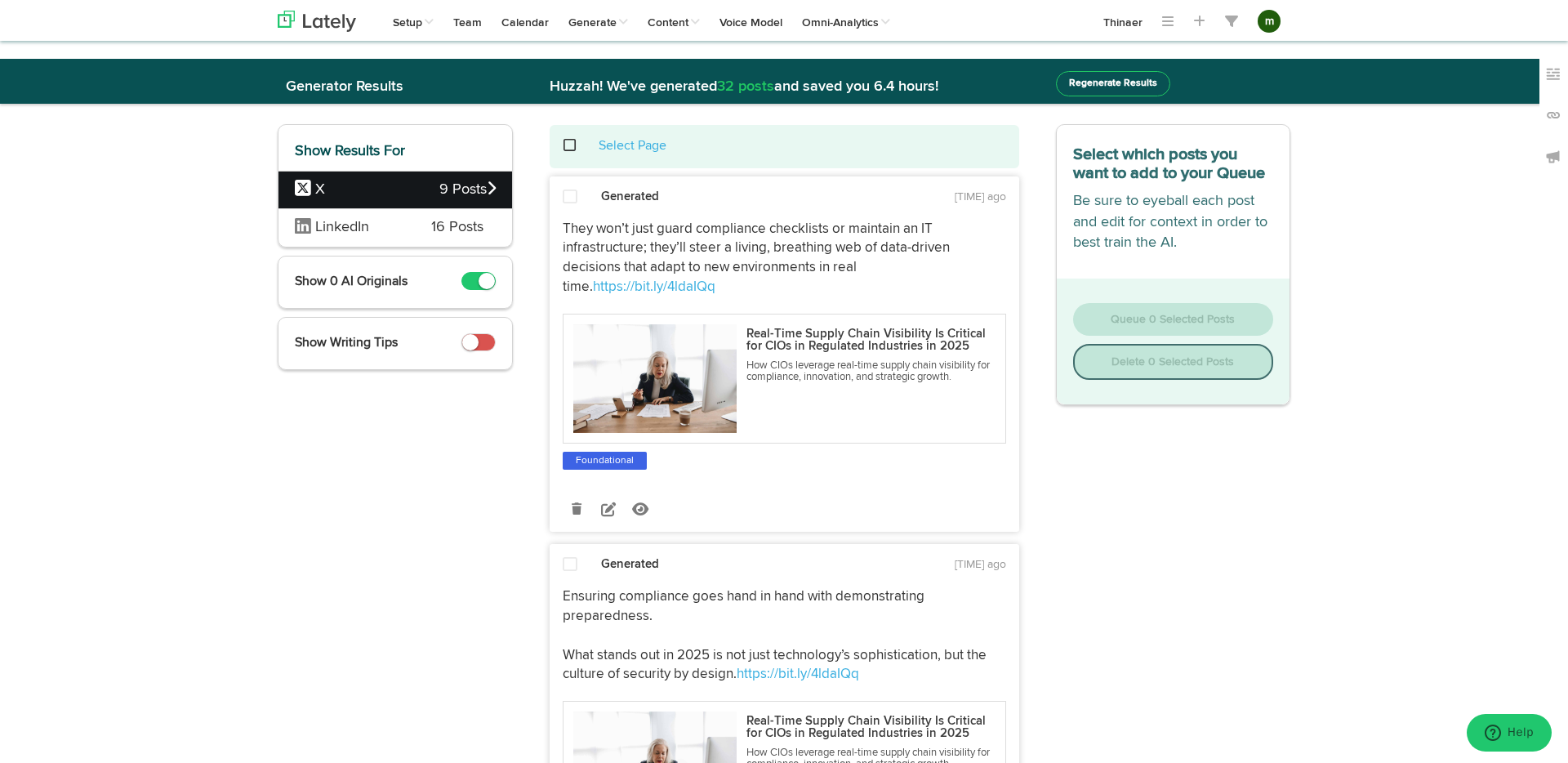 scroll, scrollTop: 0, scrollLeft: 0, axis: both 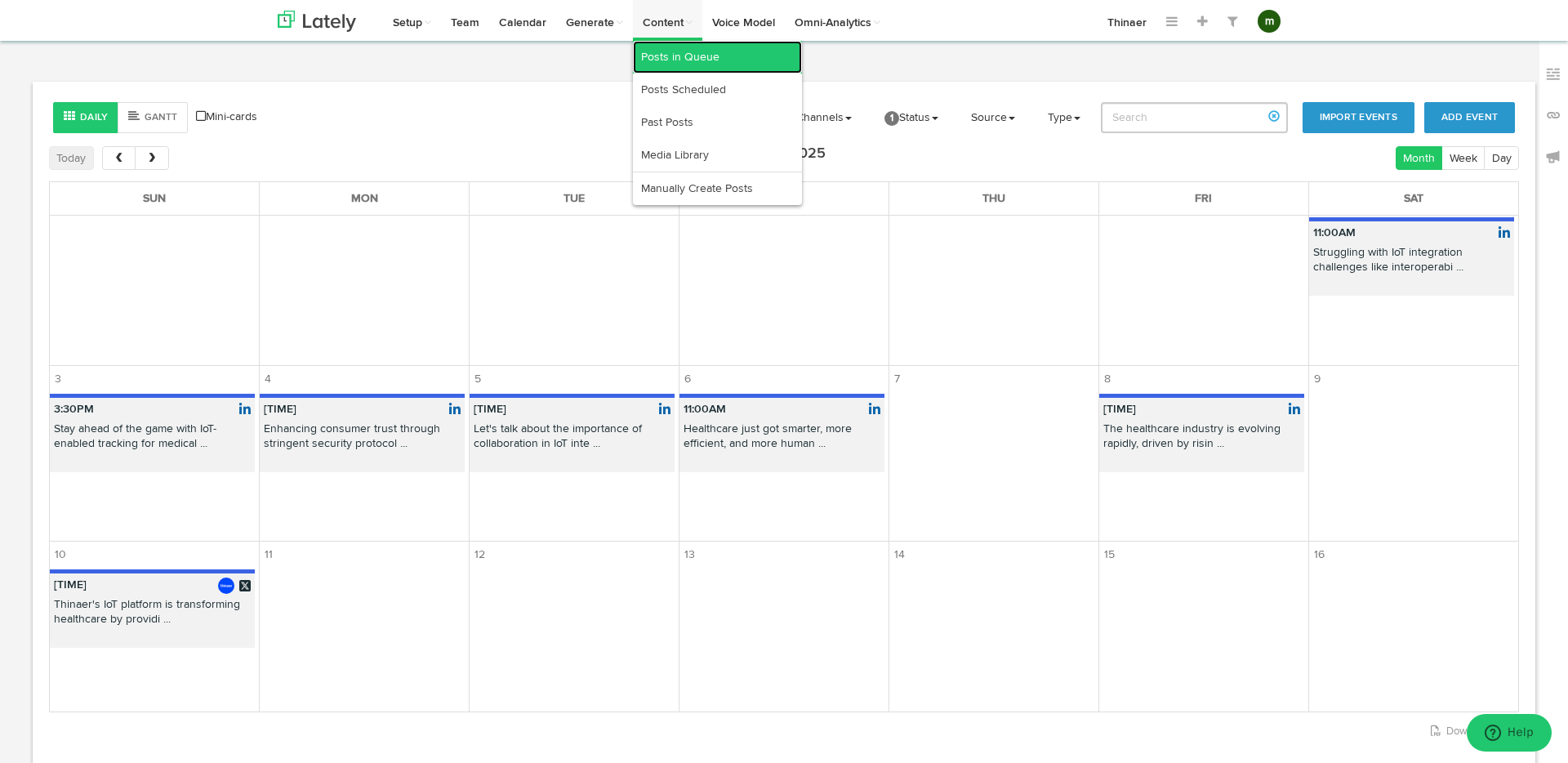click on "Posts in Queue" at bounding box center (717, 57) 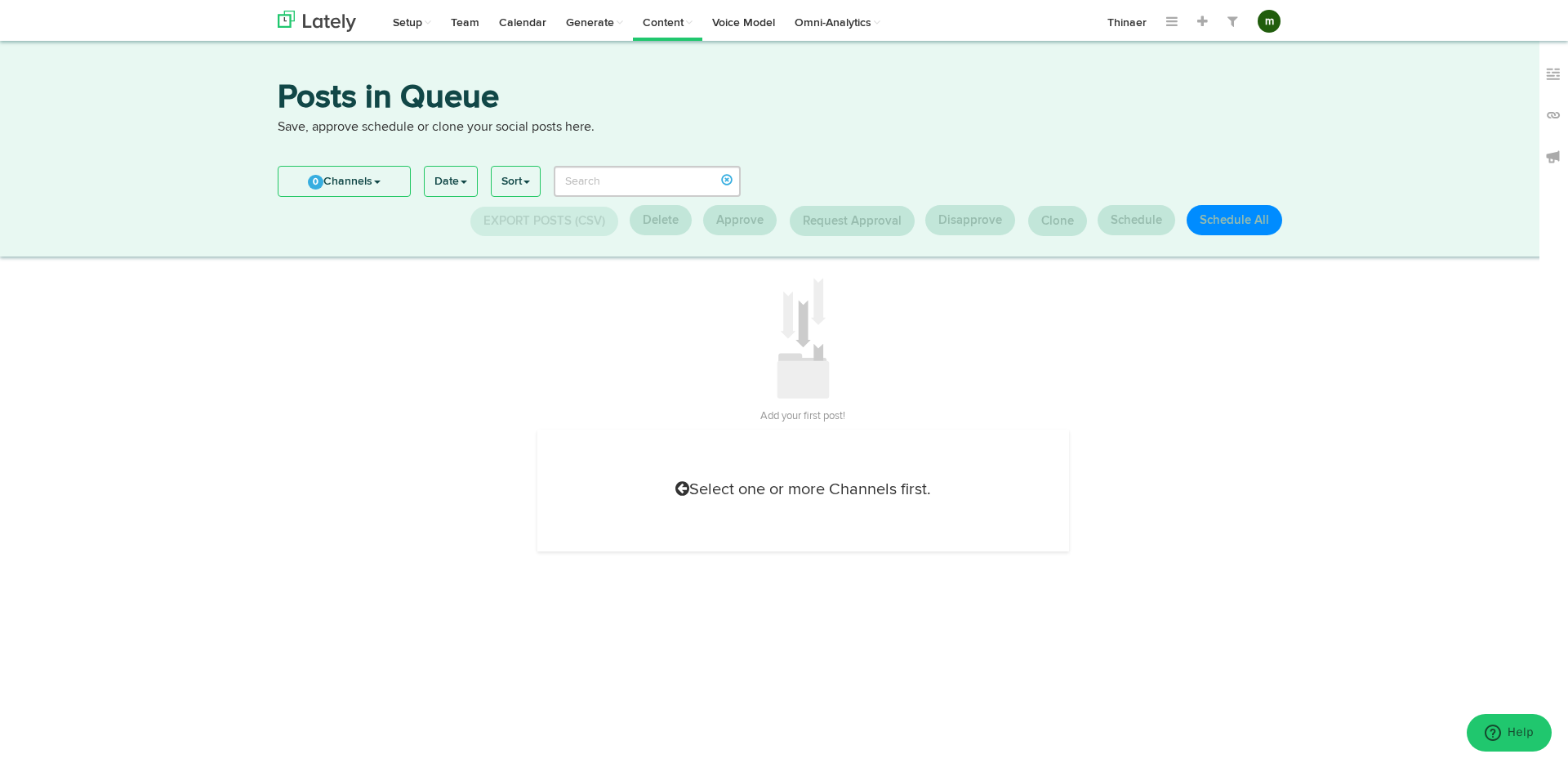 click on "0  Channels" at bounding box center (344, 181) 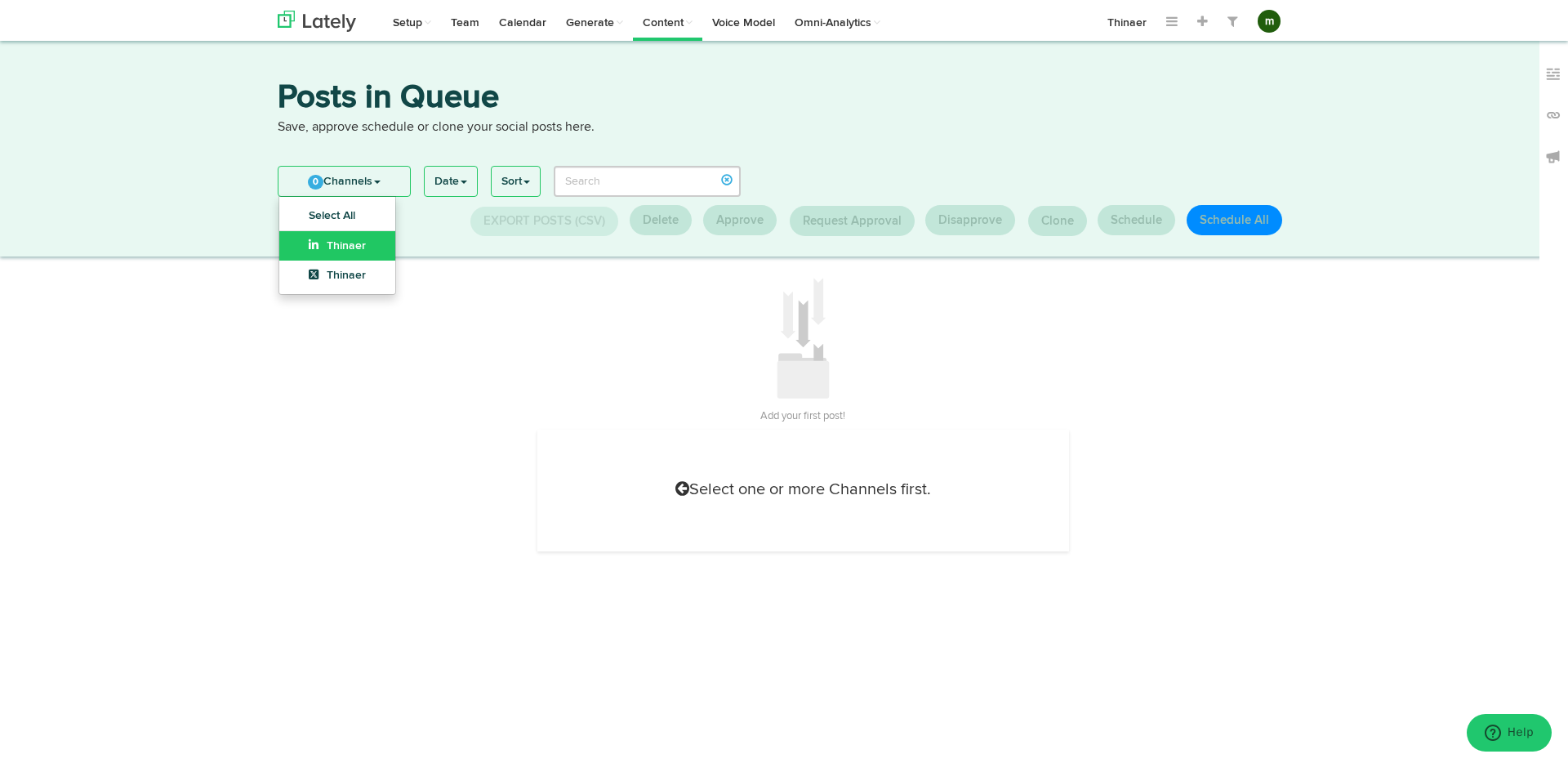 click on "Thinaer" at bounding box center [337, 246] 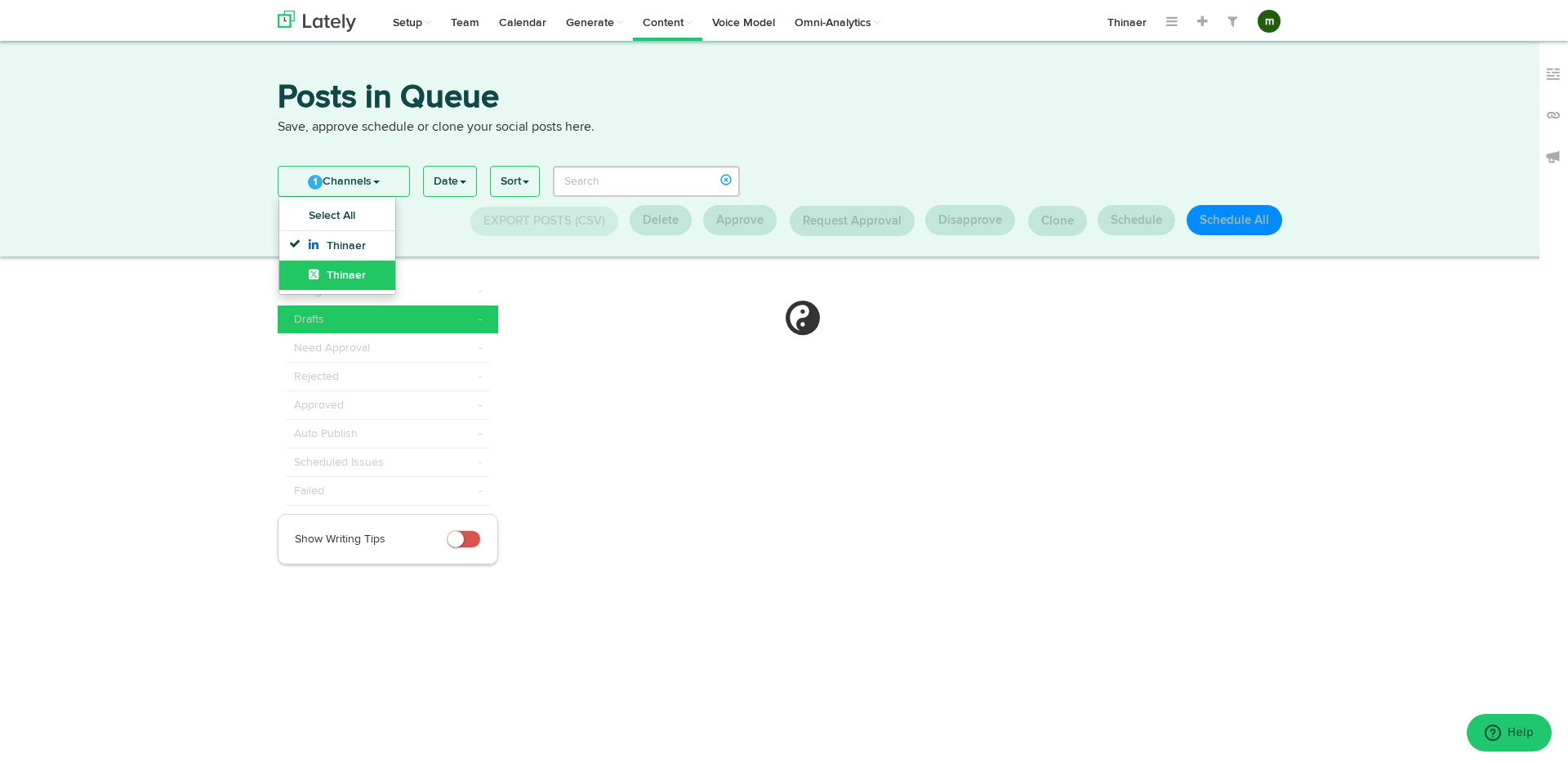 click on "Thinaer" at bounding box center [337, 275] 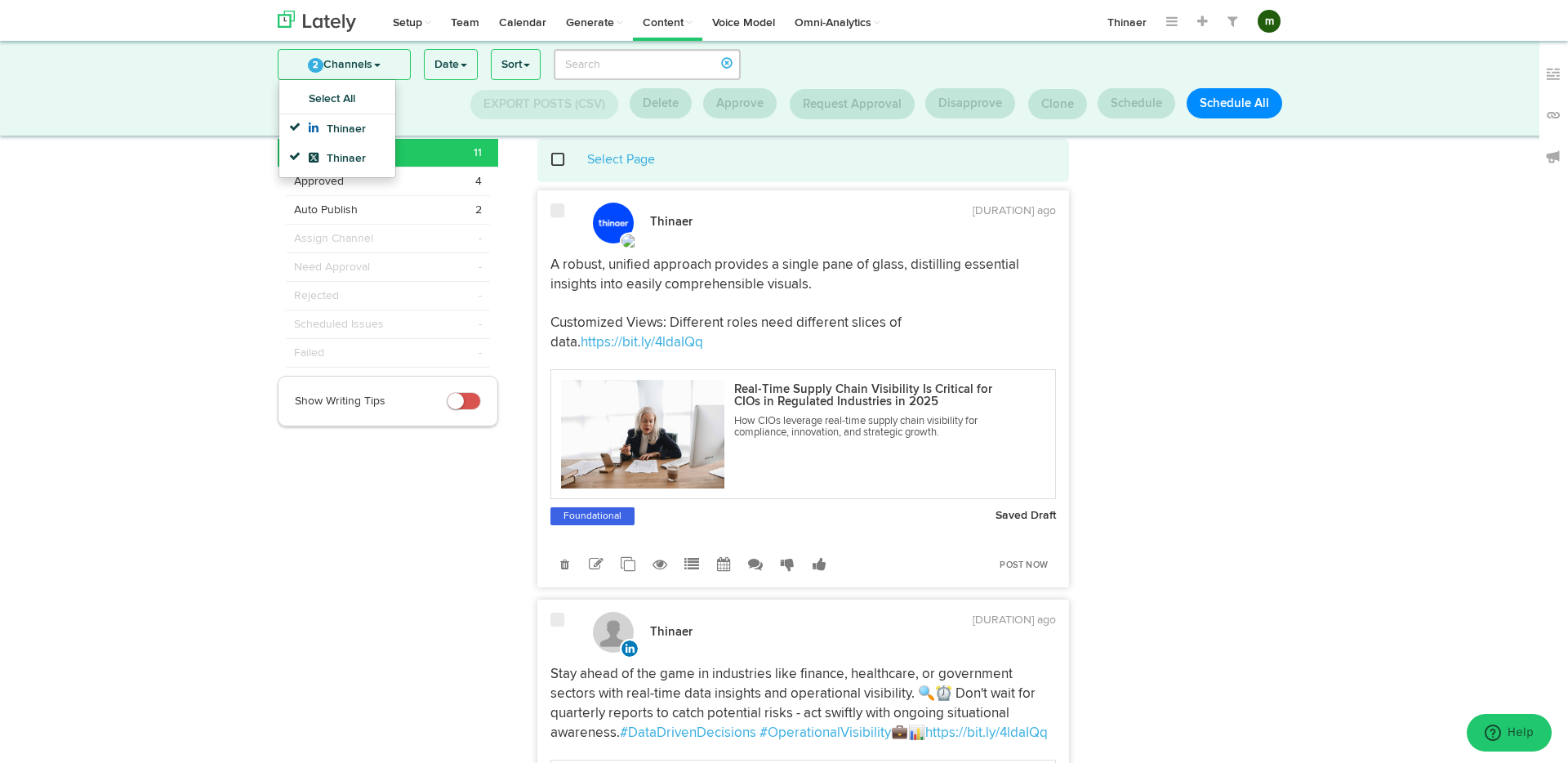 scroll, scrollTop: 0, scrollLeft: 0, axis: both 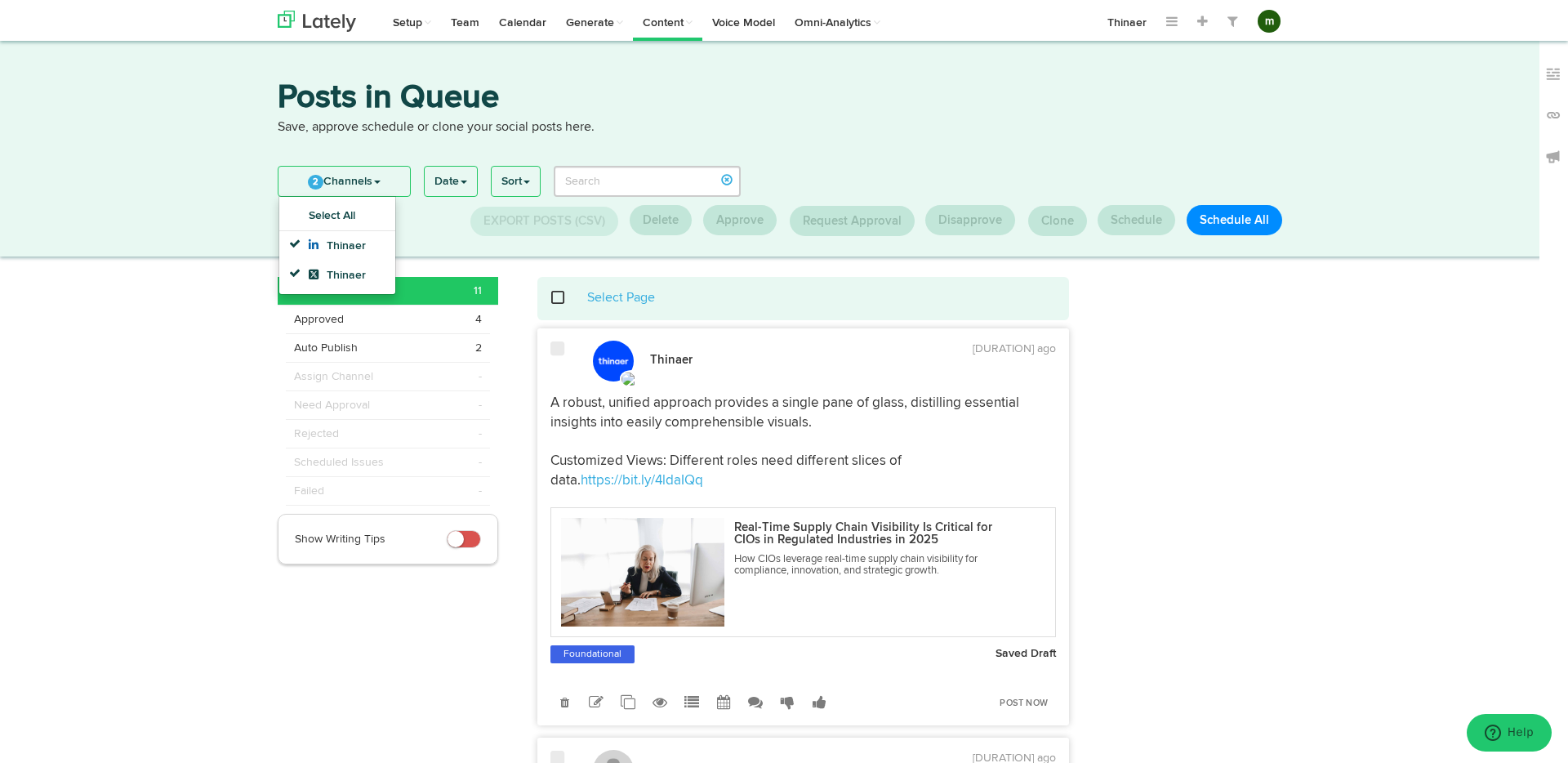 click at bounding box center (1192, 2340) 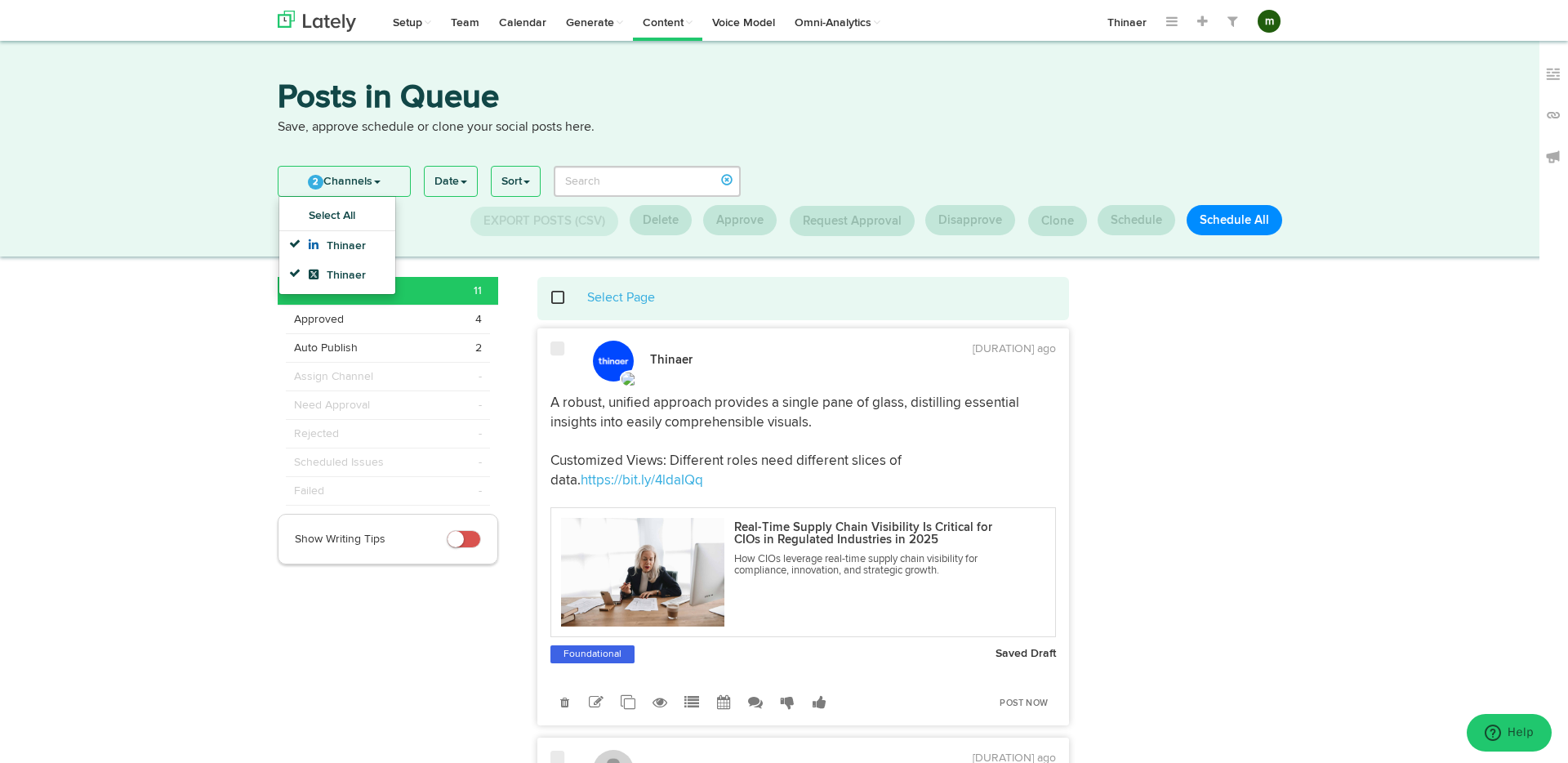 click at bounding box center [1192, 2340] 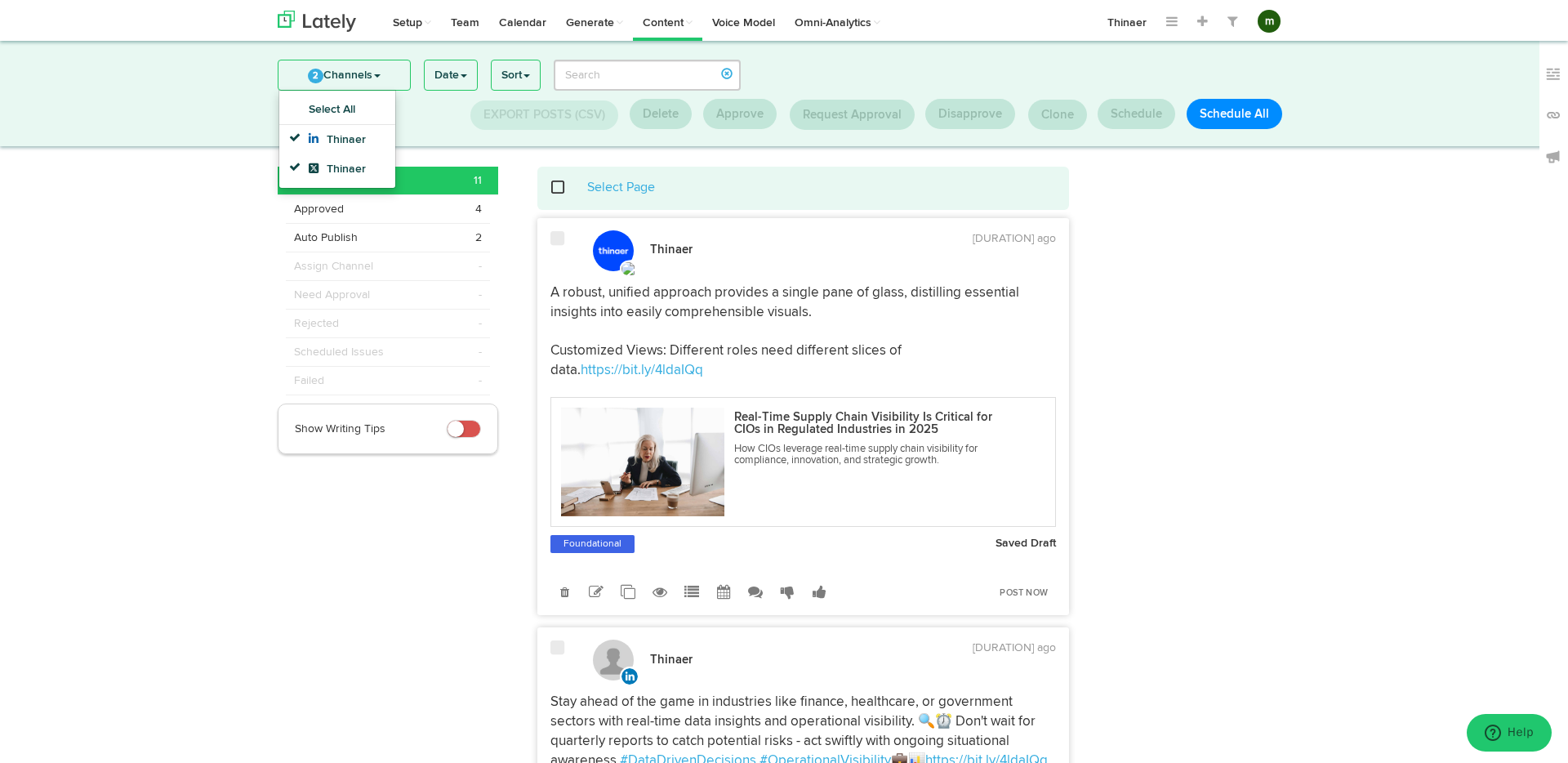 scroll, scrollTop: 0, scrollLeft: 0, axis: both 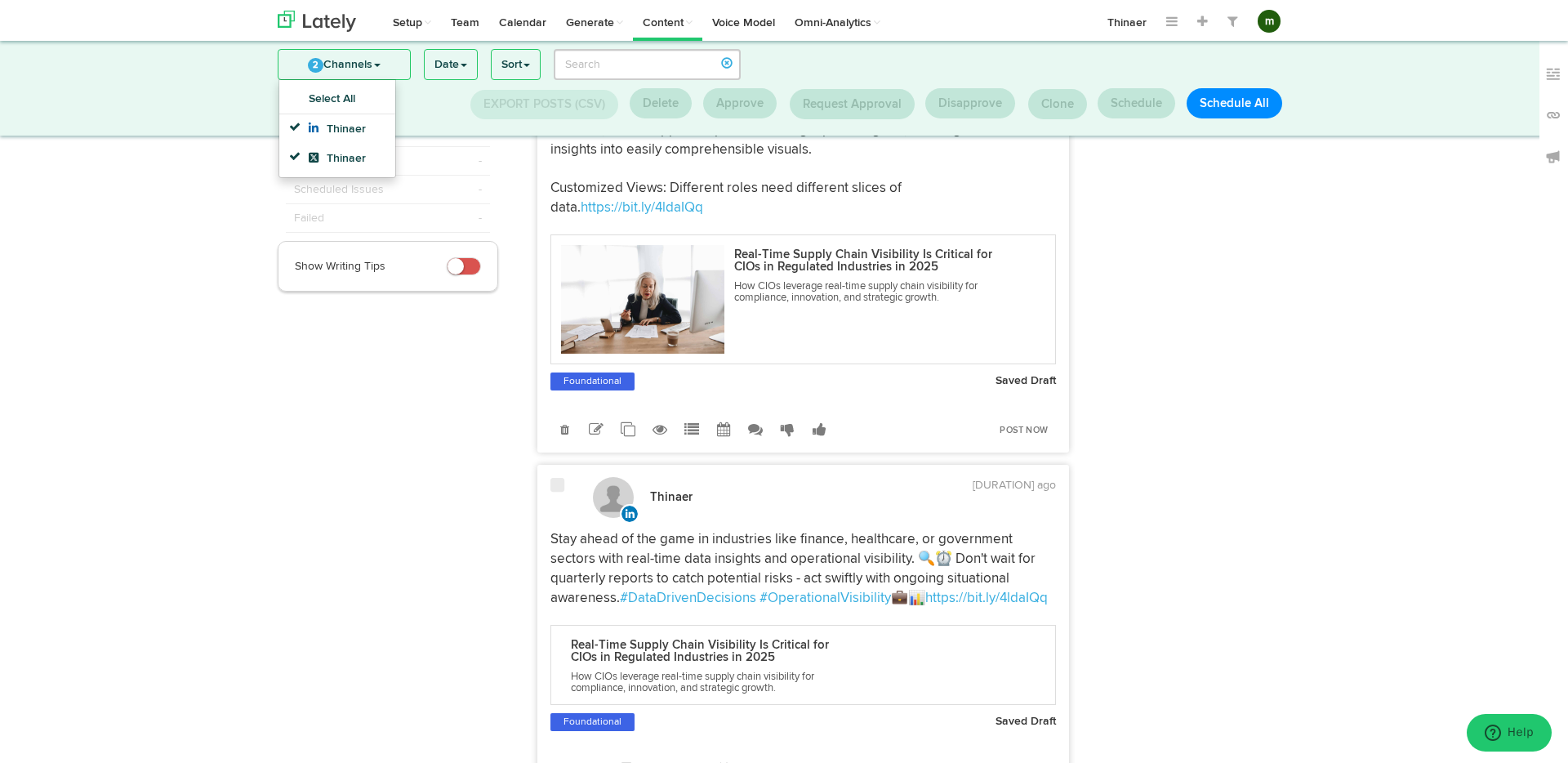 click at bounding box center (1192, 2067) 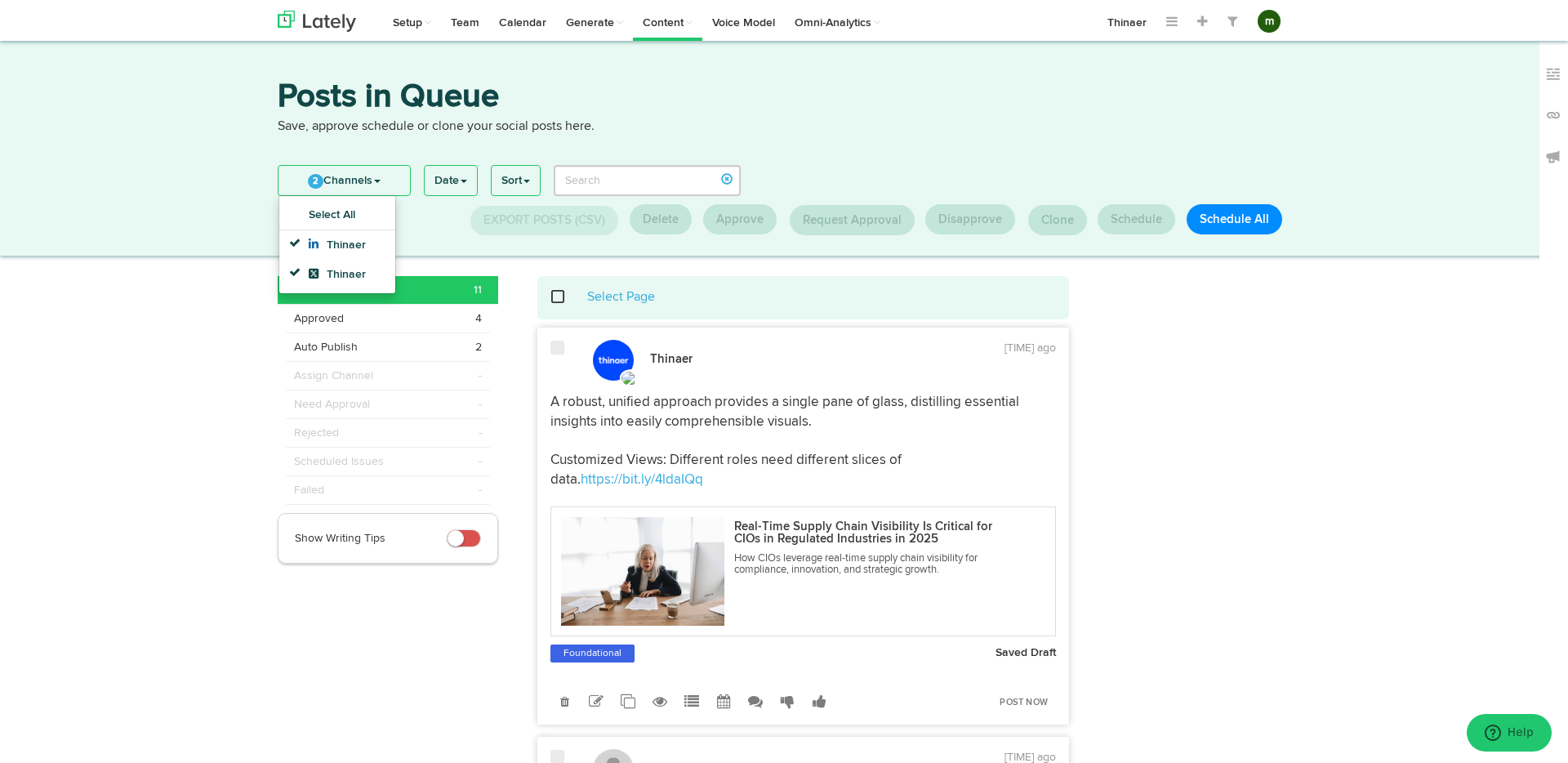 scroll, scrollTop: 0, scrollLeft: 0, axis: both 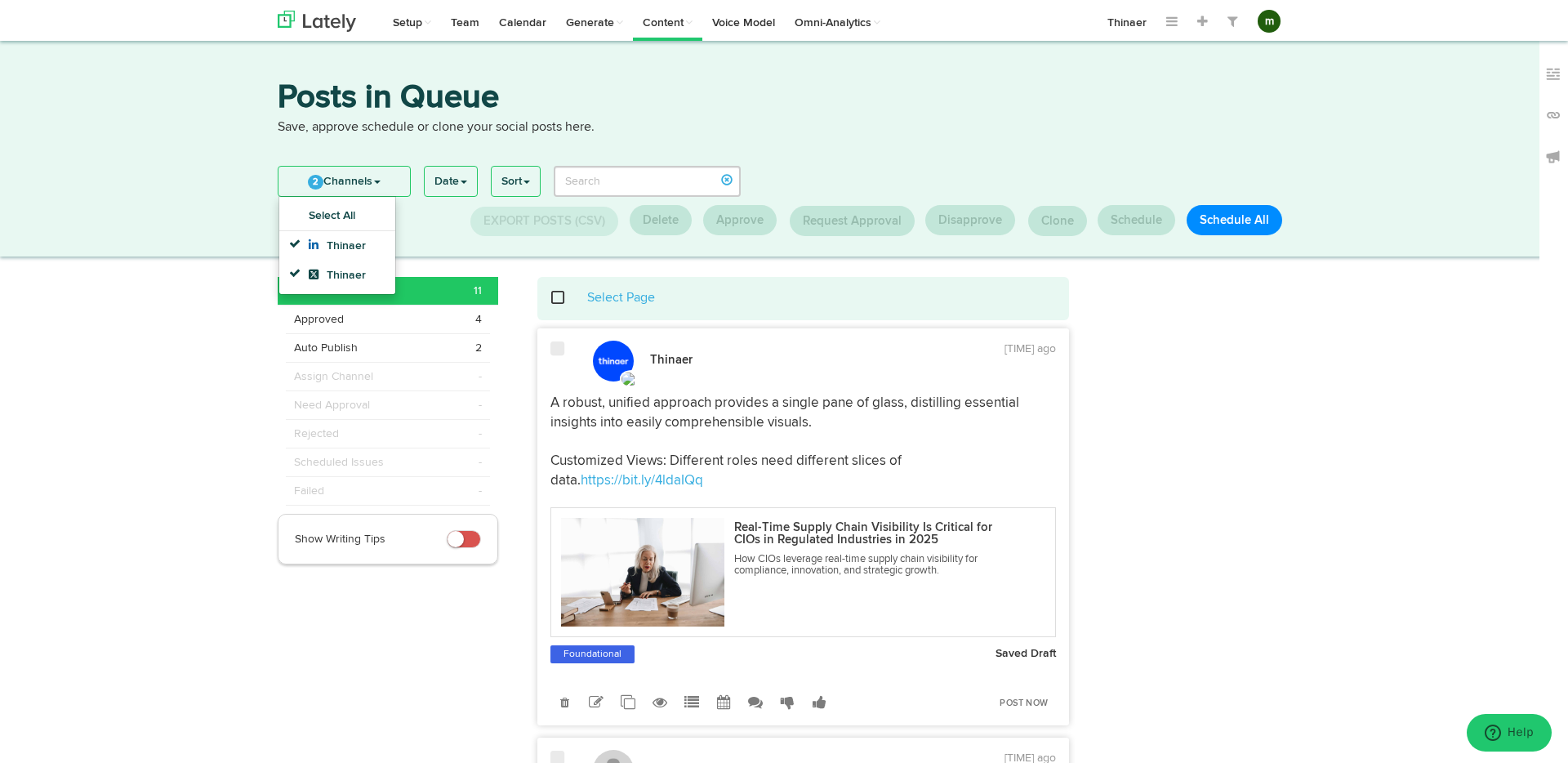 click at bounding box center (1192, 2340) 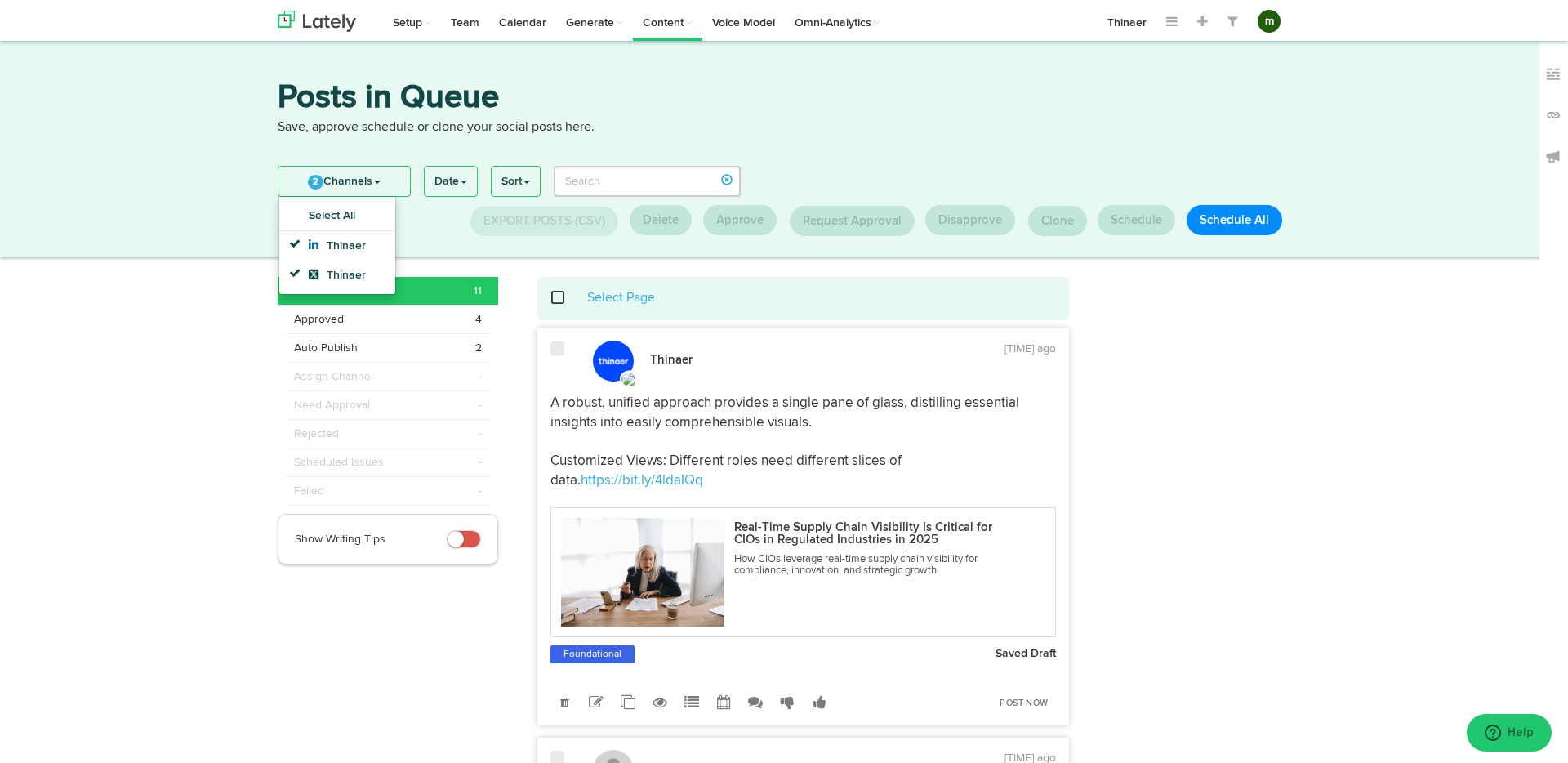 click on "2  Channels
Select All
Thinaer
Thinaer
Date
Last Two Weeks
Last 30 Days
Last 3 Months
Last 6 Months
Custom Range
Sort
Most recently created" at bounding box center [784, 197] 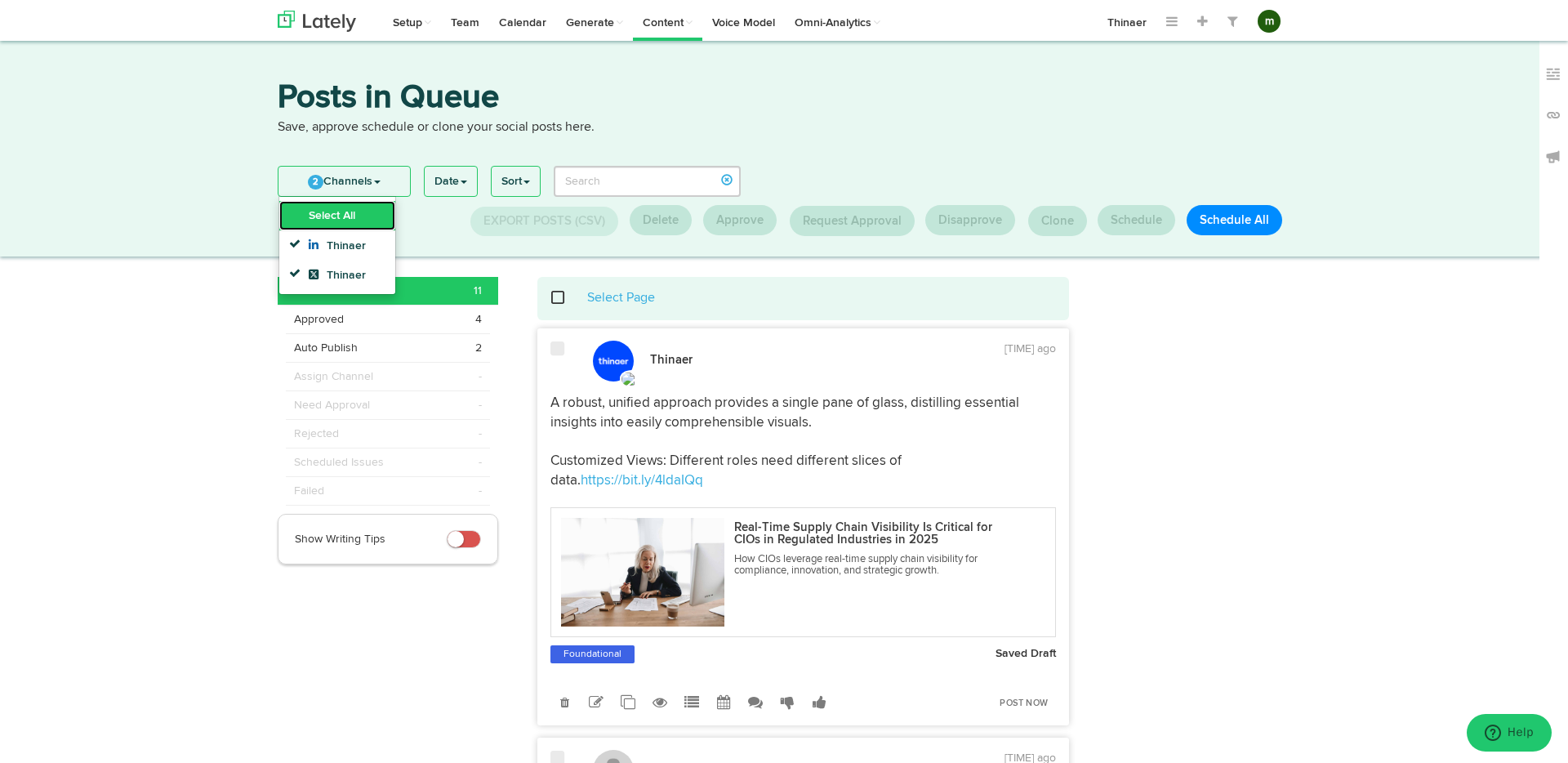 click on "Select All" at bounding box center (337, 216) 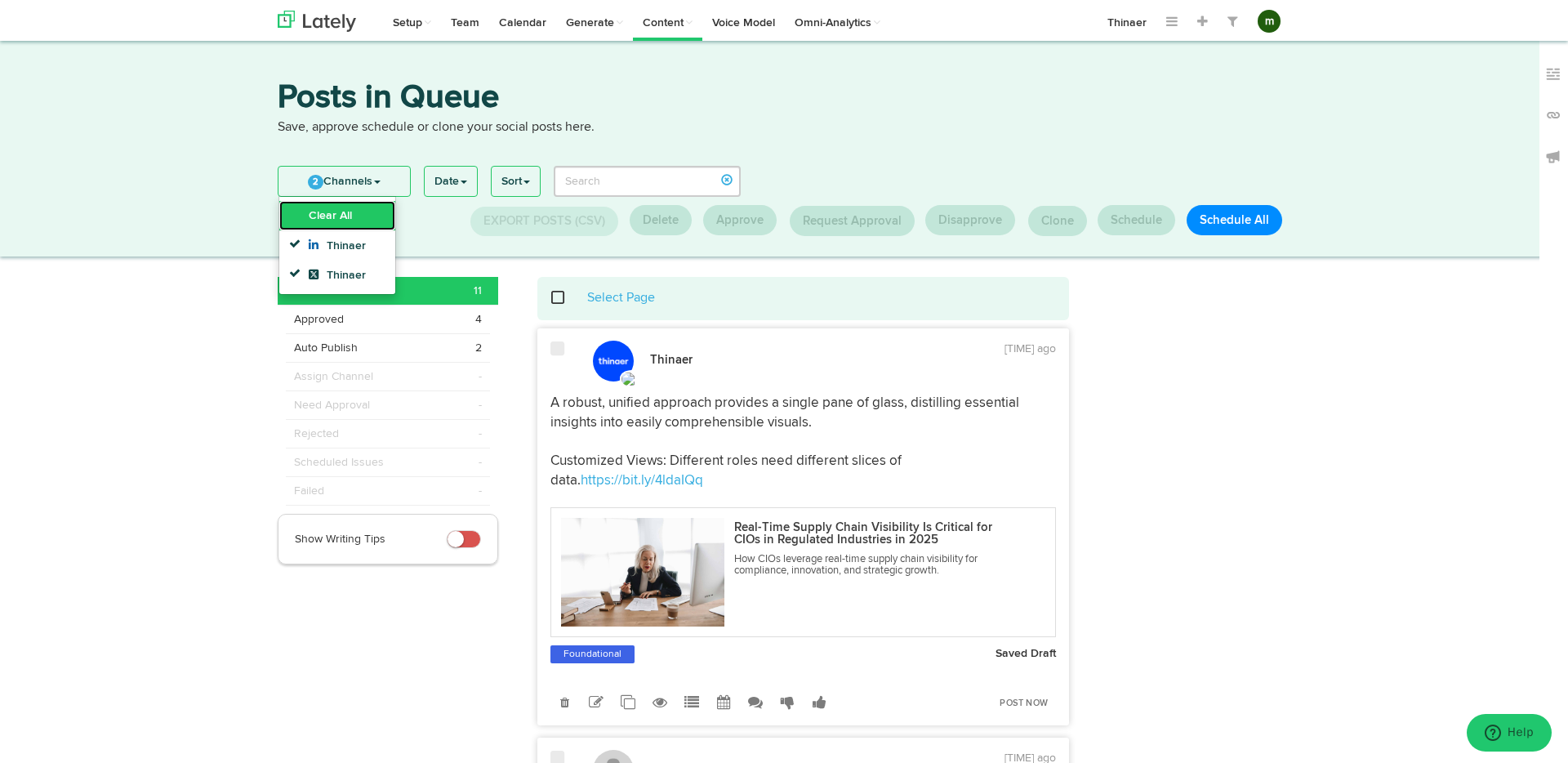 click on "Clear All" at bounding box center [337, 216] 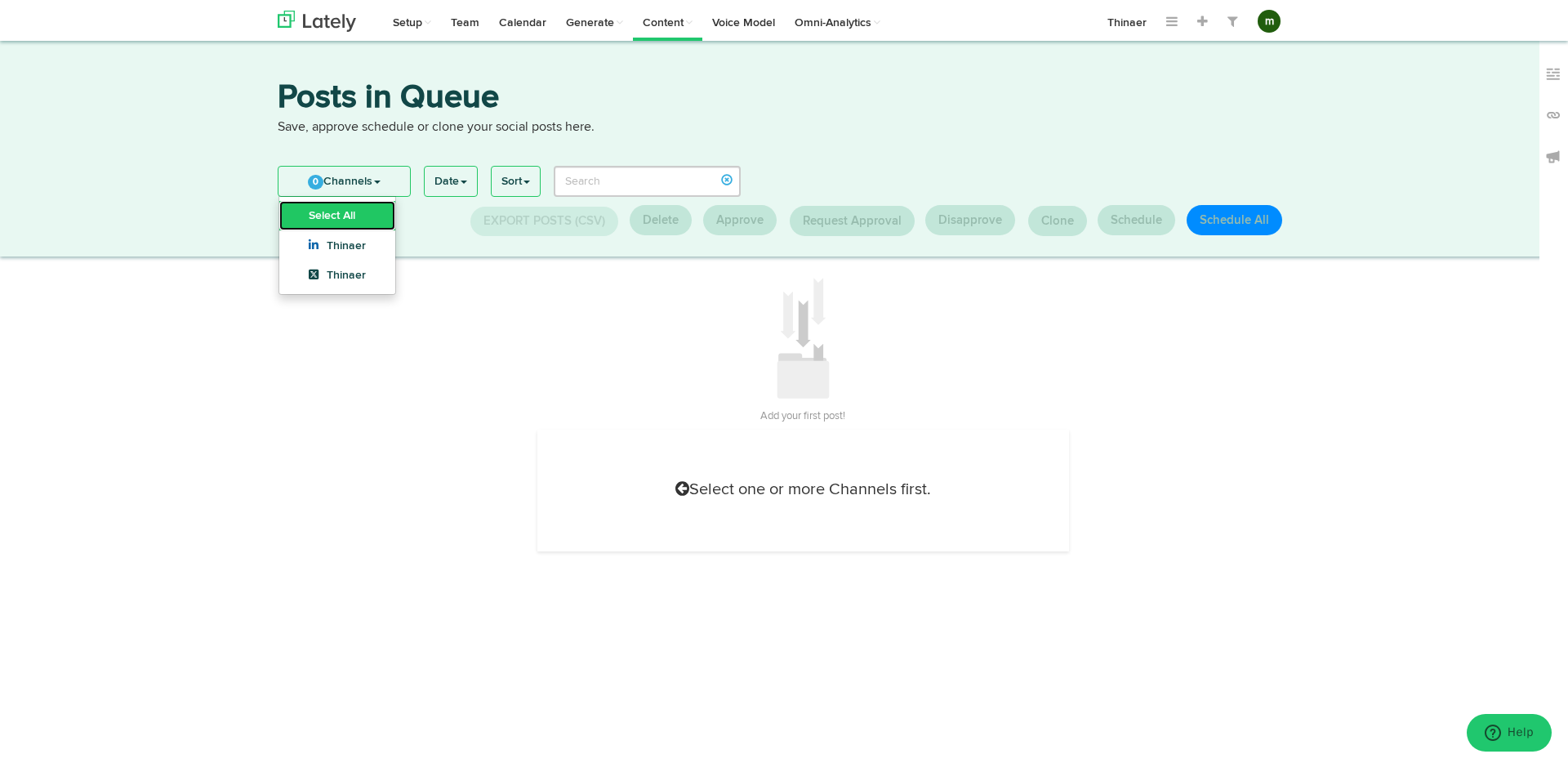 click on "Select All" at bounding box center [337, 216] 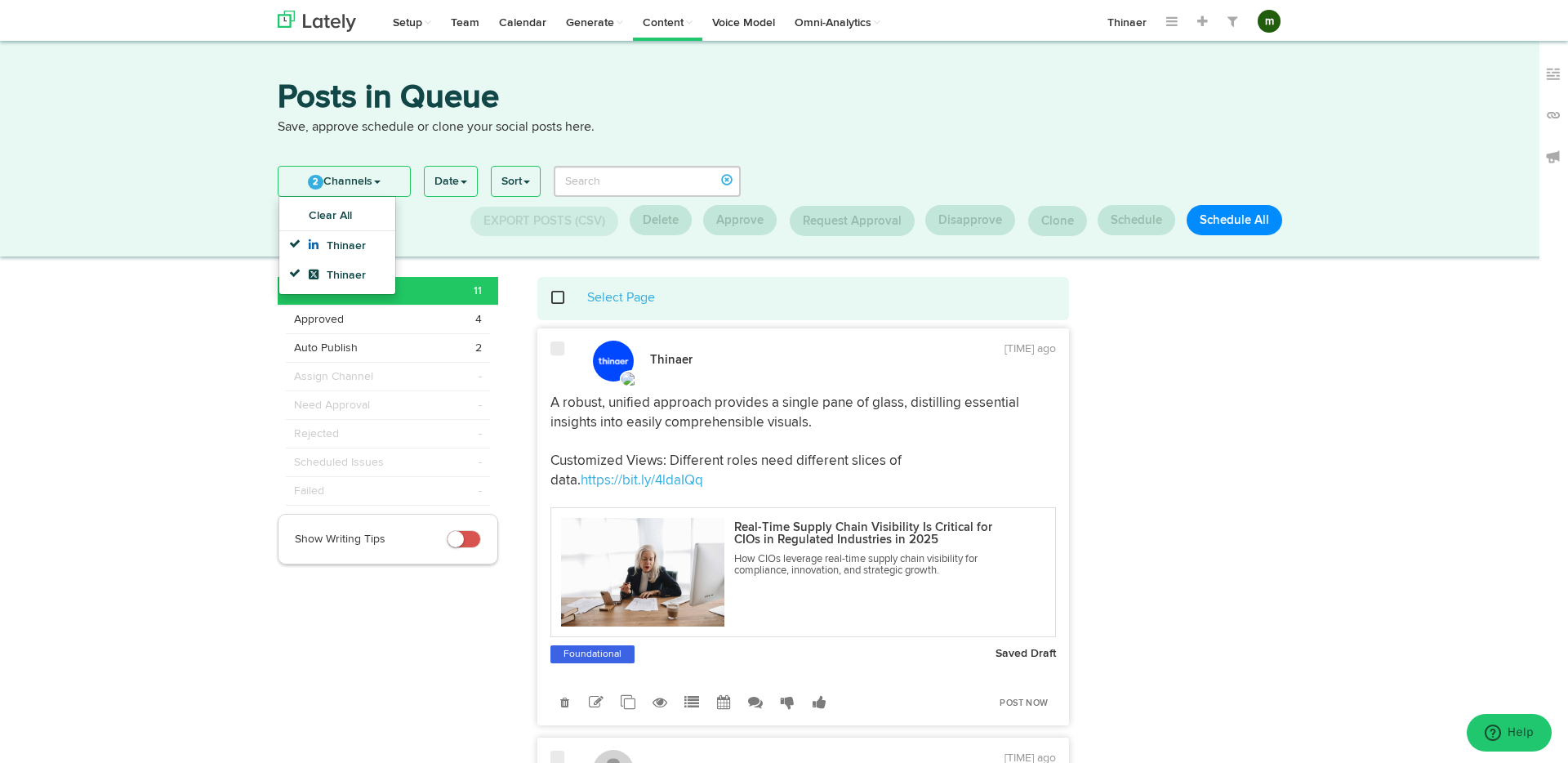 click at bounding box center (1192, 2340) 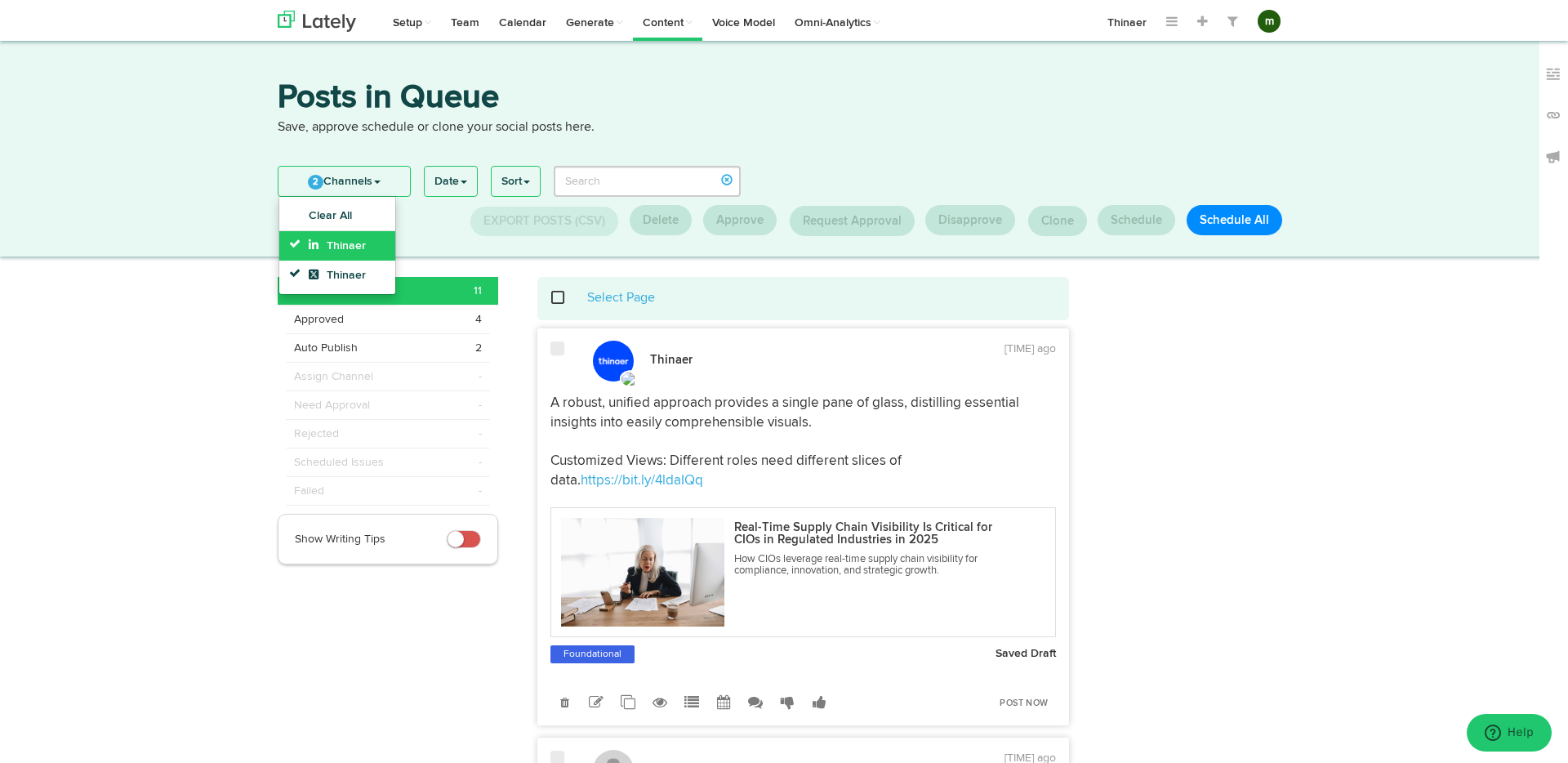 click on "Thinaer" at bounding box center (337, 246) 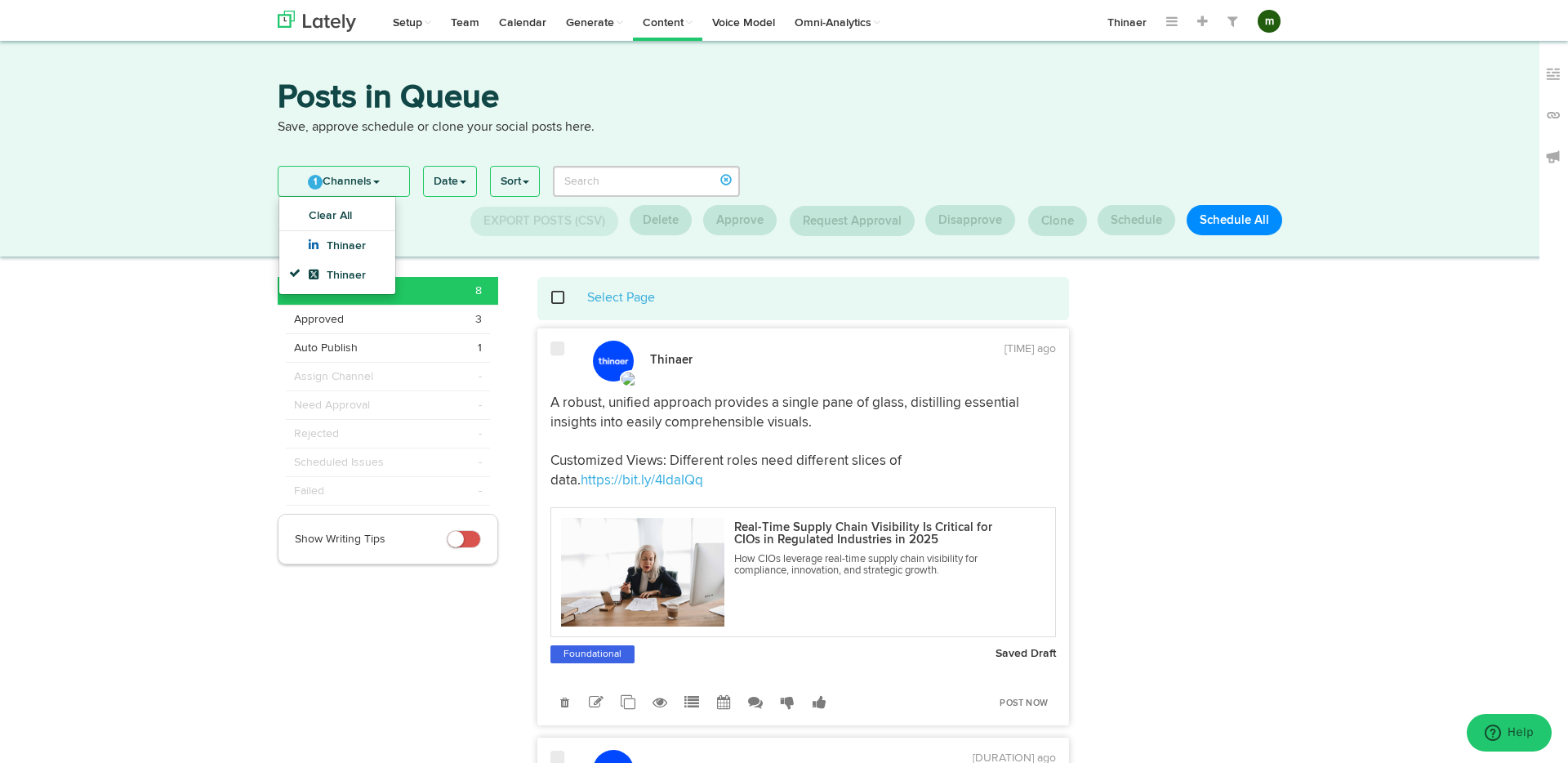 click at bounding box center (567, 297) 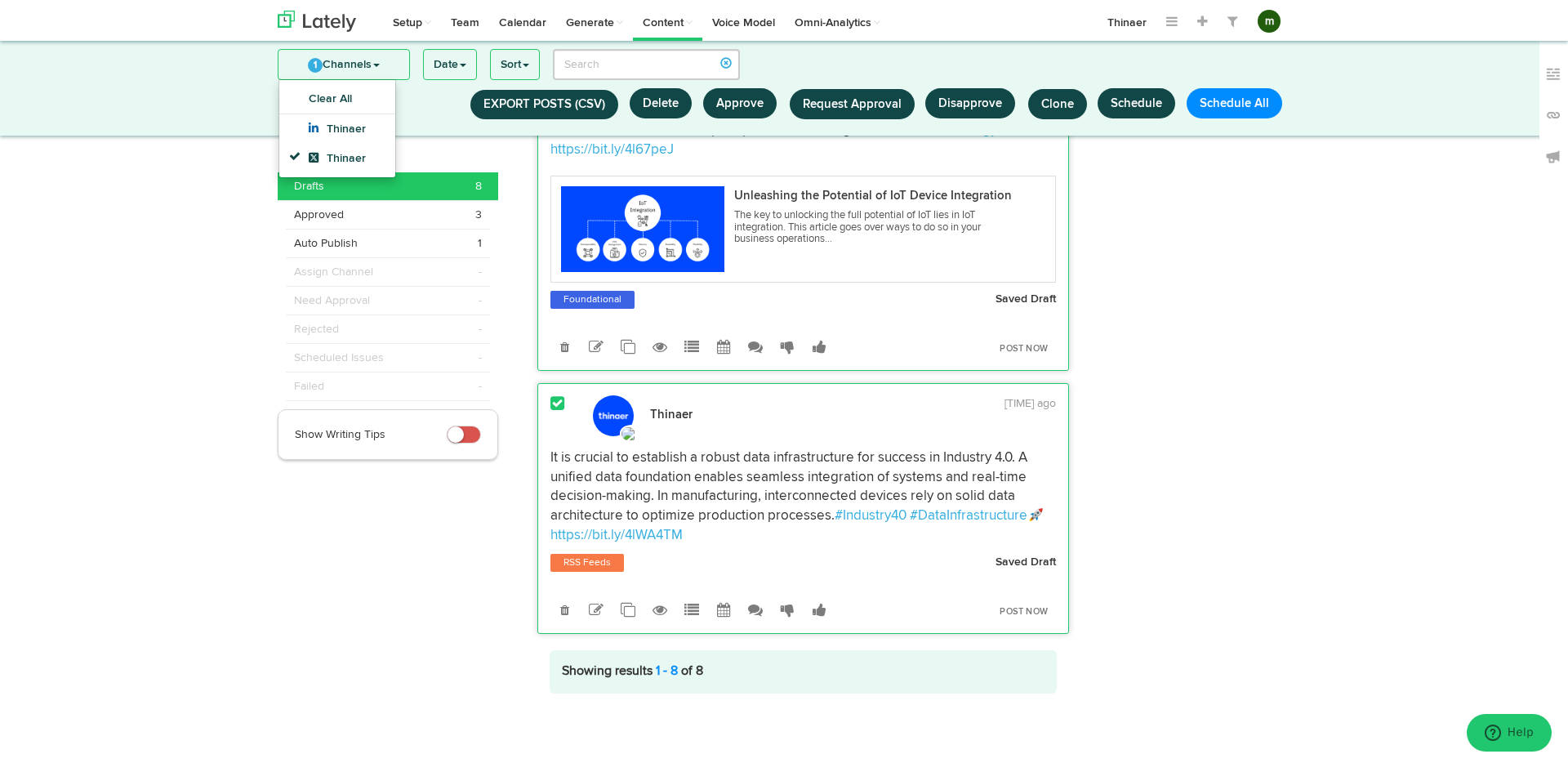 scroll, scrollTop: 2548, scrollLeft: 0, axis: vertical 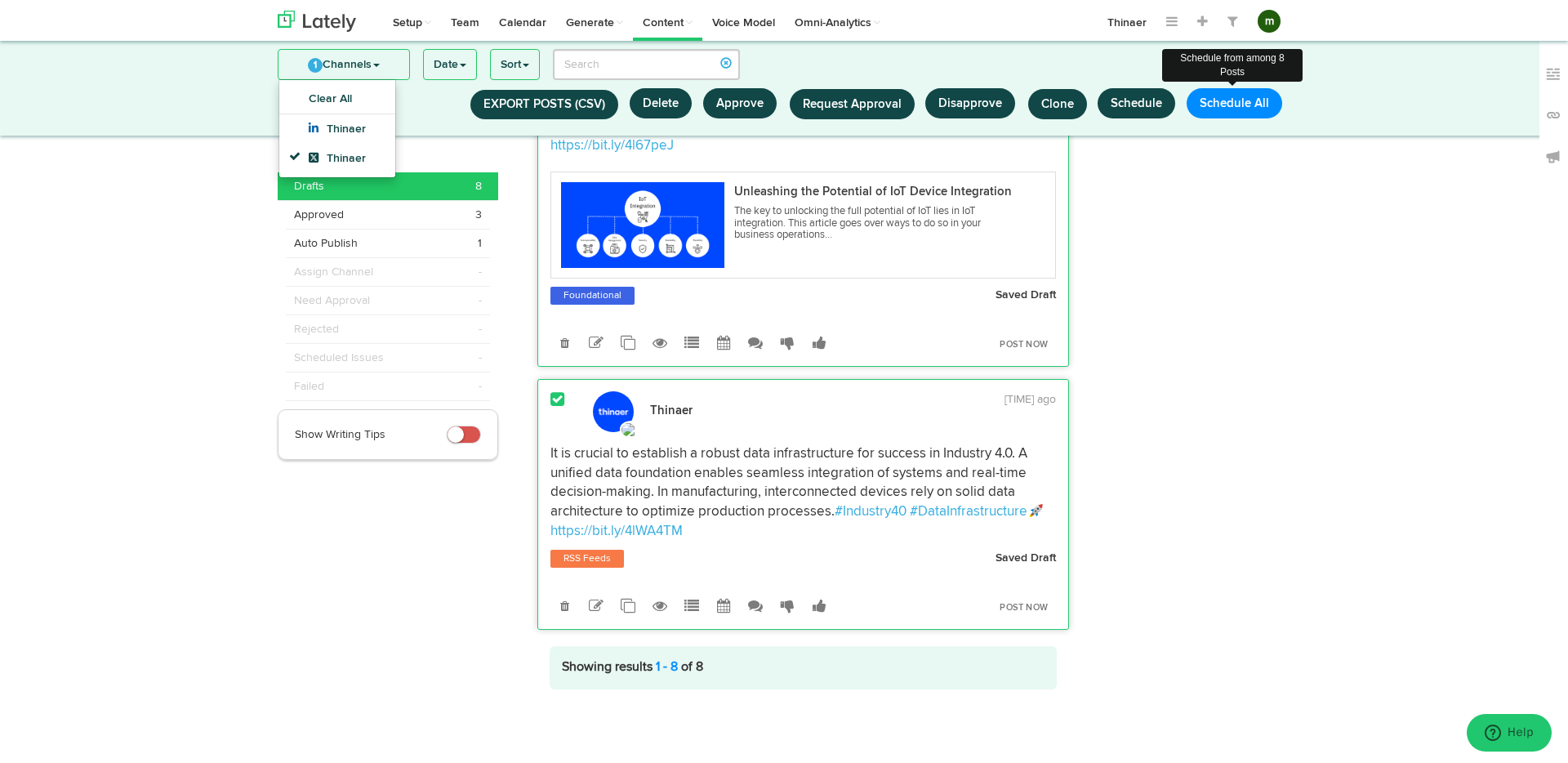 click on "Schedule All" at bounding box center (1234, 103) 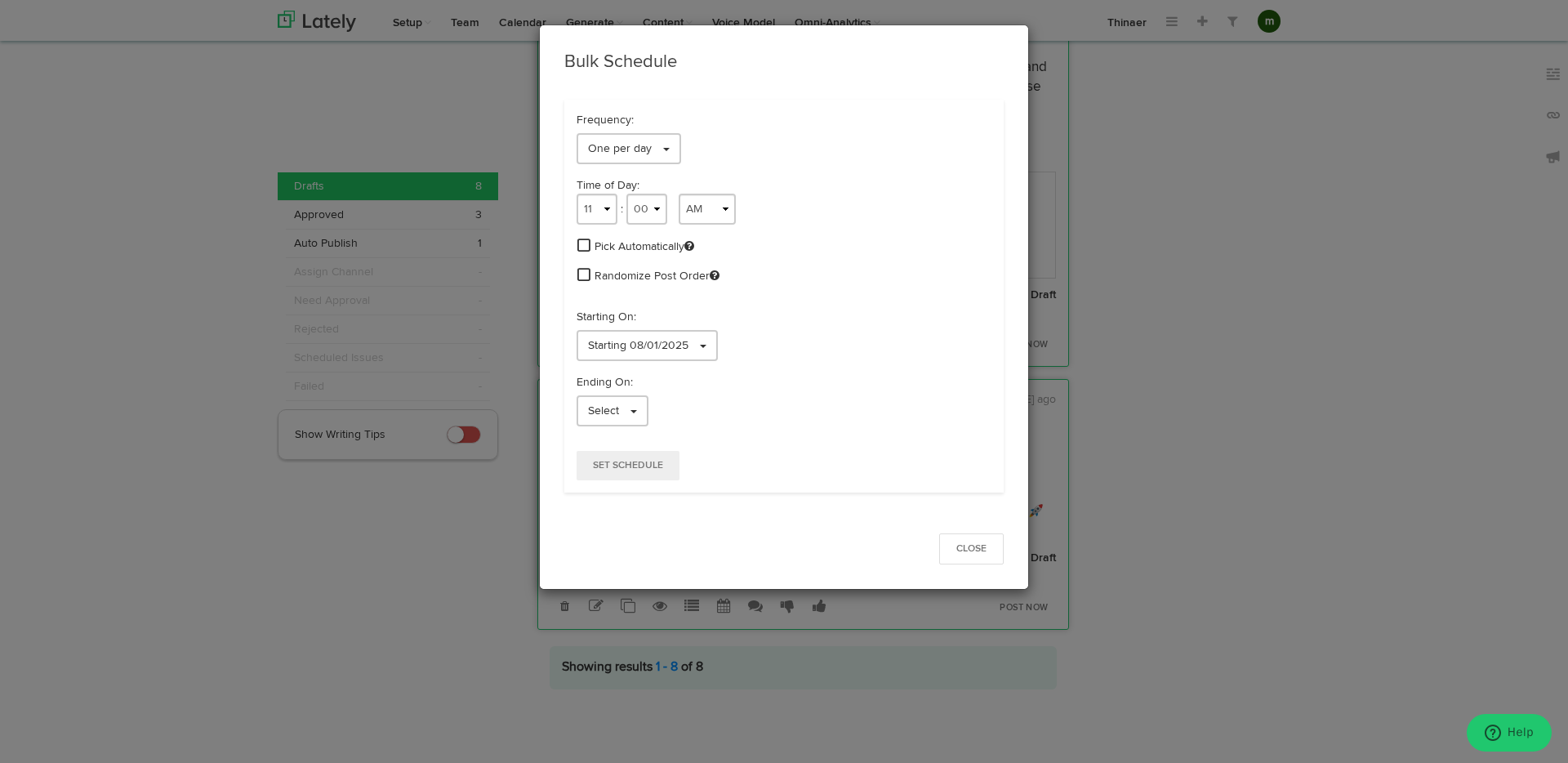 click on "Pick Automatically" at bounding box center [644, 247] 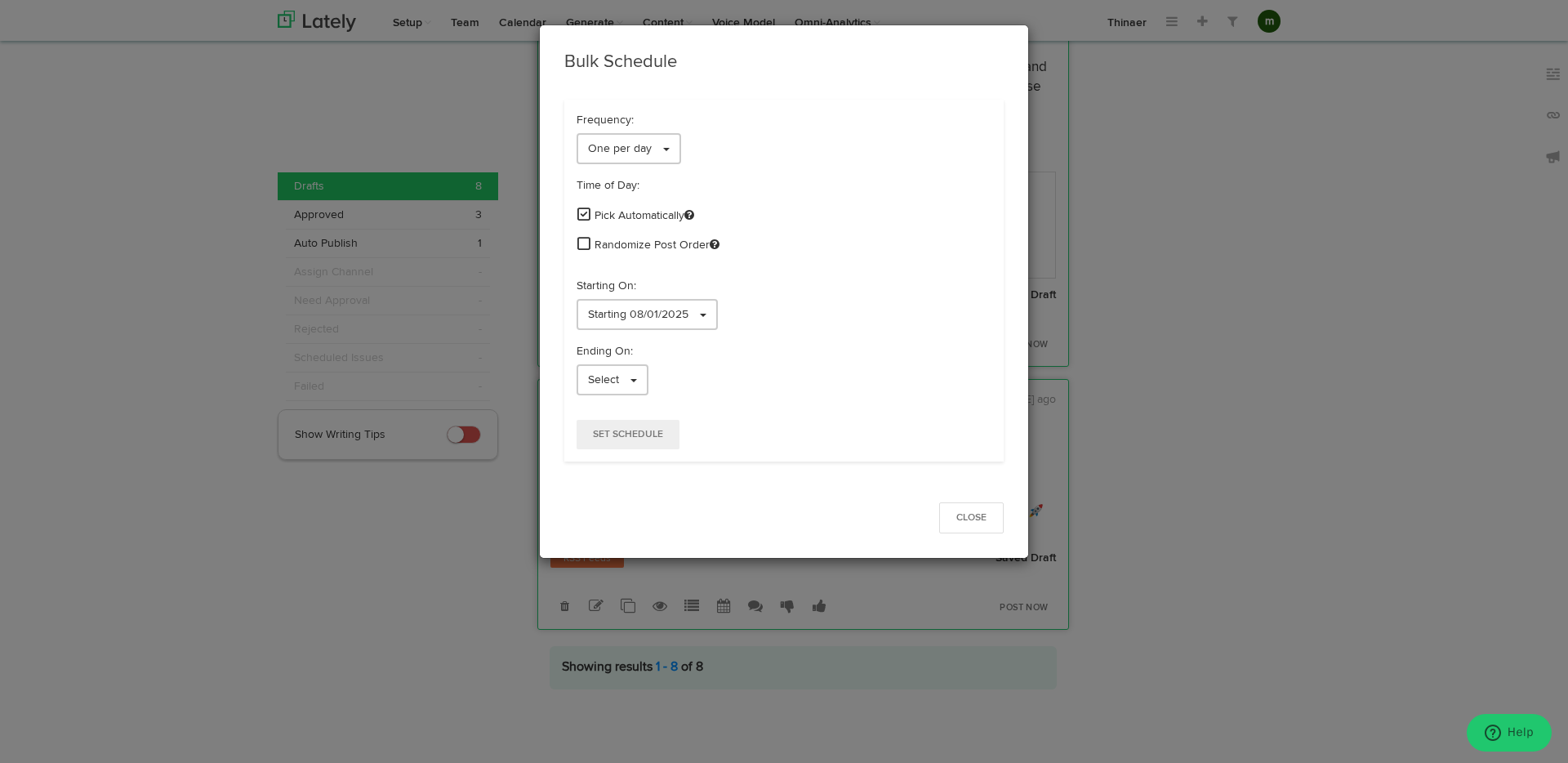 click on "Starting On:" at bounding box center (784, 286) 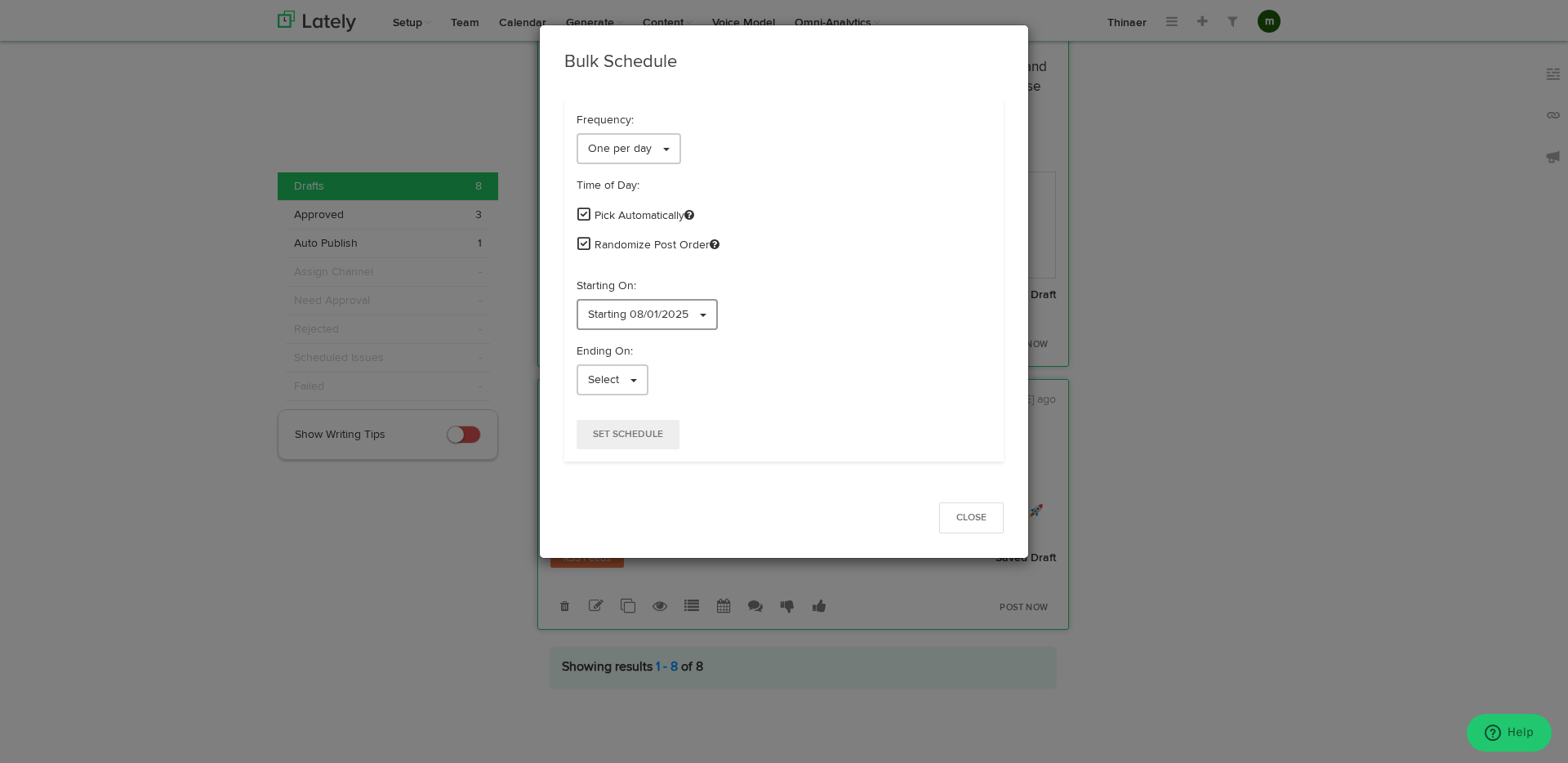 click on "Starting 08/01/2025" at bounding box center [638, 315] 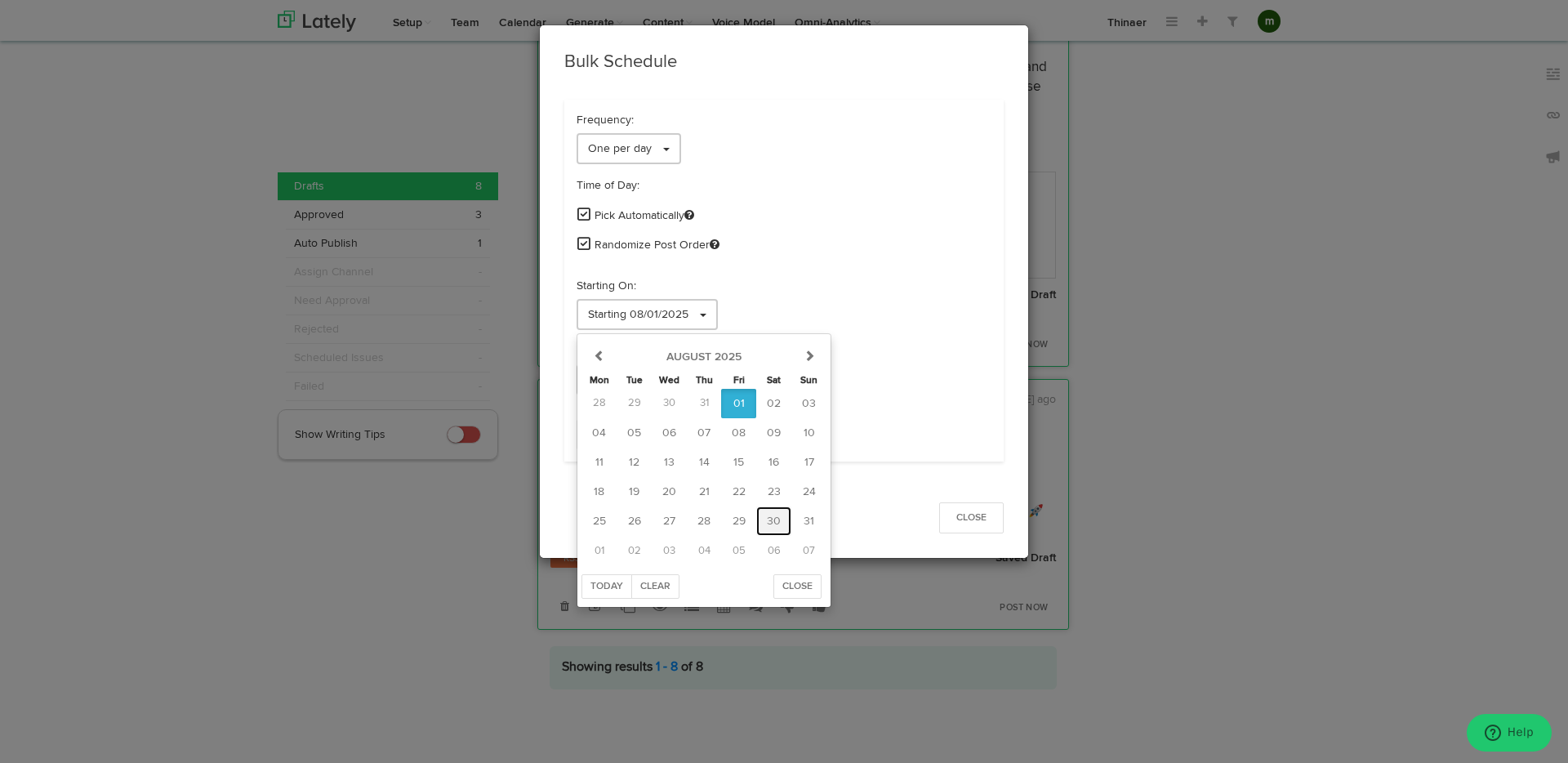 click on "30" at bounding box center (773, 521) 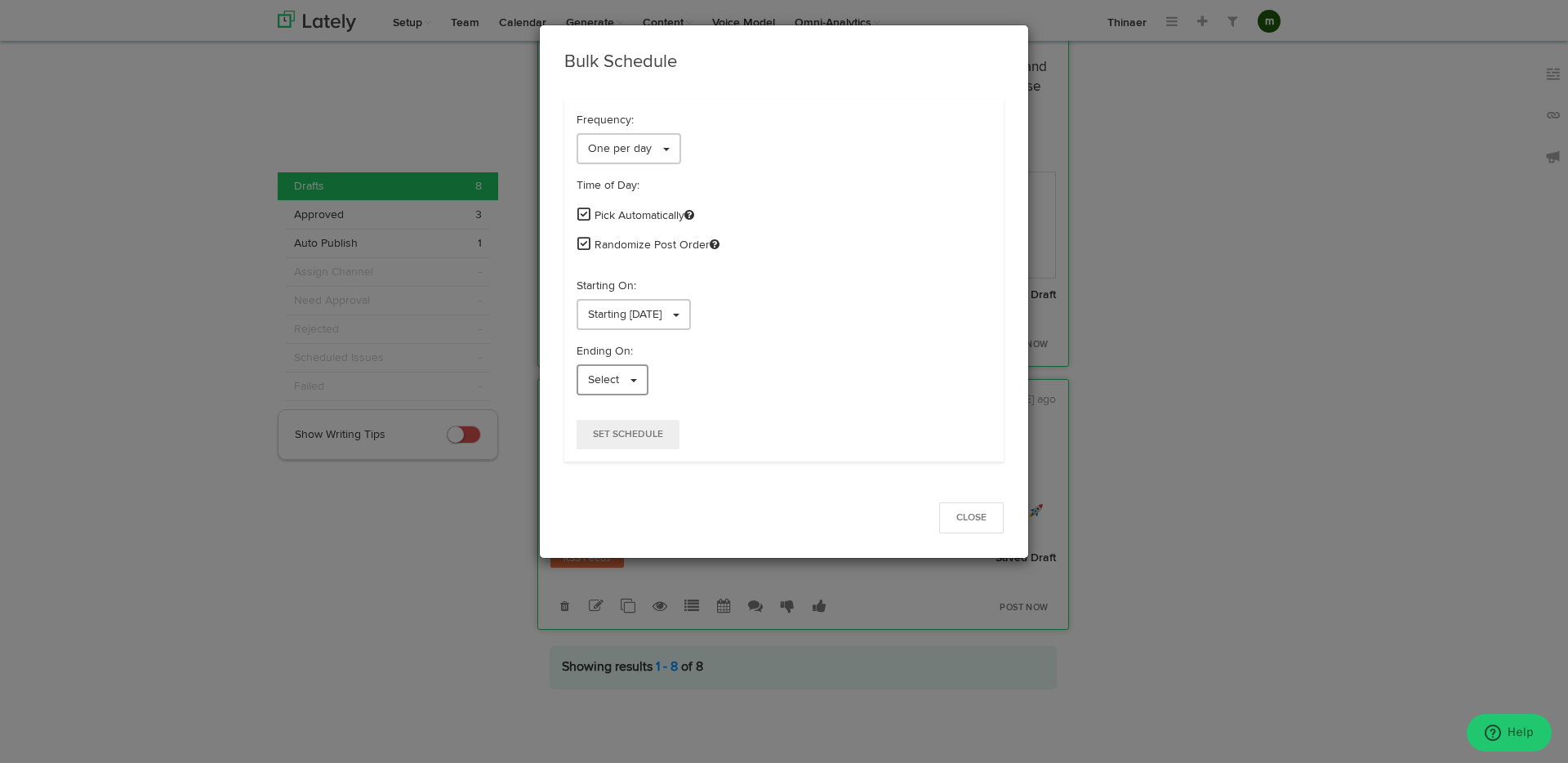 click on "Select" at bounding box center [612, 380] 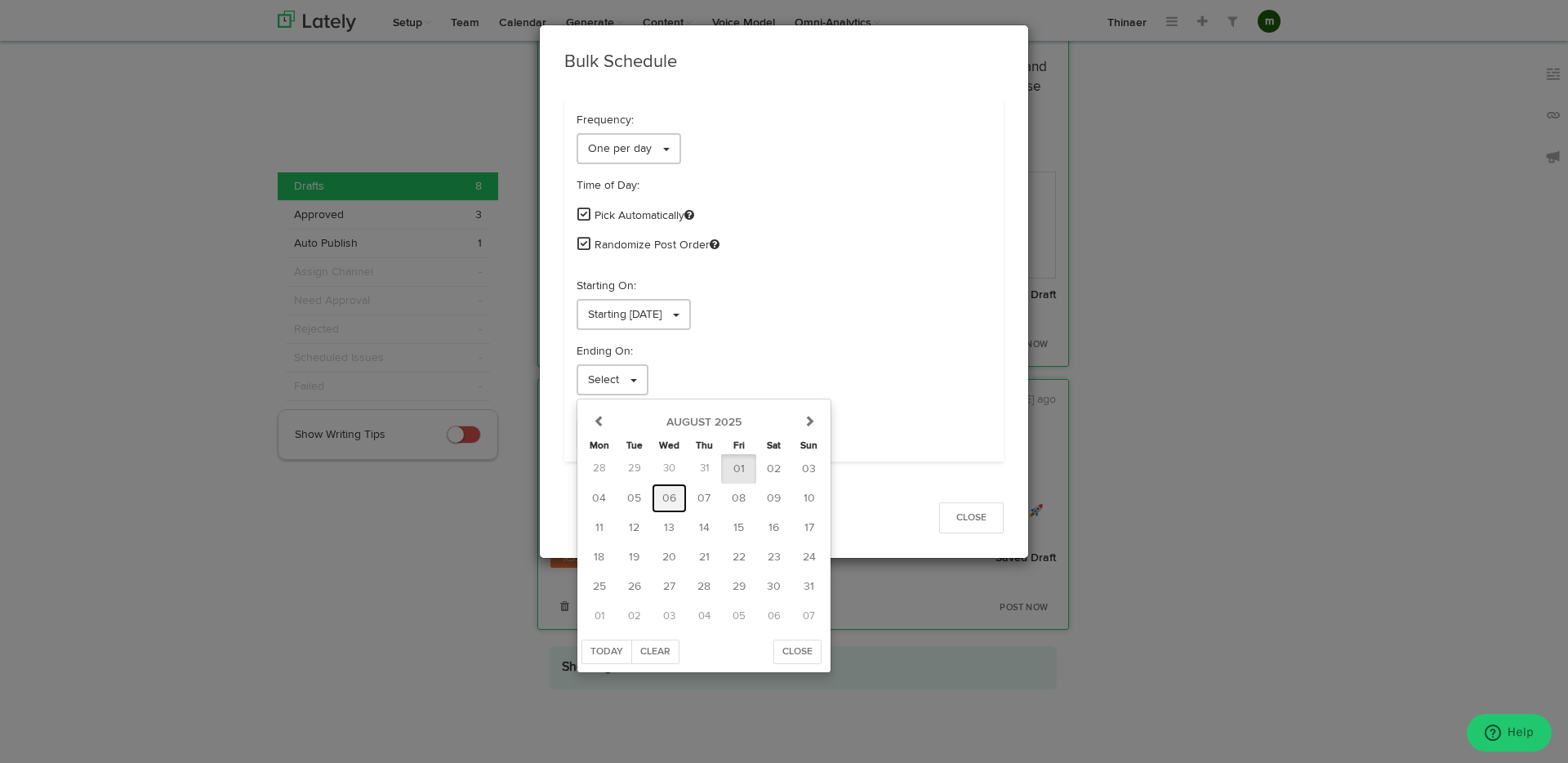 click on "06" at bounding box center [669, 498] 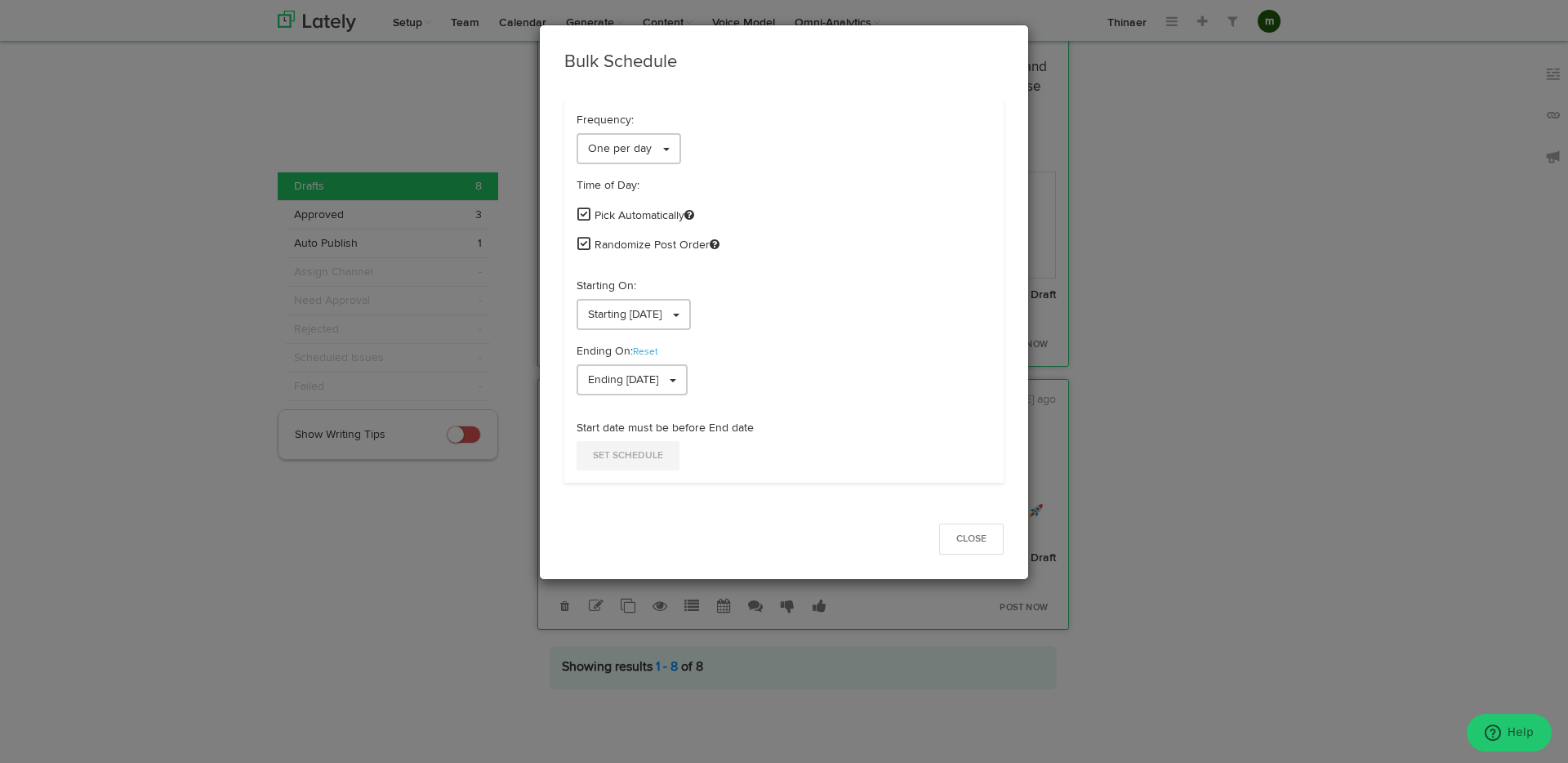click on "Ending 08/06/2025" at bounding box center [784, 380] 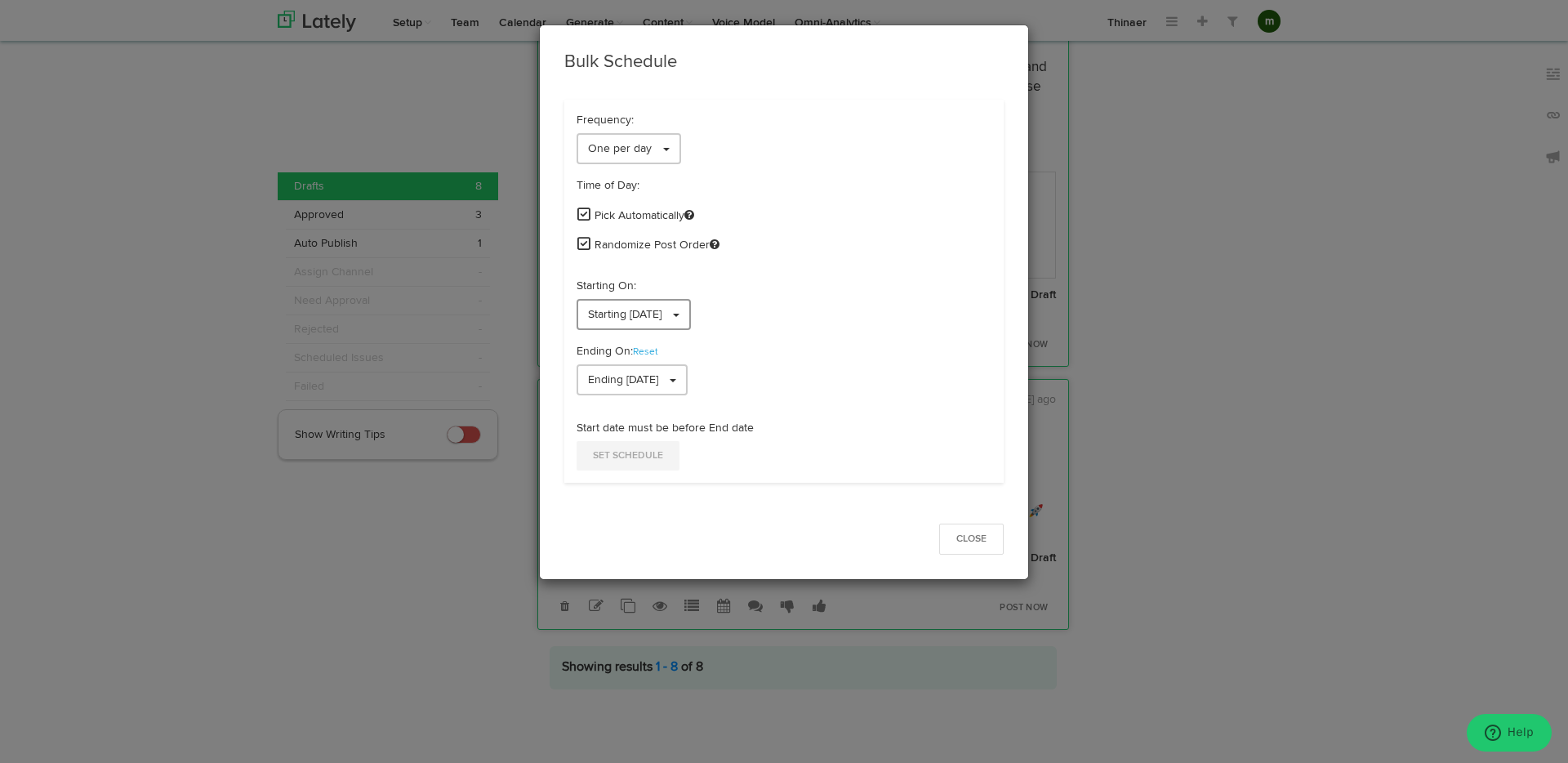 click at bounding box center [676, 315] 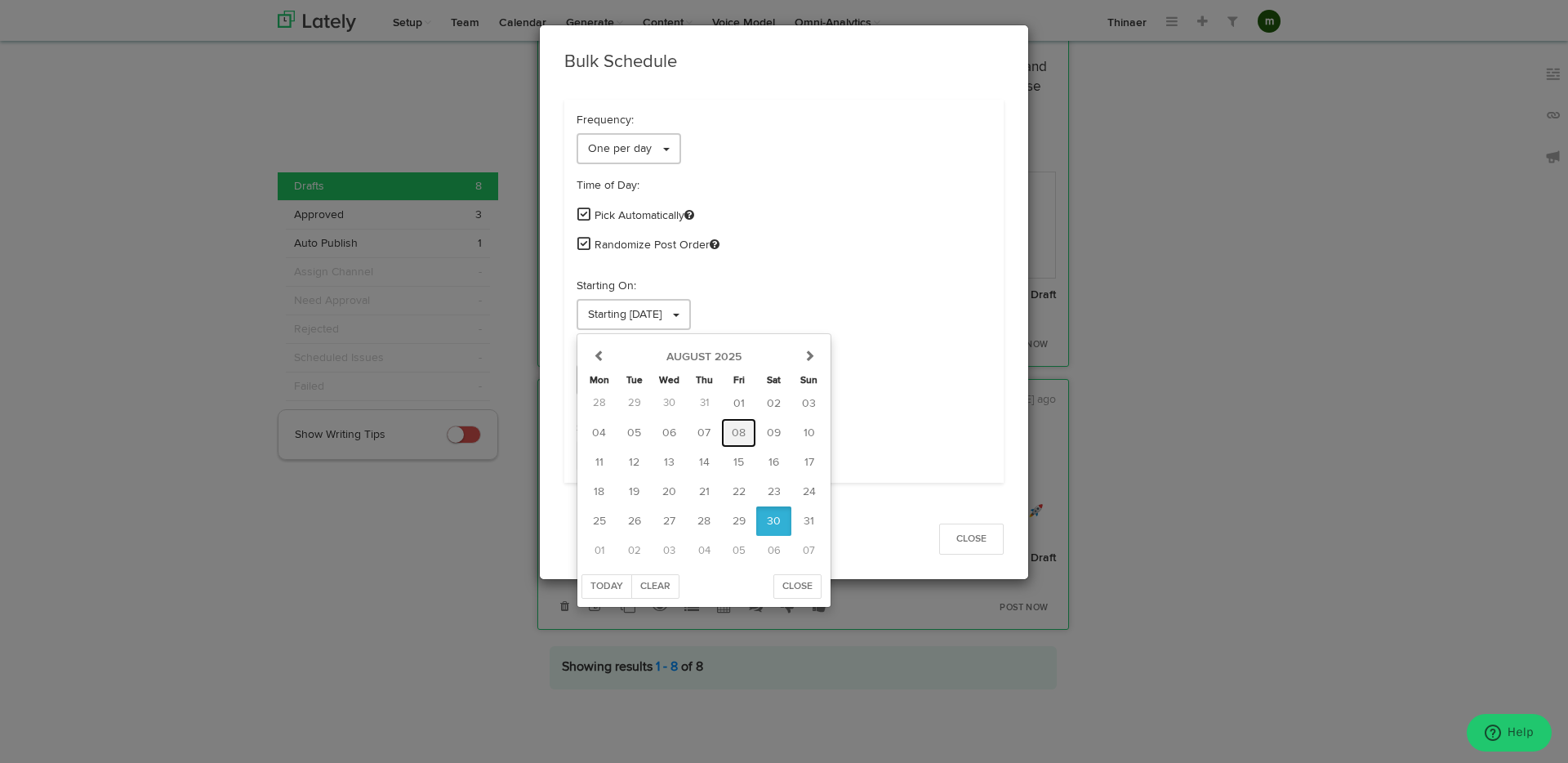 click on "08" at bounding box center (738, 433) 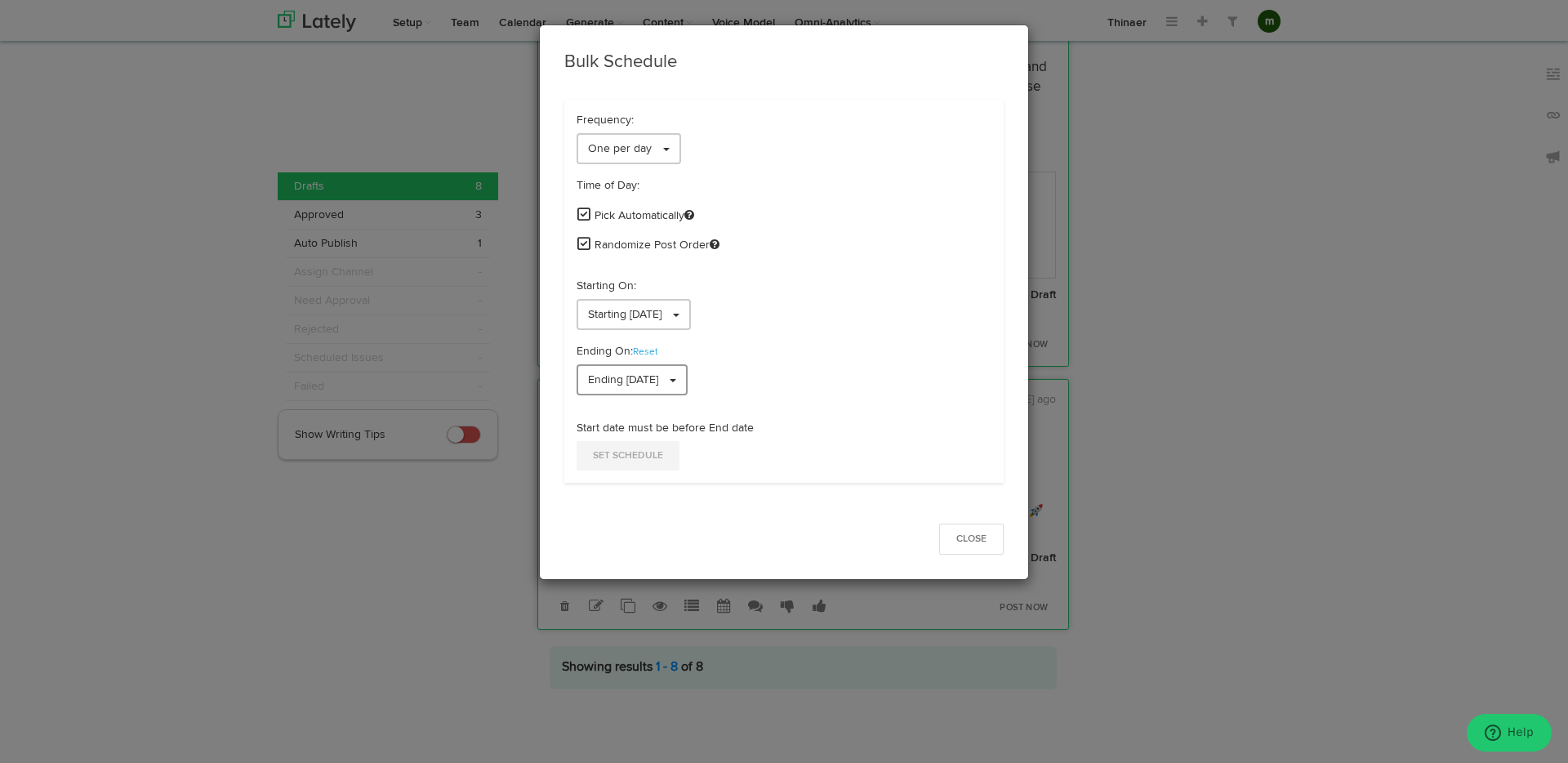 click on "Ending 08/06/2025" at bounding box center [632, 380] 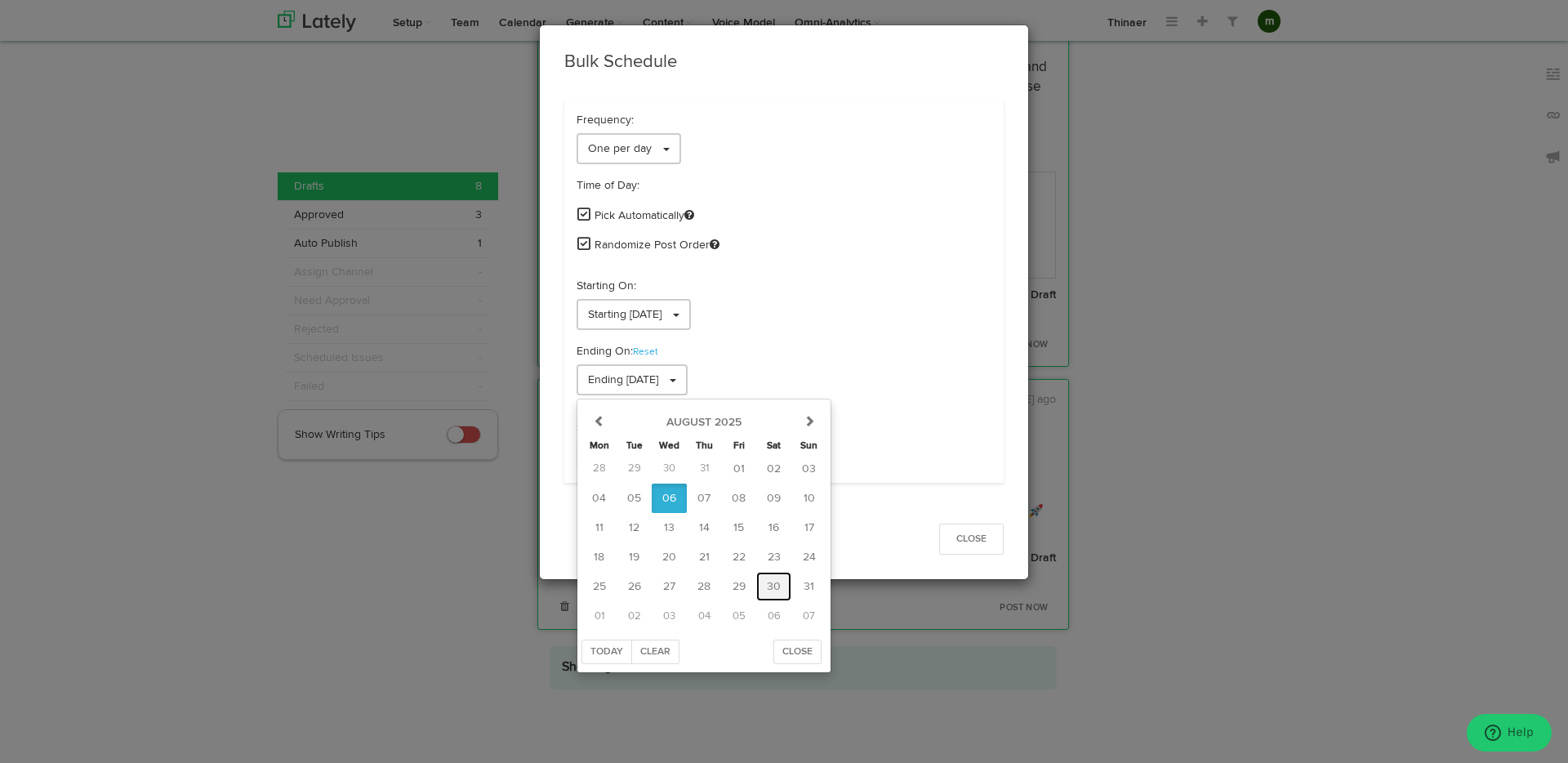 click on "30" at bounding box center [773, 587] 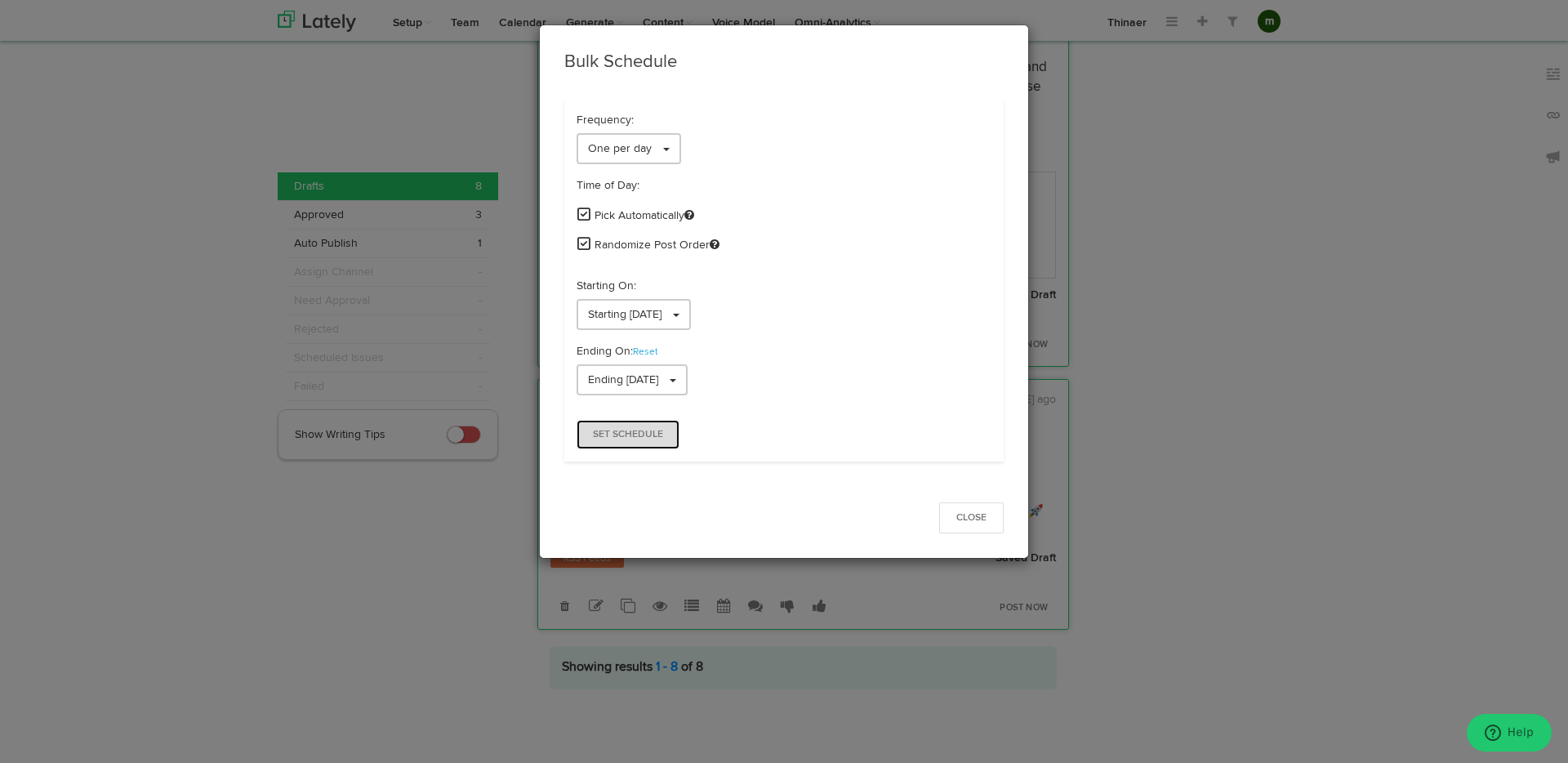click on "Set Schedule" at bounding box center (628, 435) 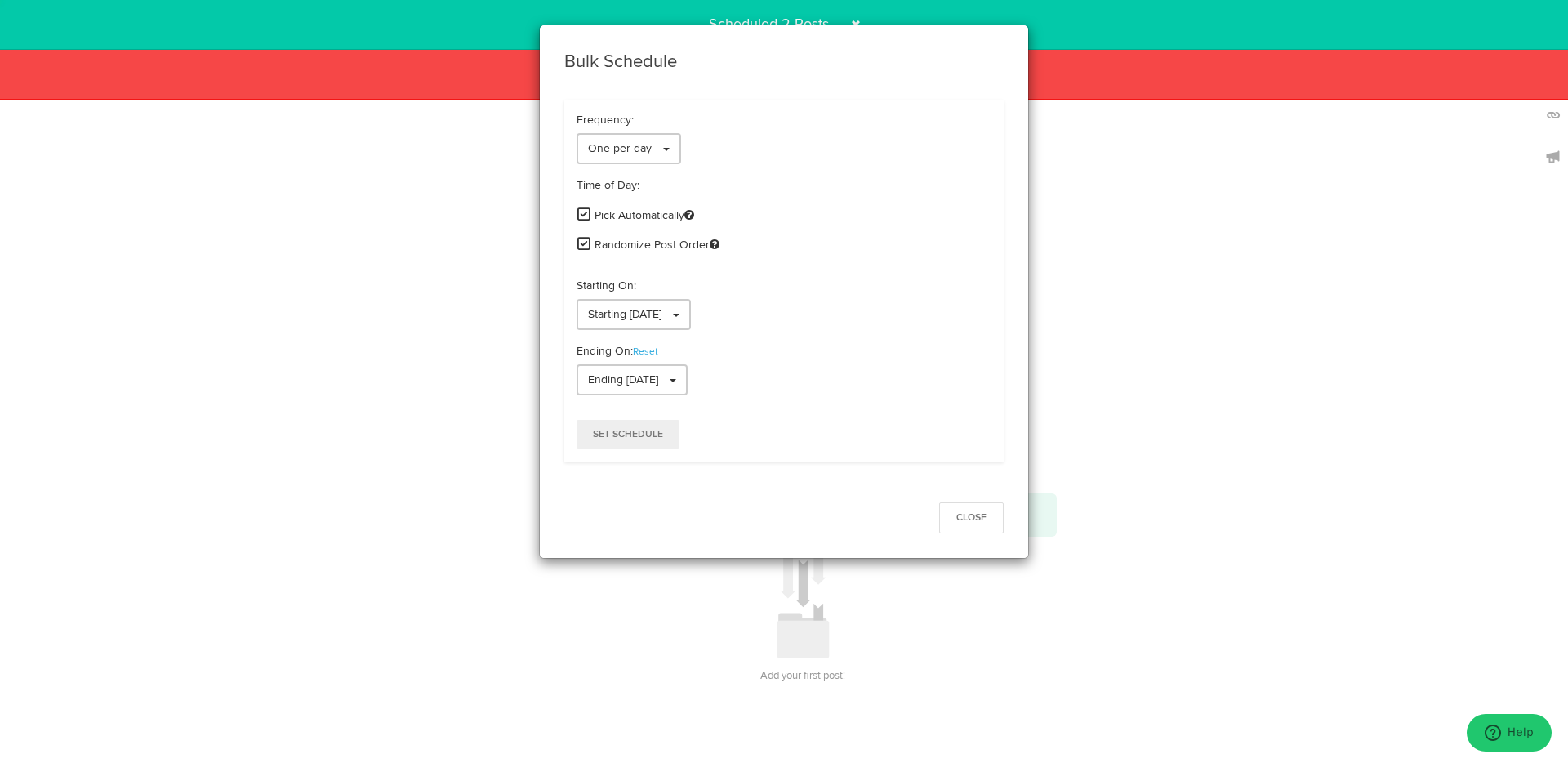 scroll, scrollTop: 0, scrollLeft: 0, axis: both 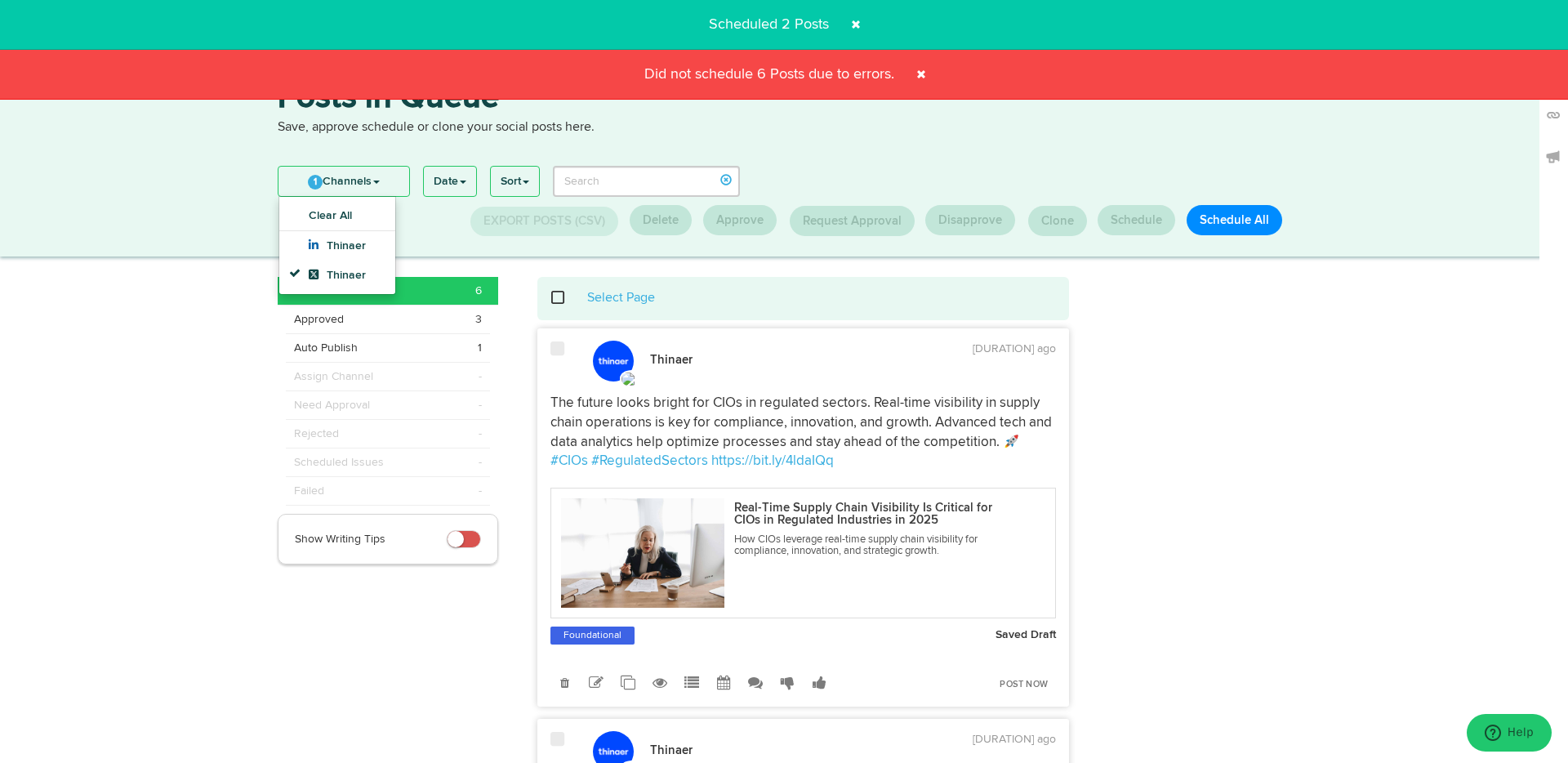 click 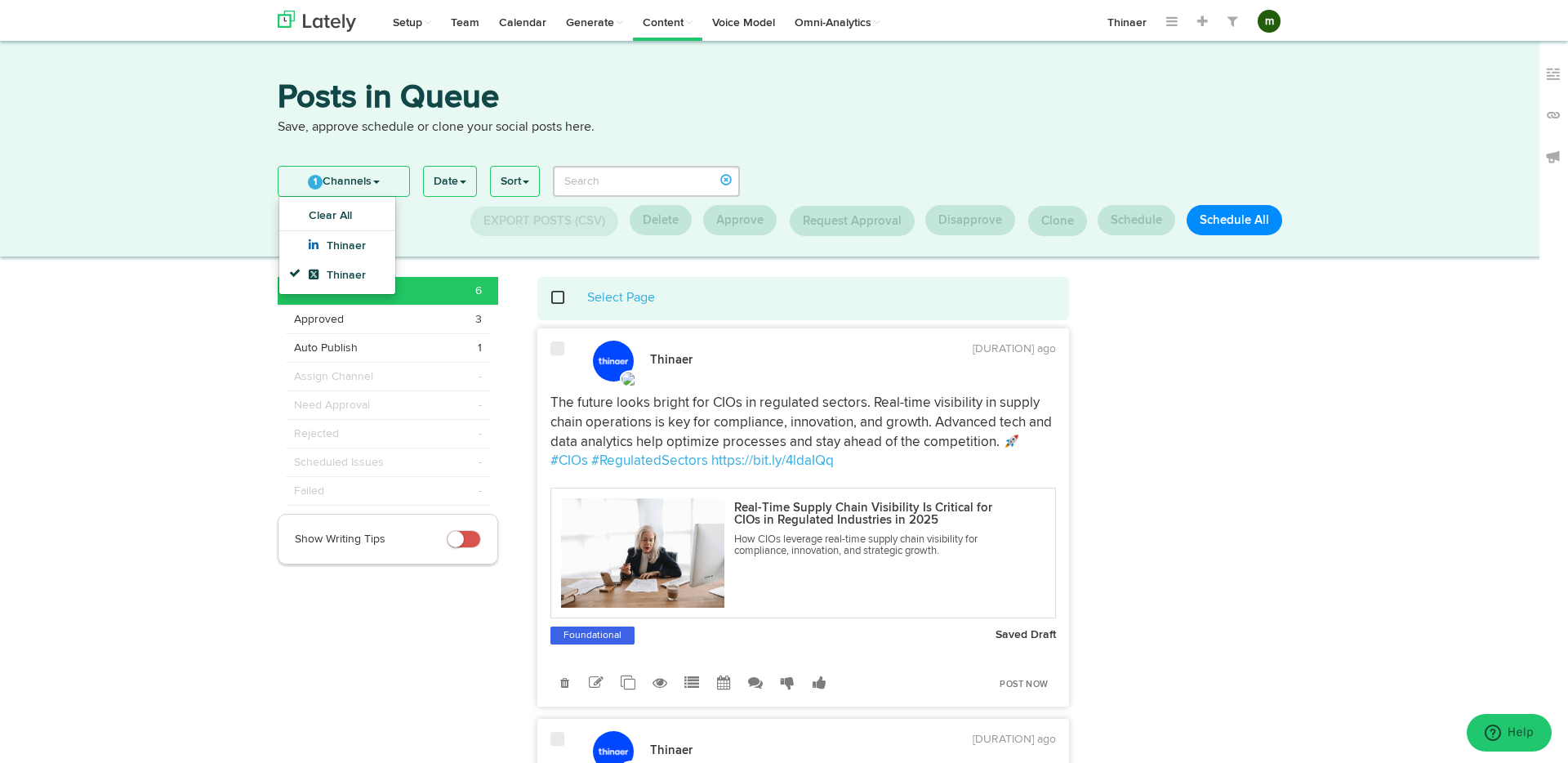 click on "Posts in Queue
Save, approve schedule or clone your social posts here.
1  Channels
Clear All
Thinaer
Thinaer
Date
Last Two Weeks
Last 30 Days
Last 3 Months
Last 6 Months" at bounding box center (784, 1314) 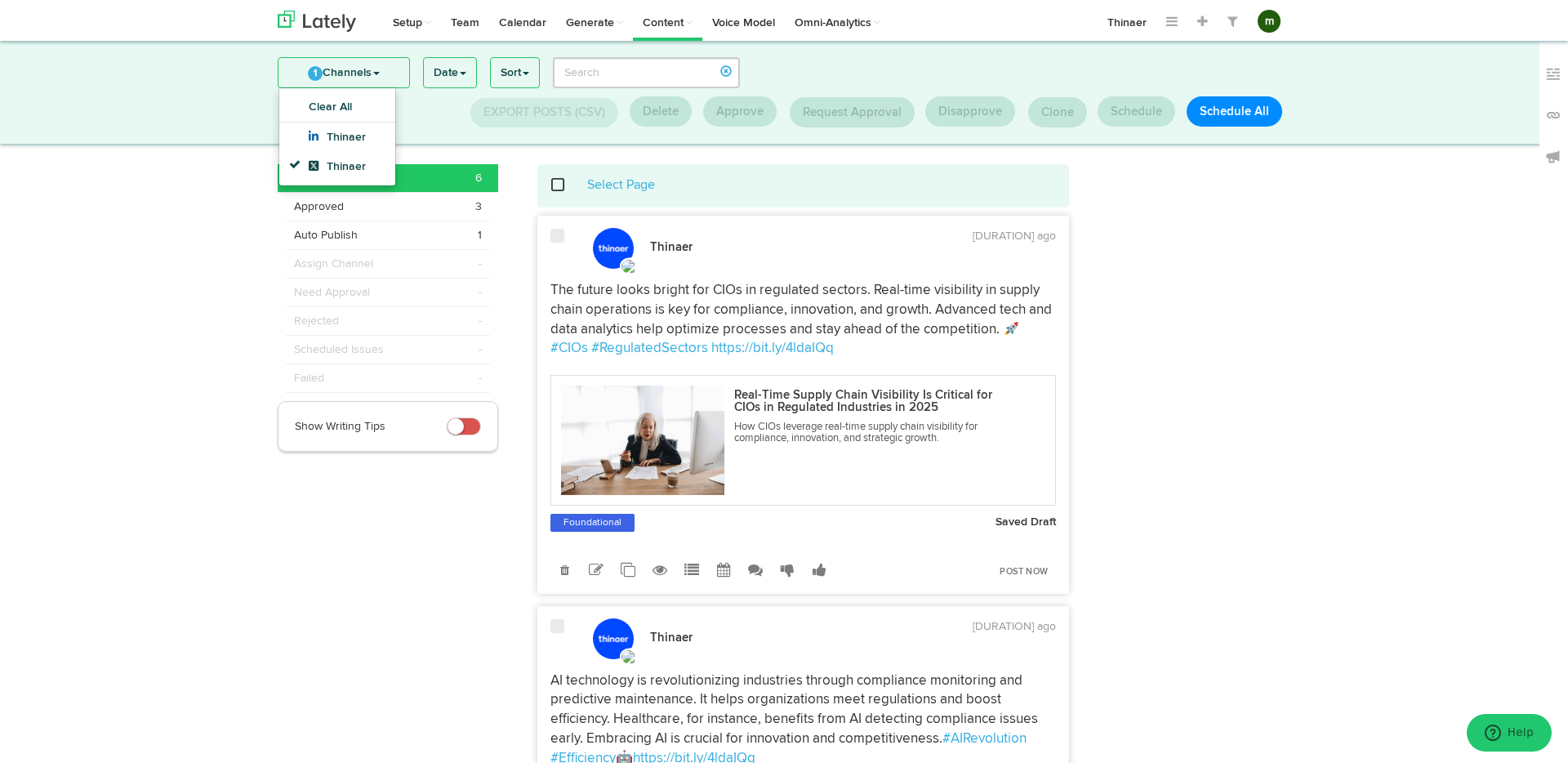 scroll, scrollTop: 7, scrollLeft: 0, axis: vertical 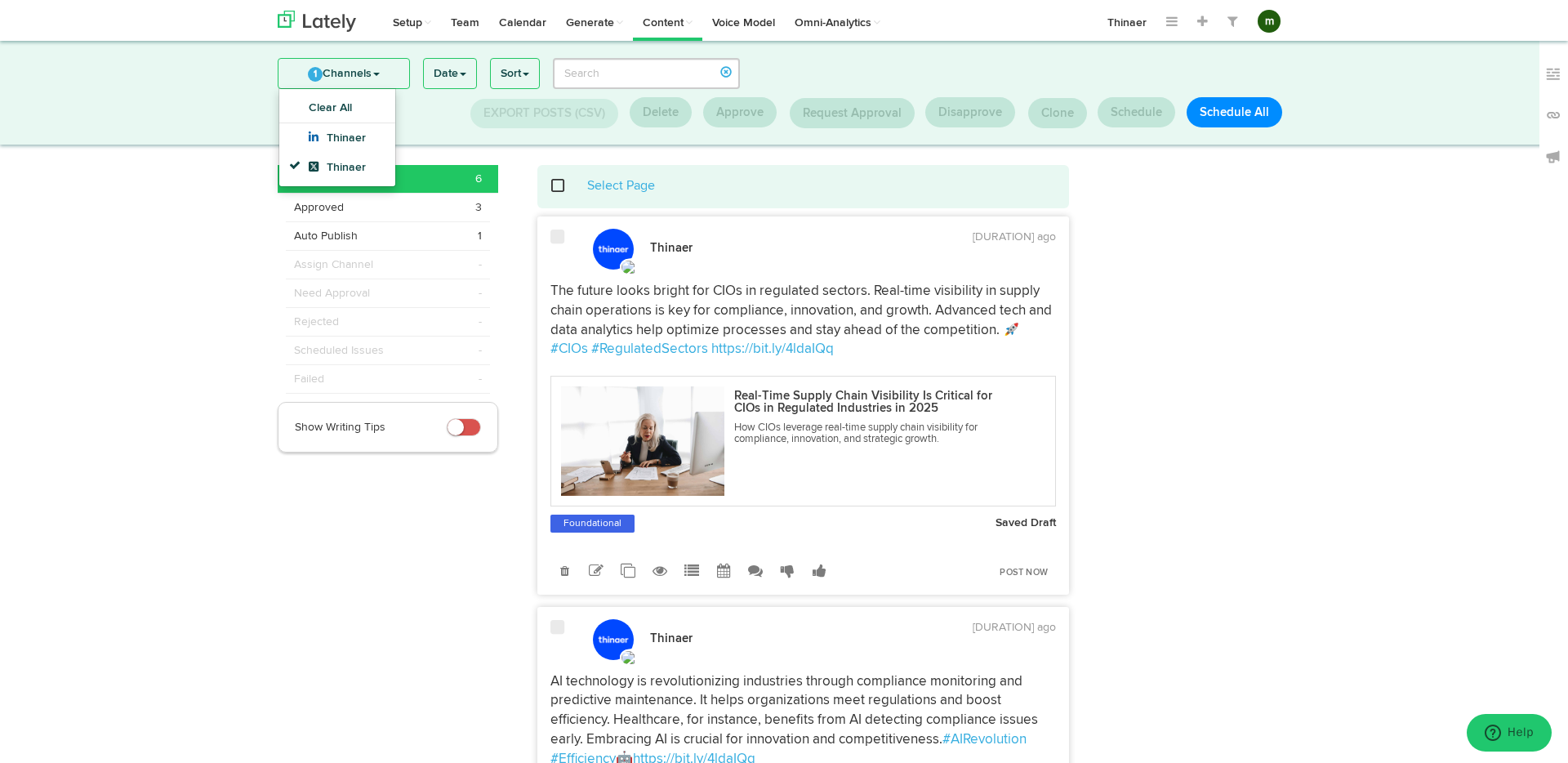 click at bounding box center [567, 185] 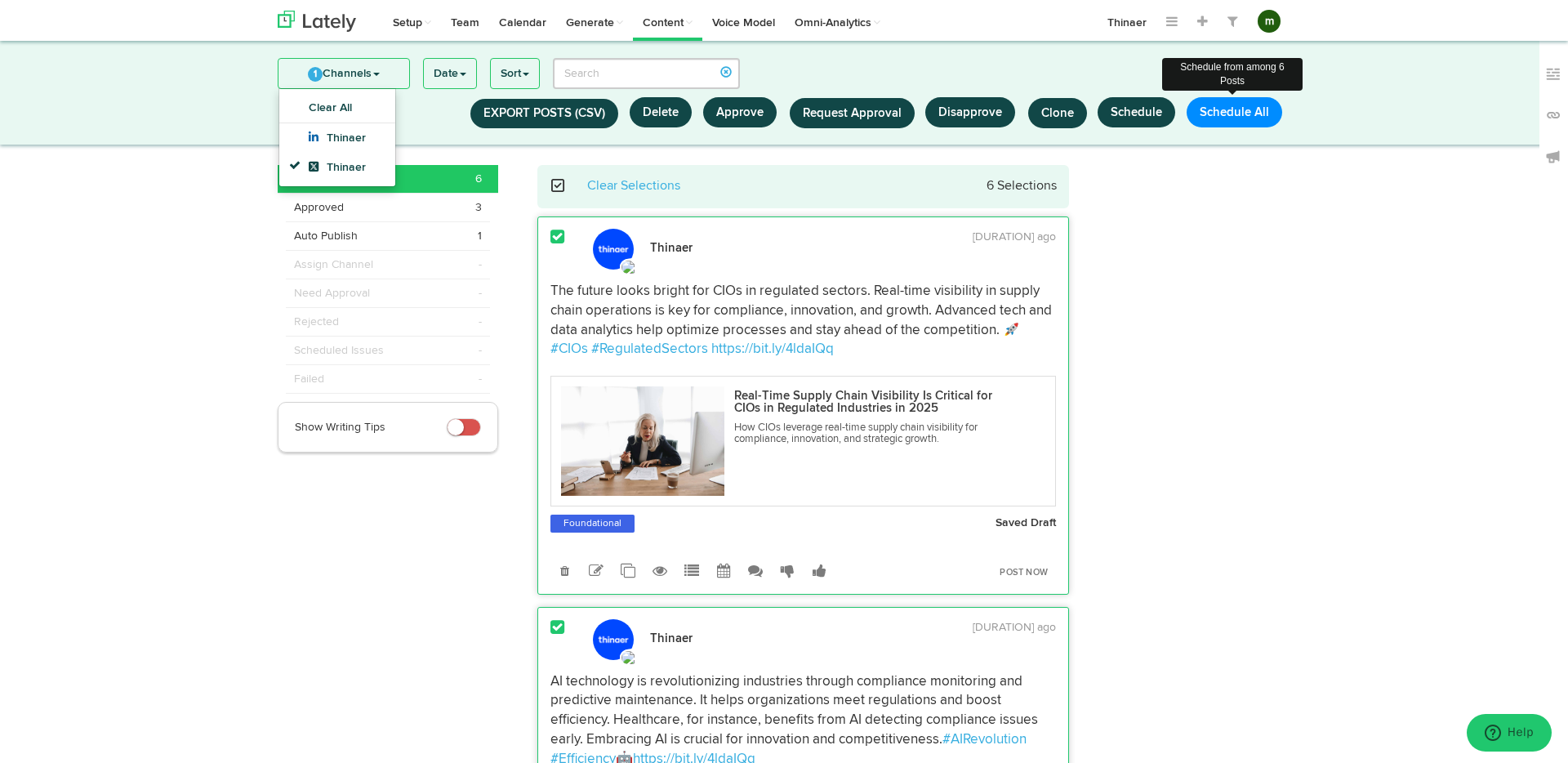 click on "Schedule All" at bounding box center [1234, 112] 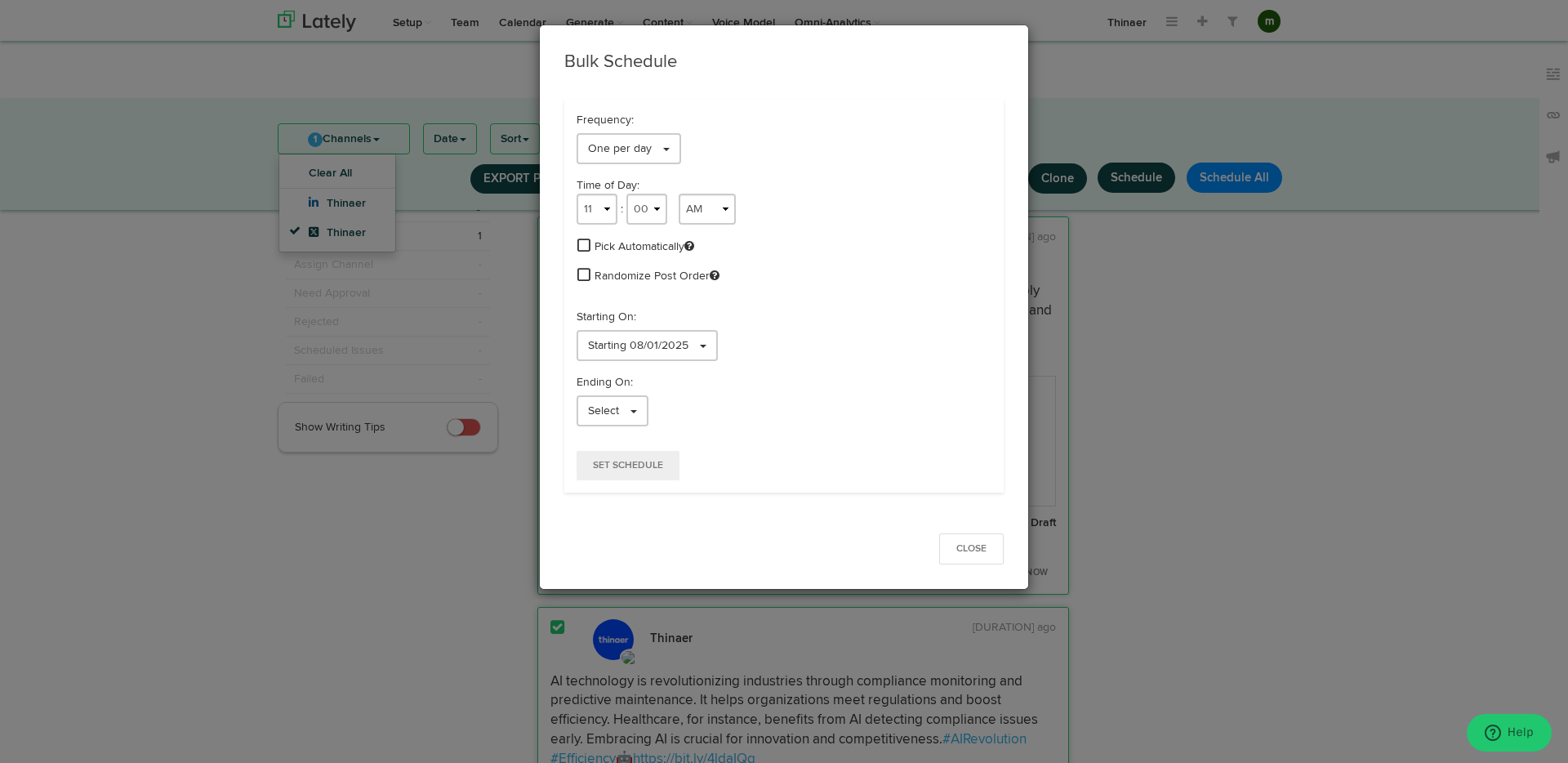 click at bounding box center (584, 245) 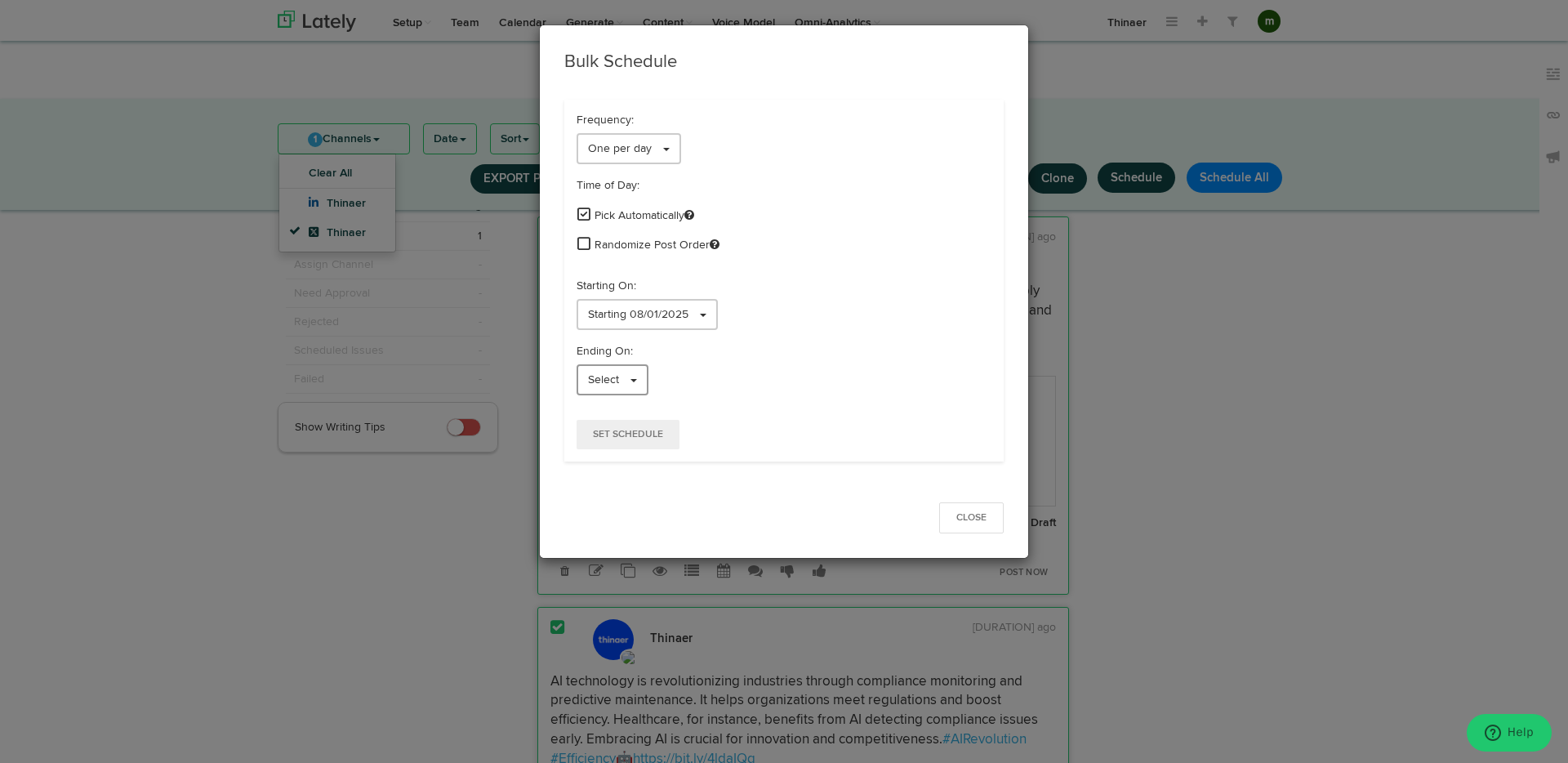 click on "Select" at bounding box center [612, 380] 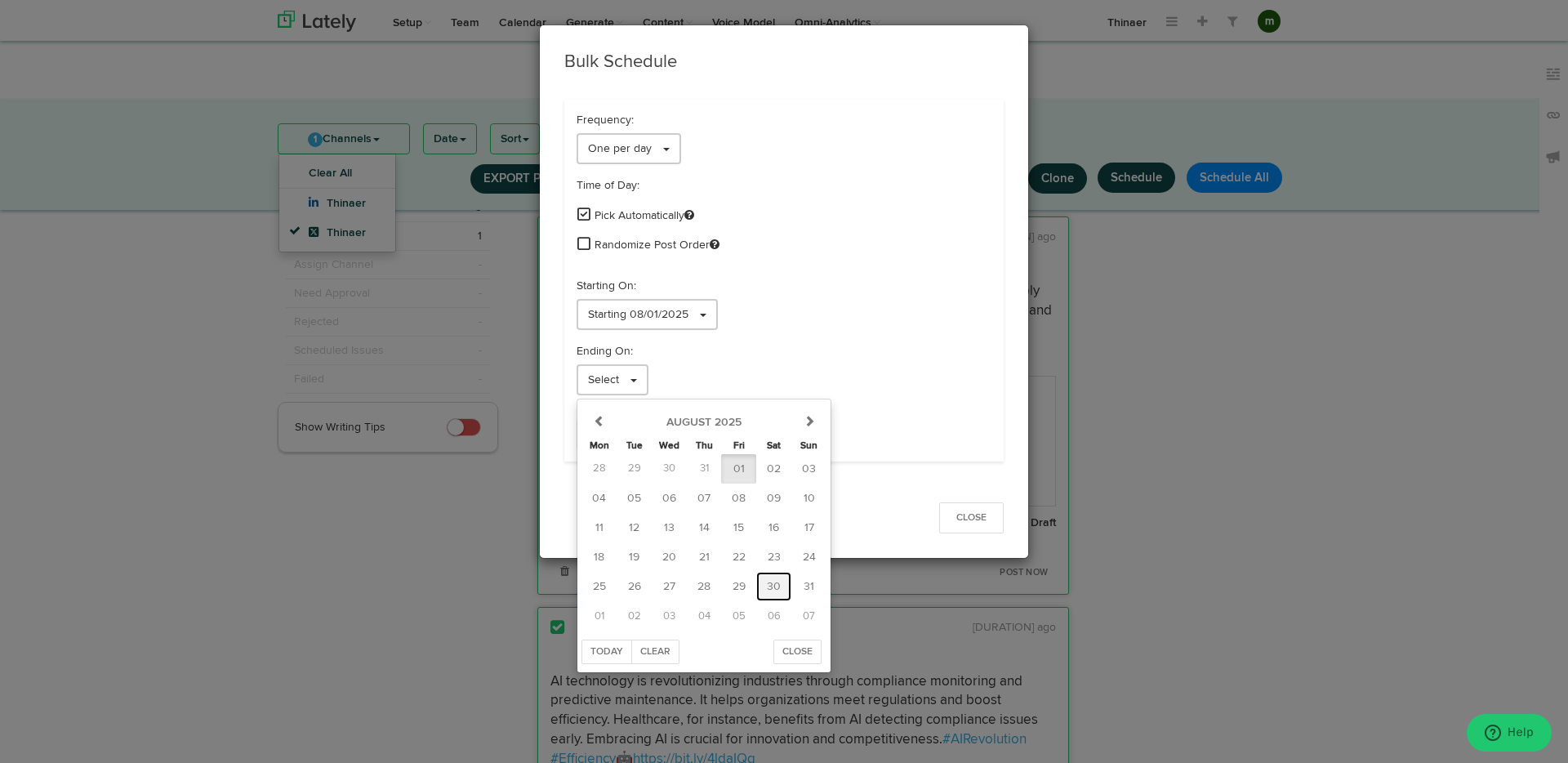 click on "30" at bounding box center (773, 587) 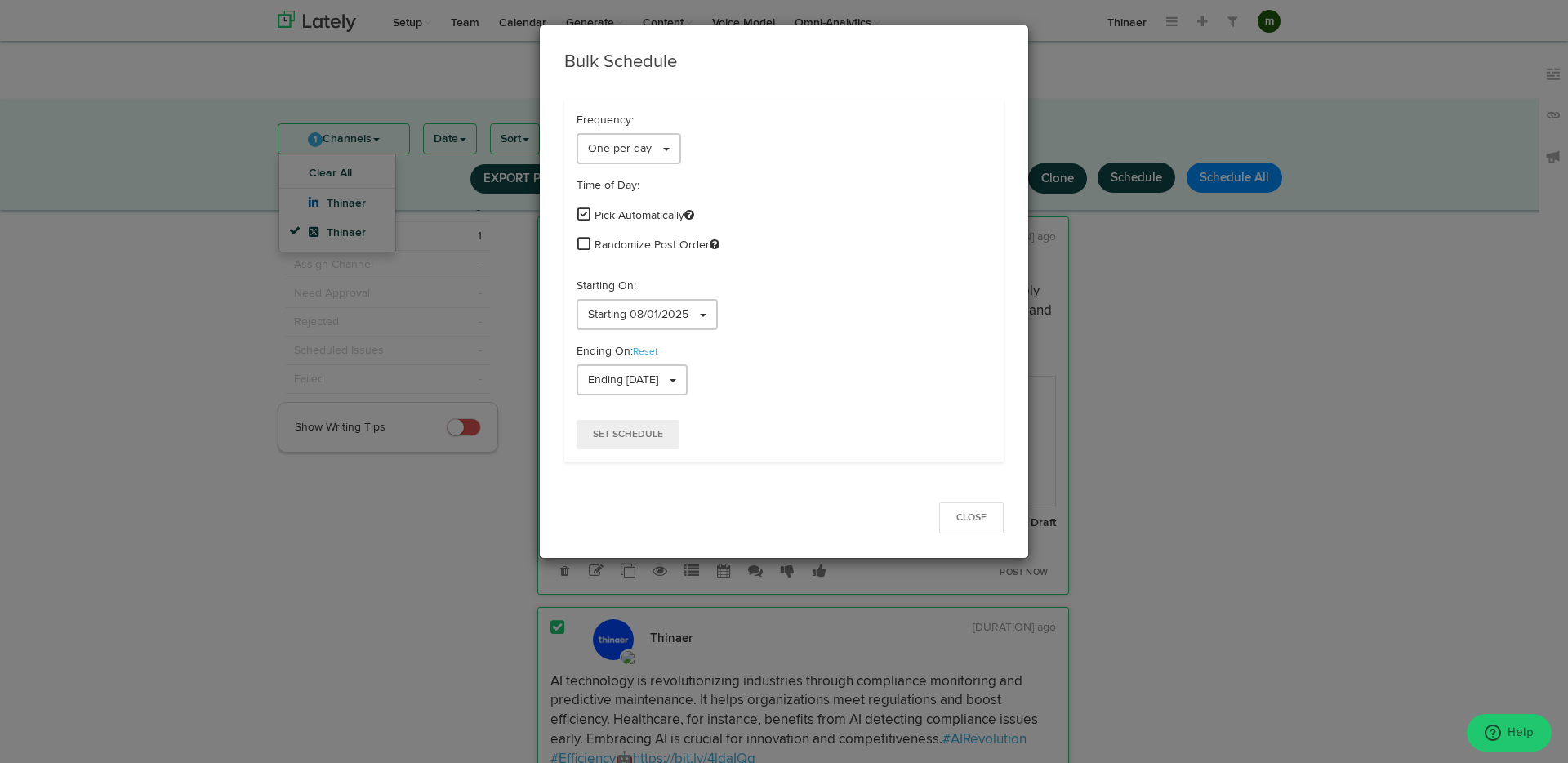 click at bounding box center (584, 243) 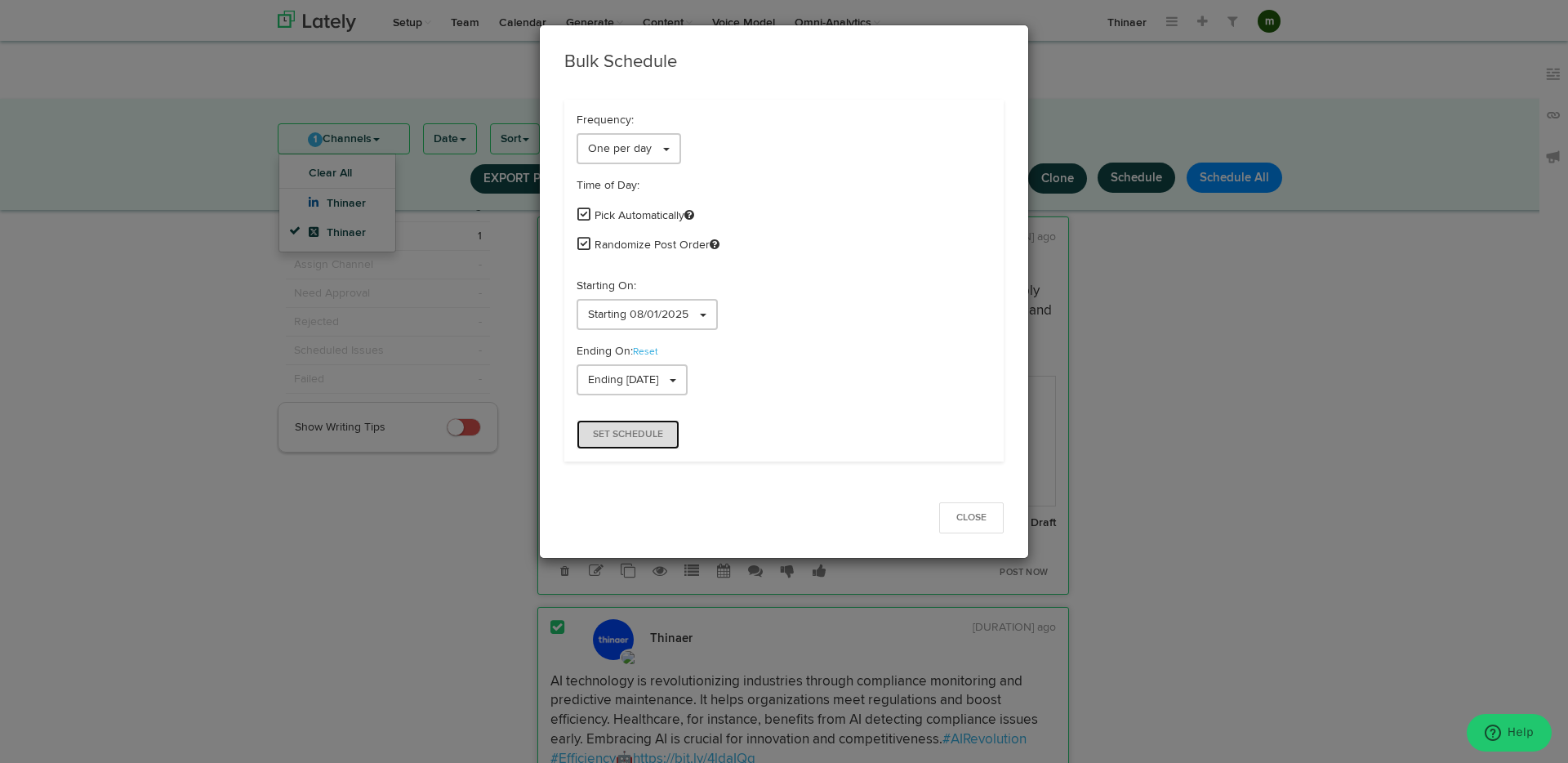 click on "Set Schedule" at bounding box center [628, 435] 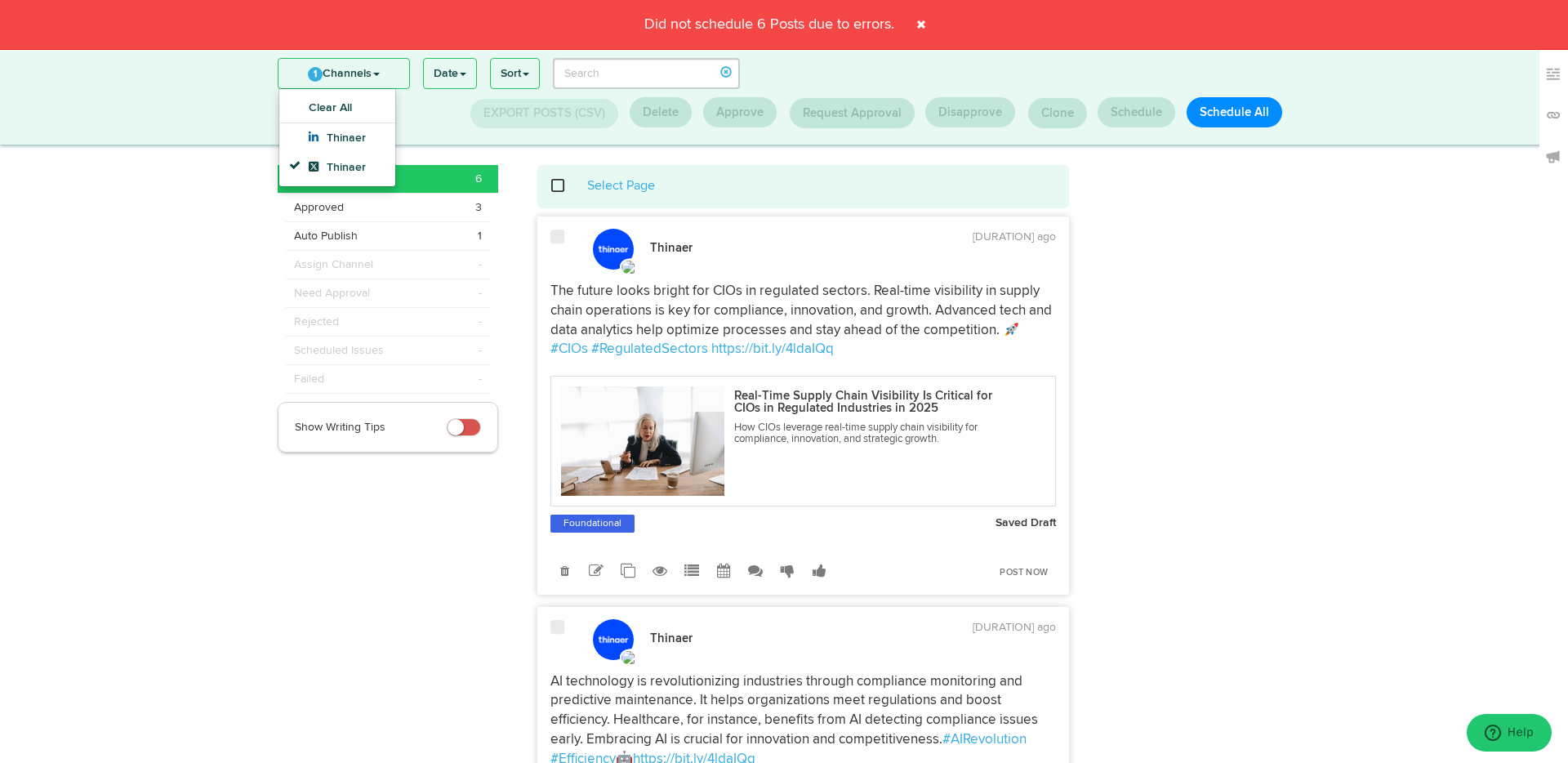 click 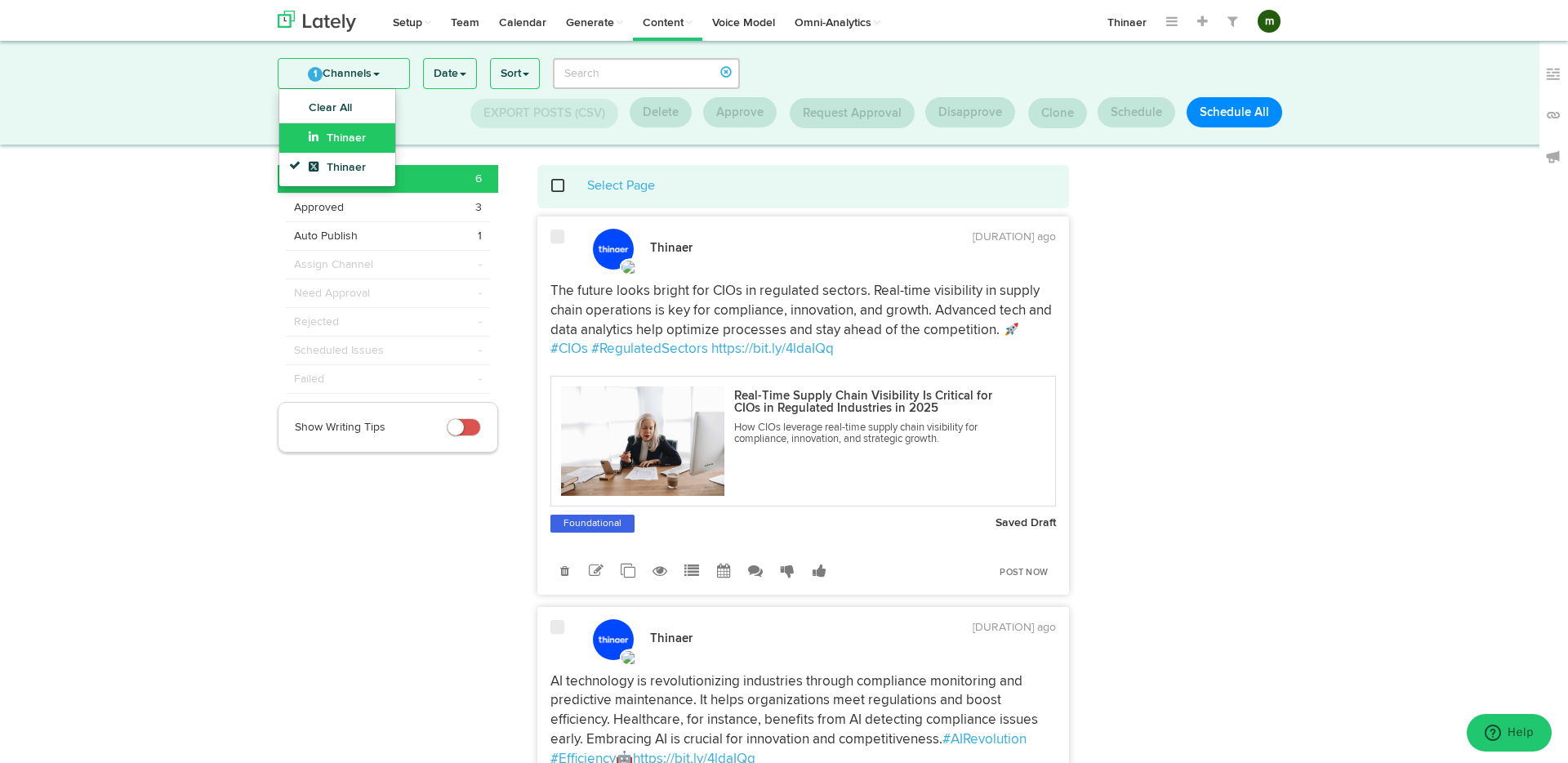 click on "Thinaer" at bounding box center [337, 138] 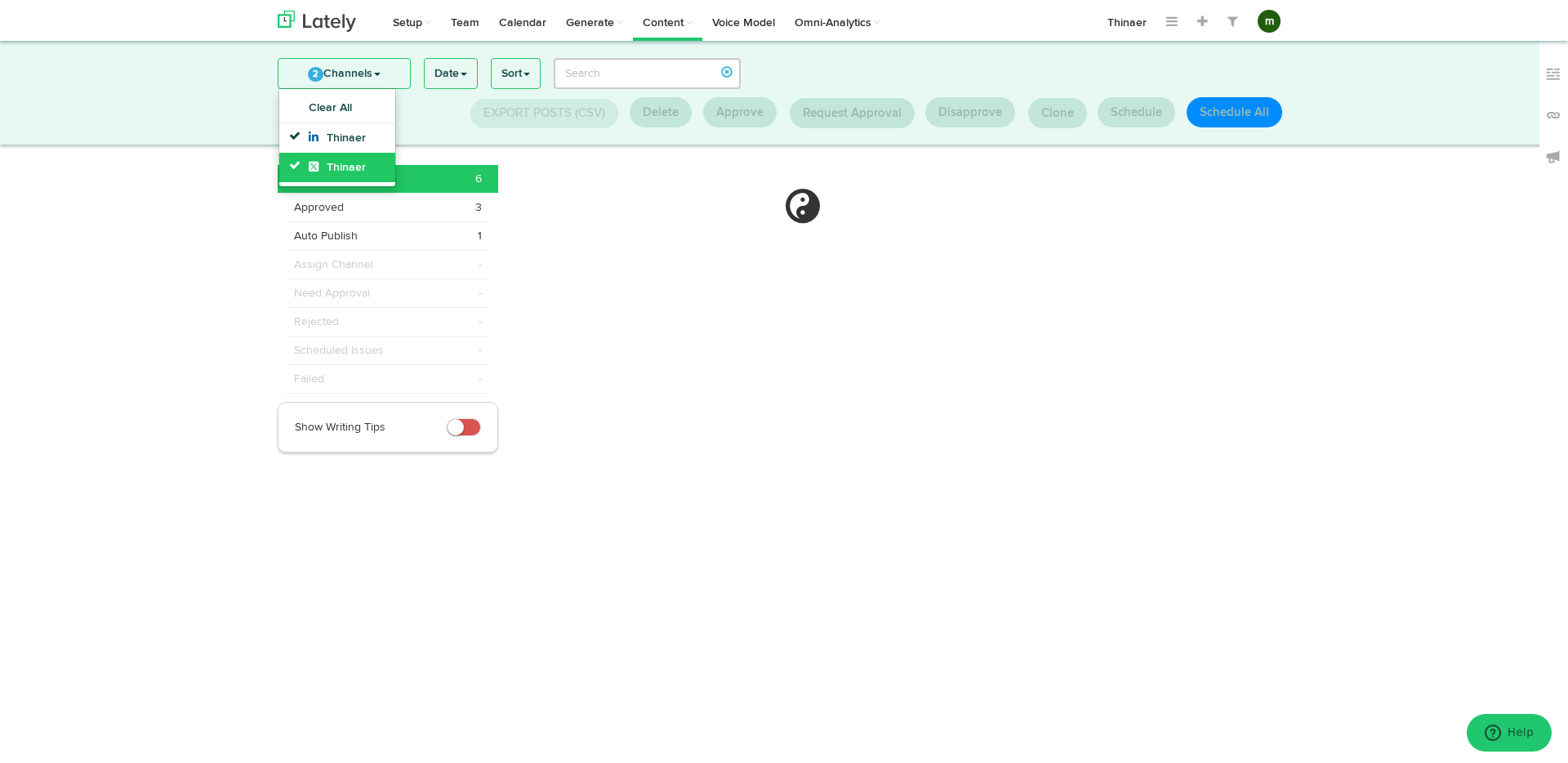 click on "Thinaer" at bounding box center [337, 167] 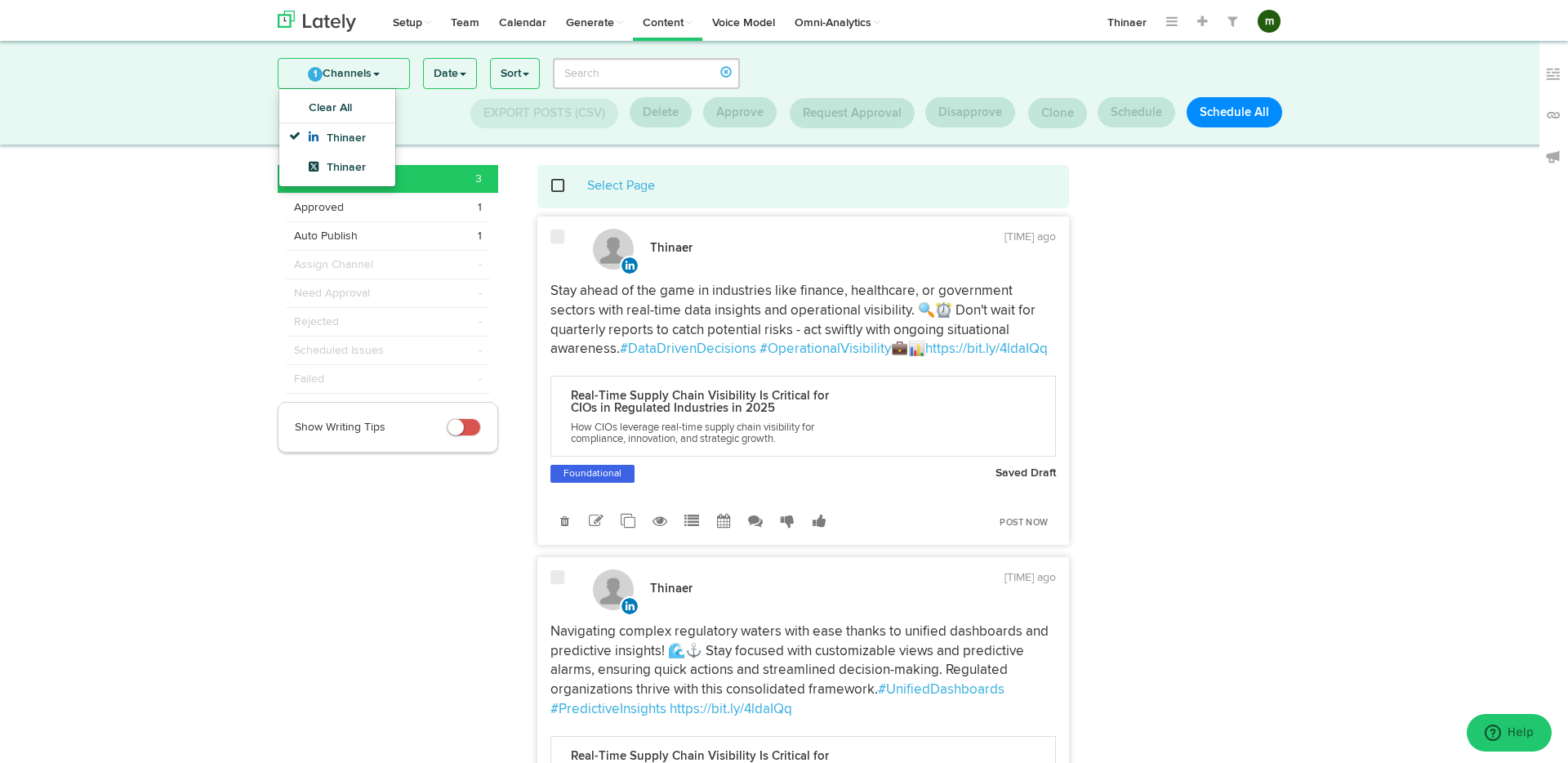click on "Posts in Queue
Save, approve schedule or clone your social posts here.
1  Channels
Clear All
Thinaer
Thinaer
Date
Last Two Weeks
Last 30 Days
Last 3 Months
Last 6 Months" at bounding box center (784, 691) 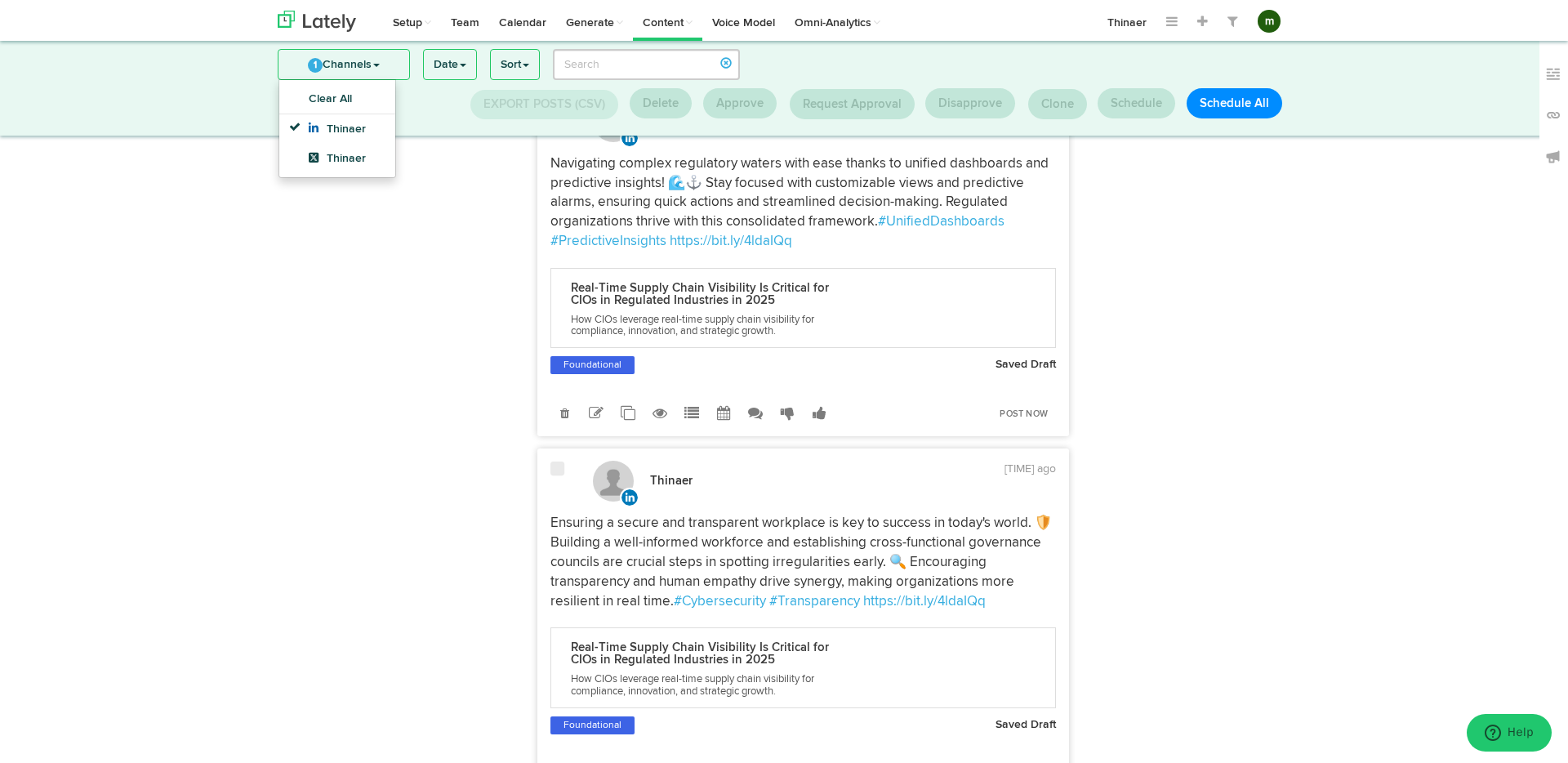 scroll, scrollTop: 0, scrollLeft: 0, axis: both 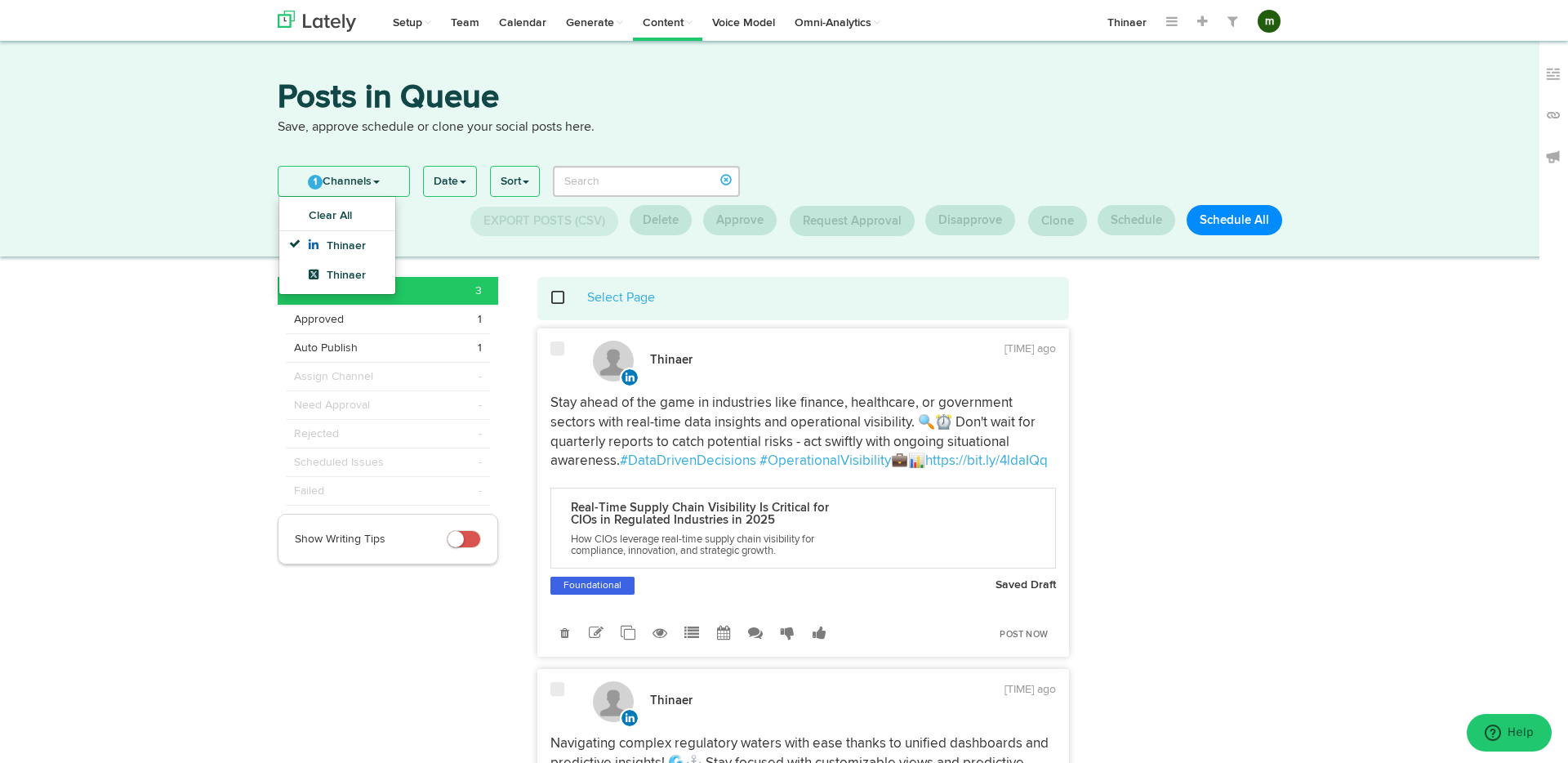 click at bounding box center [567, 297] 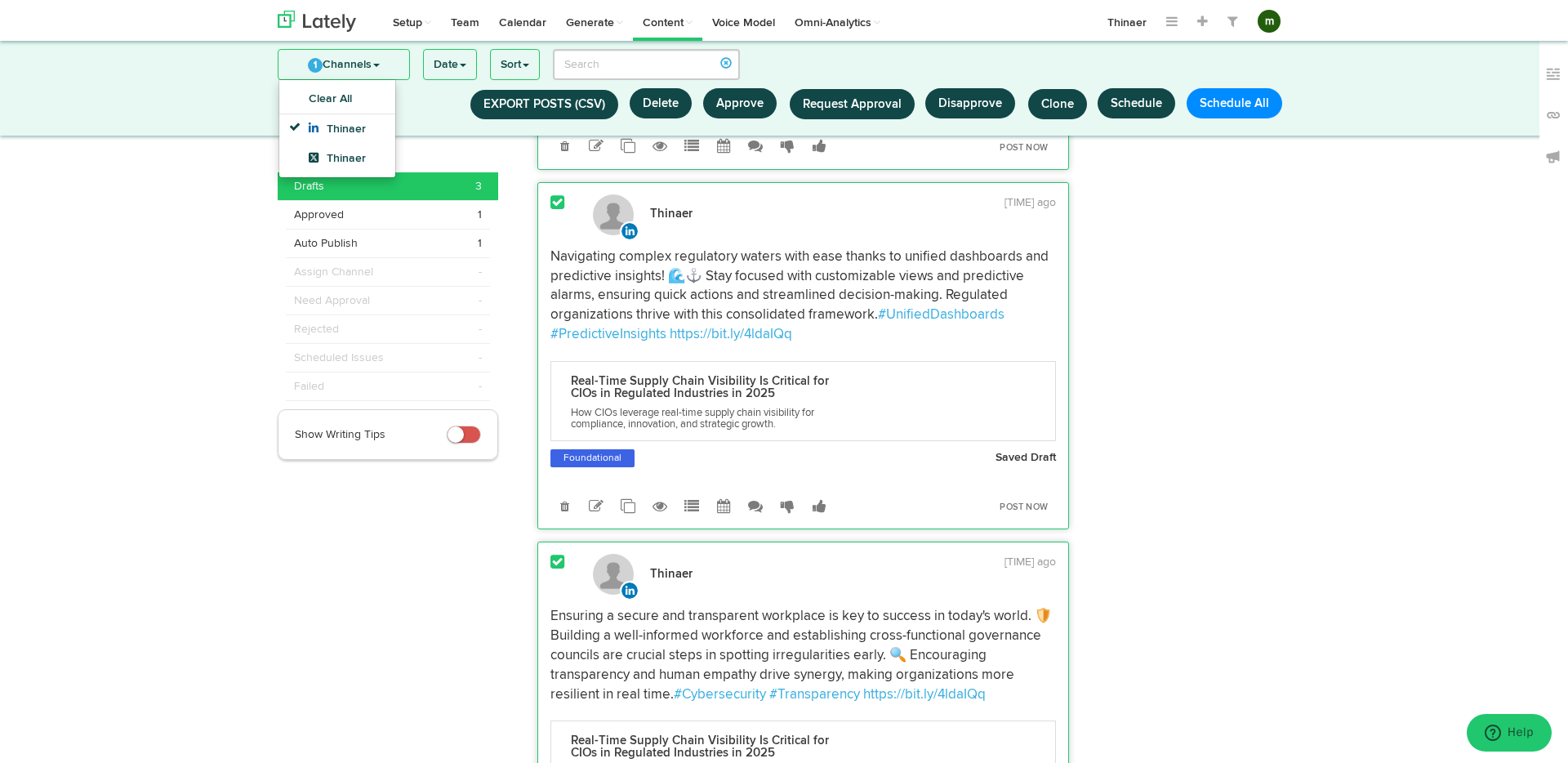 scroll, scrollTop: 379, scrollLeft: 0, axis: vertical 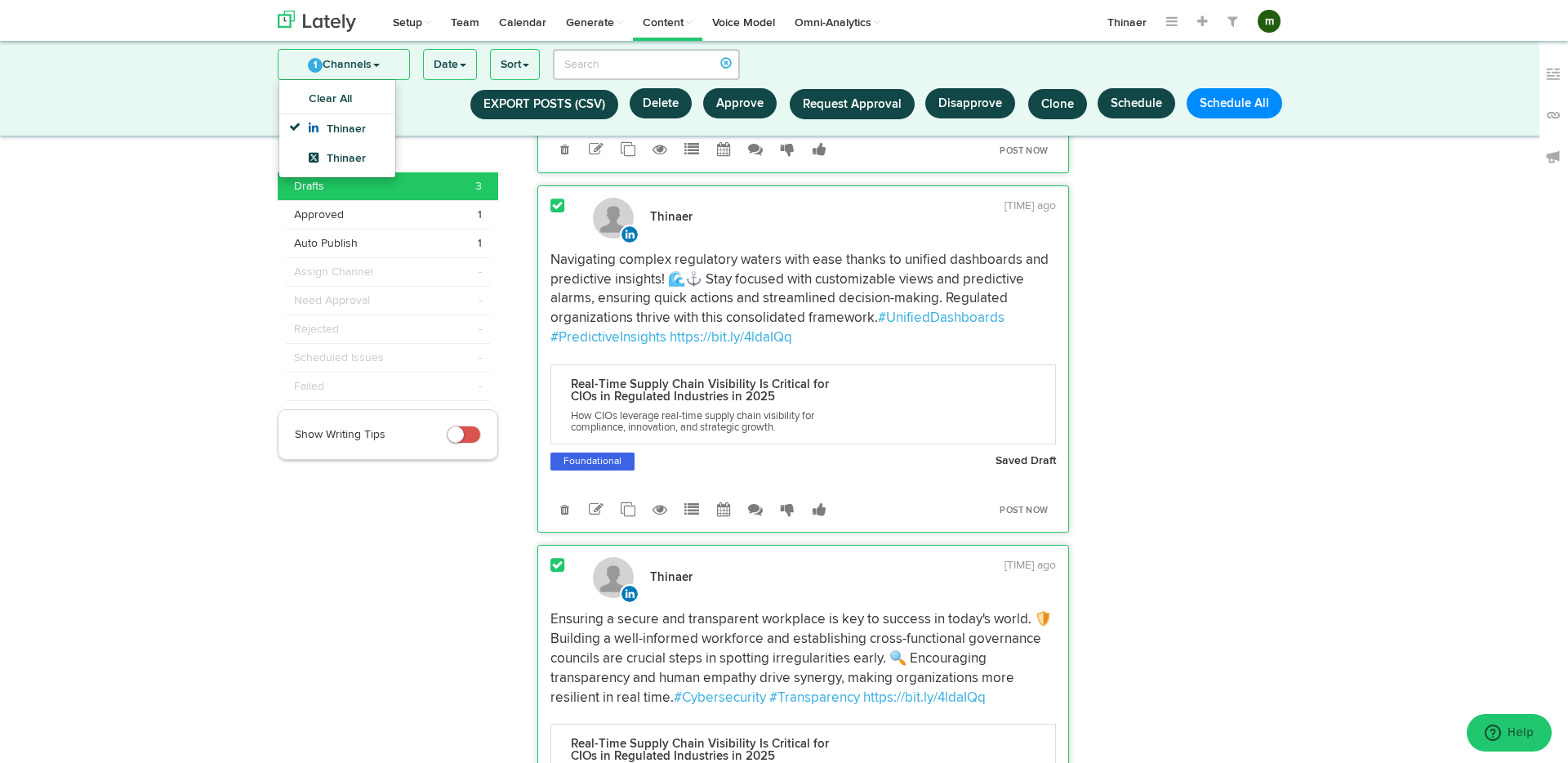 click at bounding box center (557, 565) 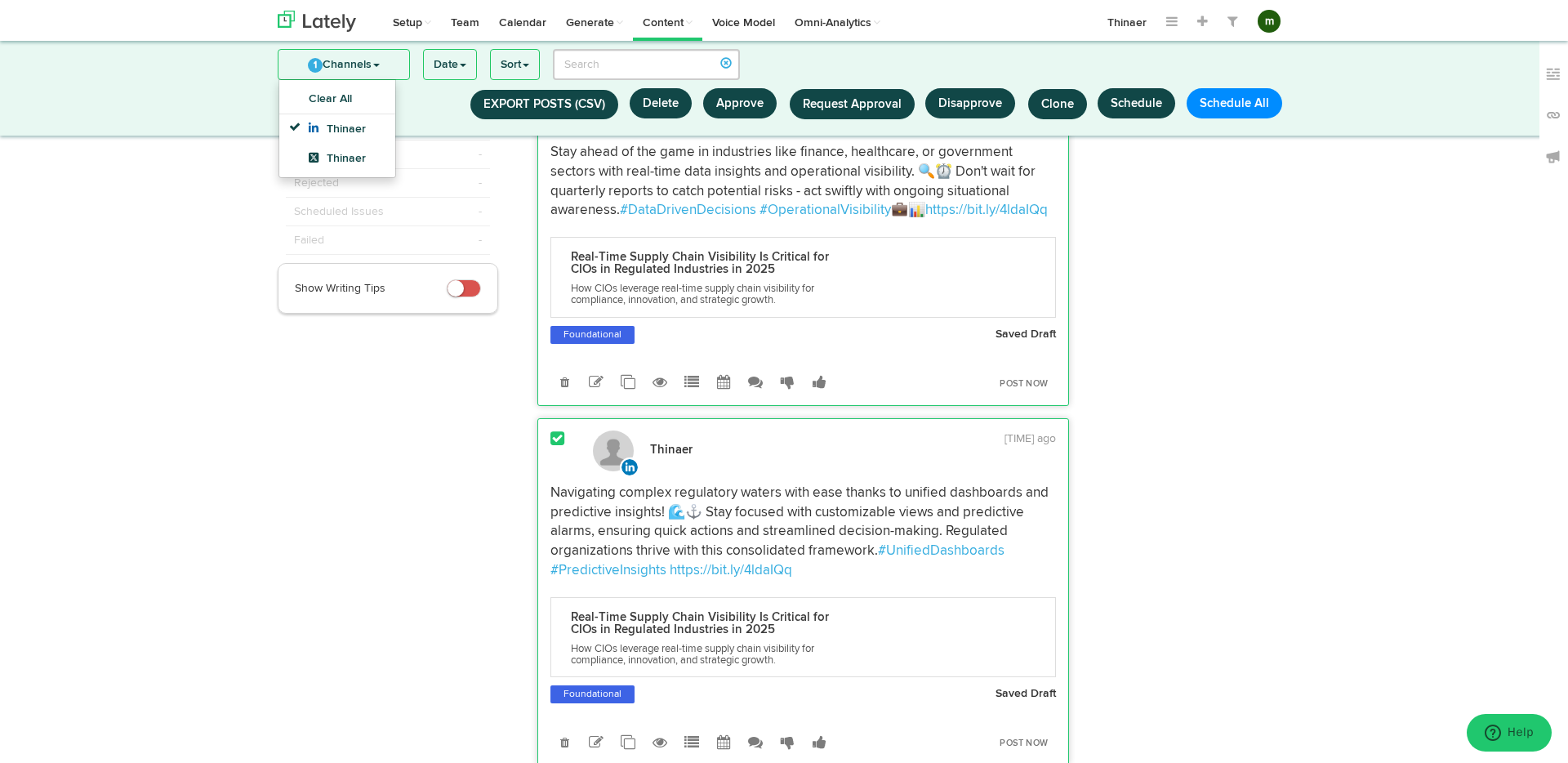 scroll, scrollTop: 100, scrollLeft: 0, axis: vertical 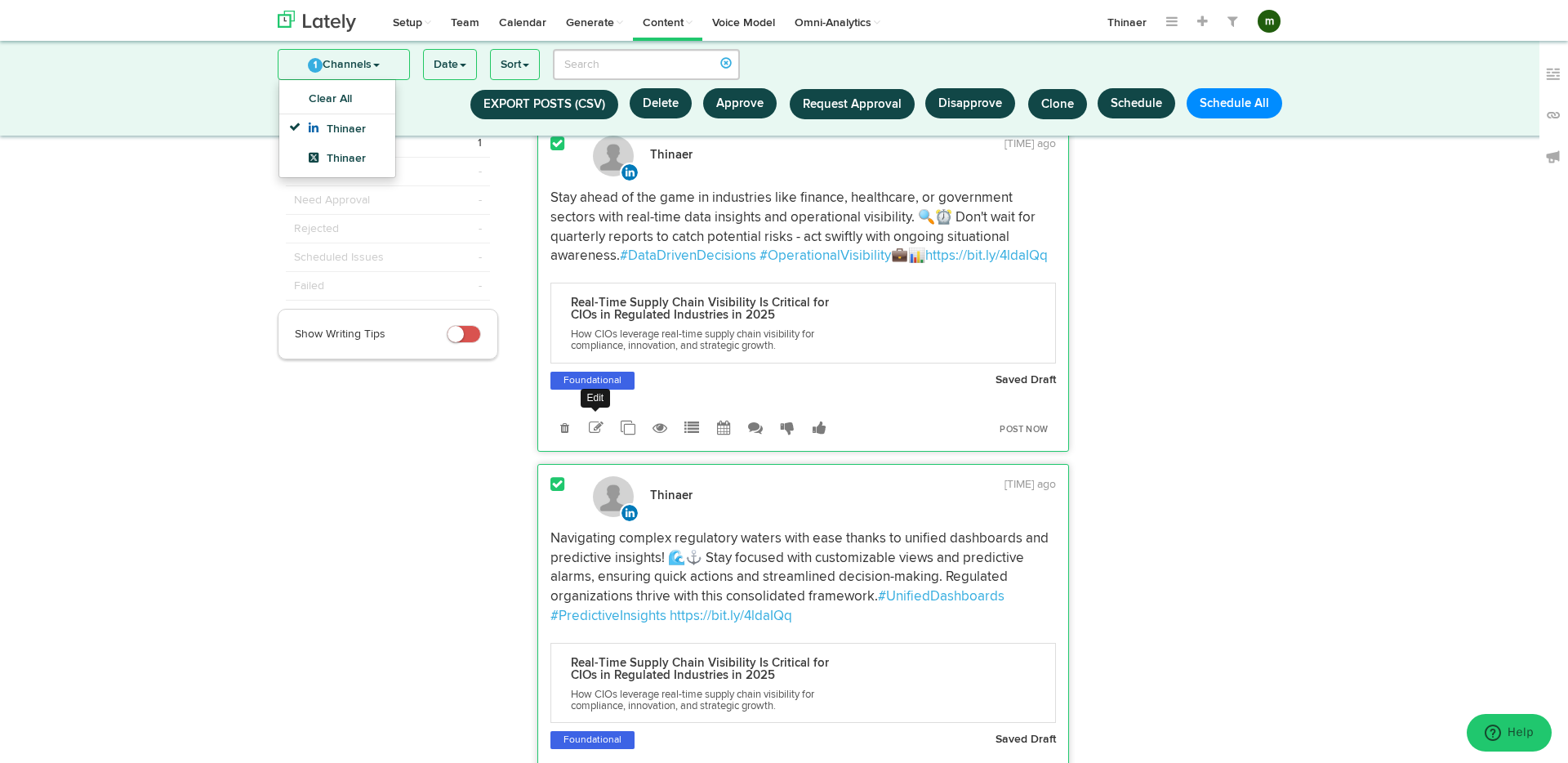 click at bounding box center [596, 428] 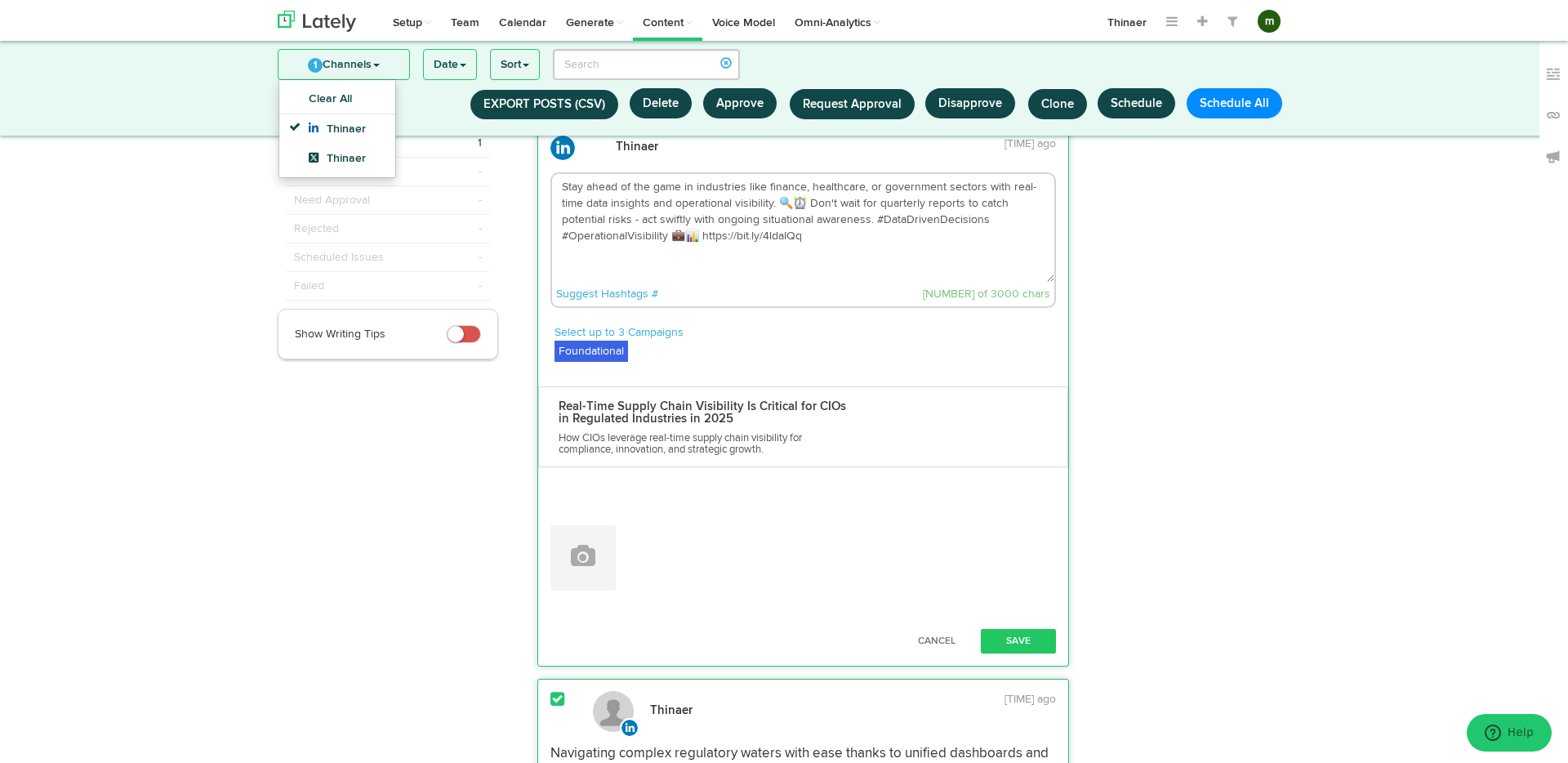 click on "Stay ahead of the game in industries like finance, healthcare, or government sectors with real-time data insights and operational visibility. 🔍⏰ Don't wait for quarterly reports to catch potential risks - act swiftly with ongoing situational awareness. #DataDrivenDecisions #OperationalVisibility 💼📊 https://bit.ly/4ldaIQq" at bounding box center [804, 228] 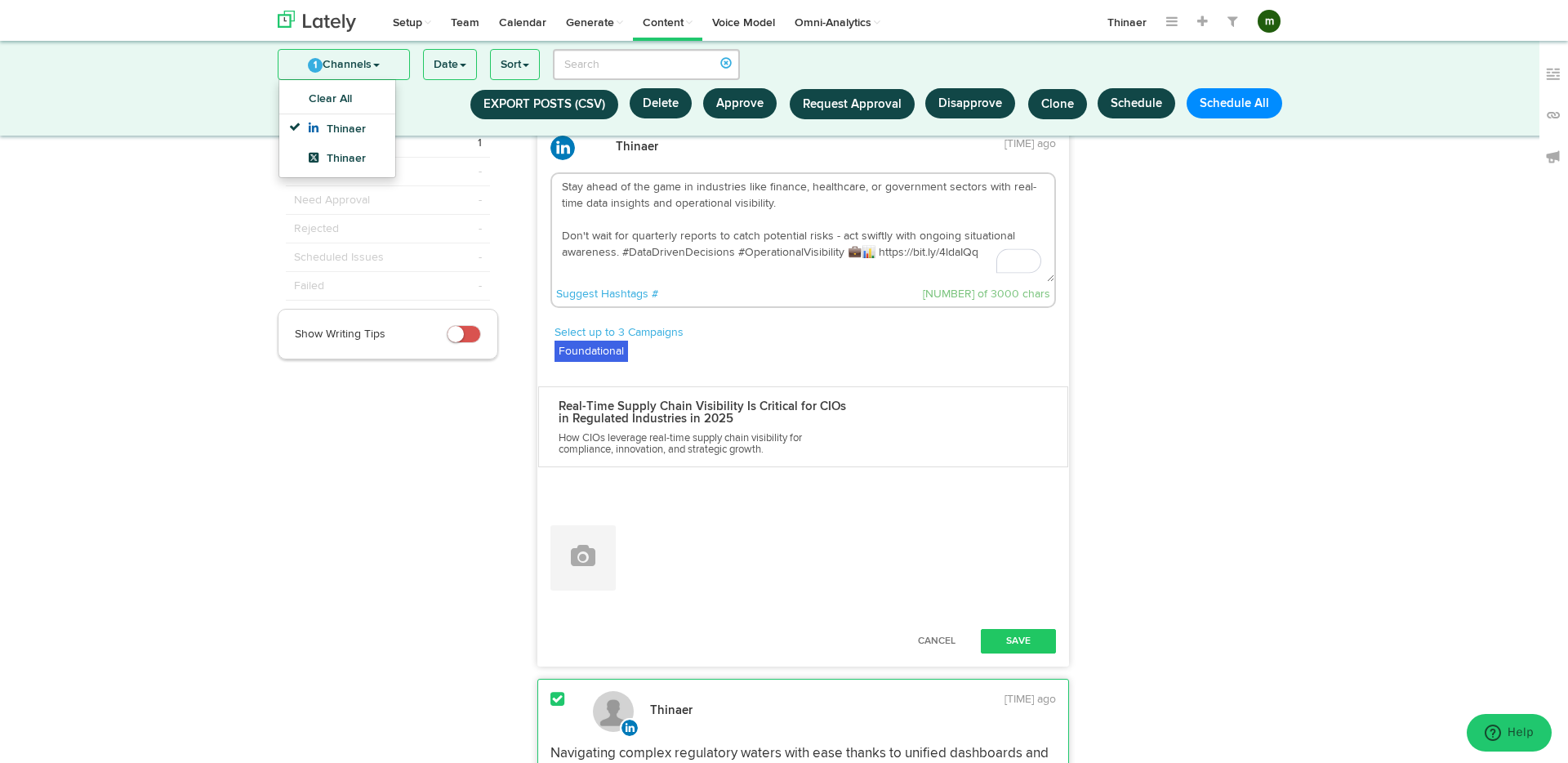 click on "Stay ahead of the game in industries like finance, healthcare, or government sectors with real-time data insights and operational visibility.
Don't wait for quarterly reports to catch potential risks - act swiftly with ongoing situational awareness. #DataDrivenDecisions #OperationalVisibility 💼📊 https://bit.ly/4ldaIQq" at bounding box center (804, 228) 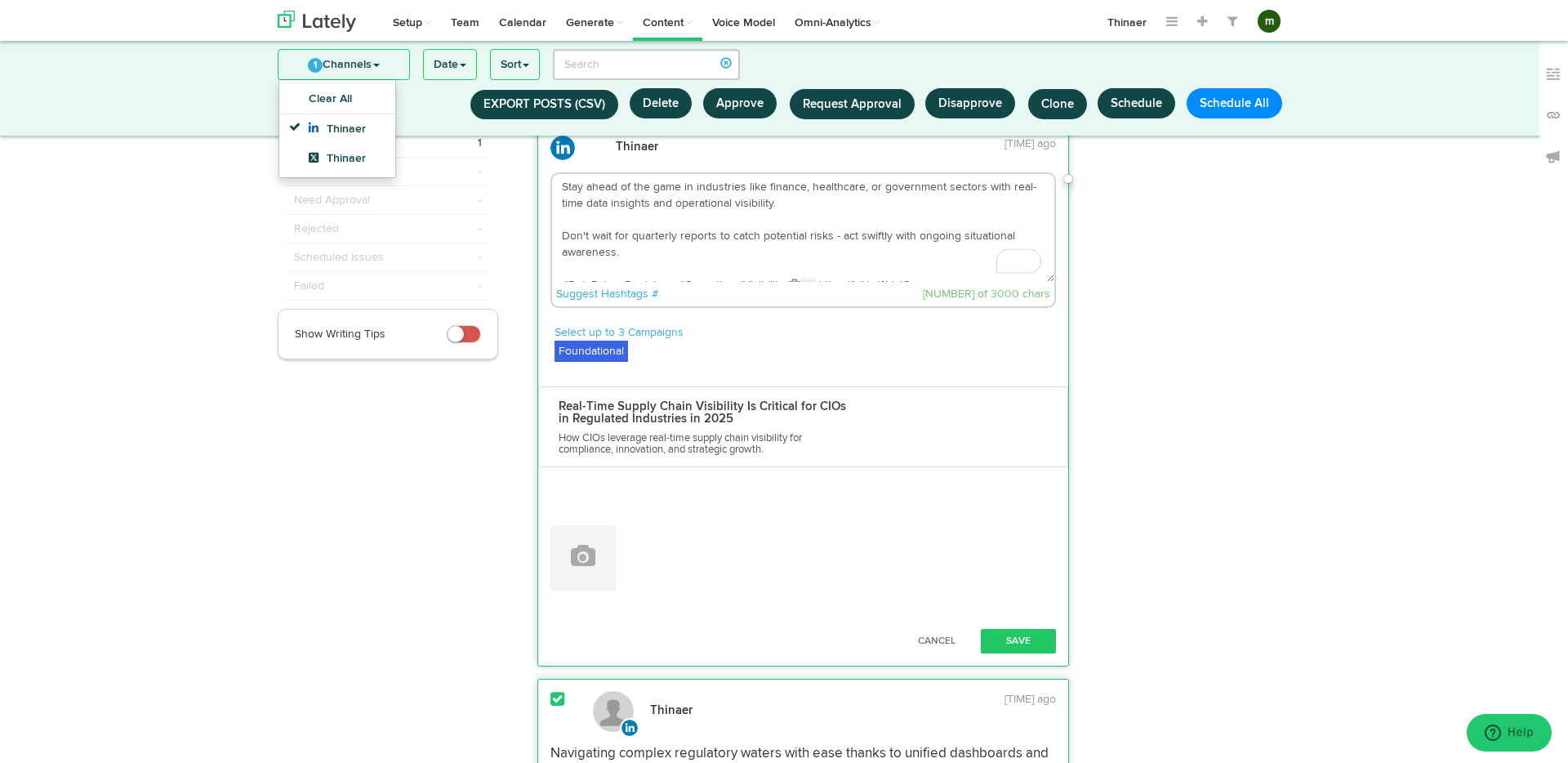 scroll, scrollTop: 9, scrollLeft: 0, axis: vertical 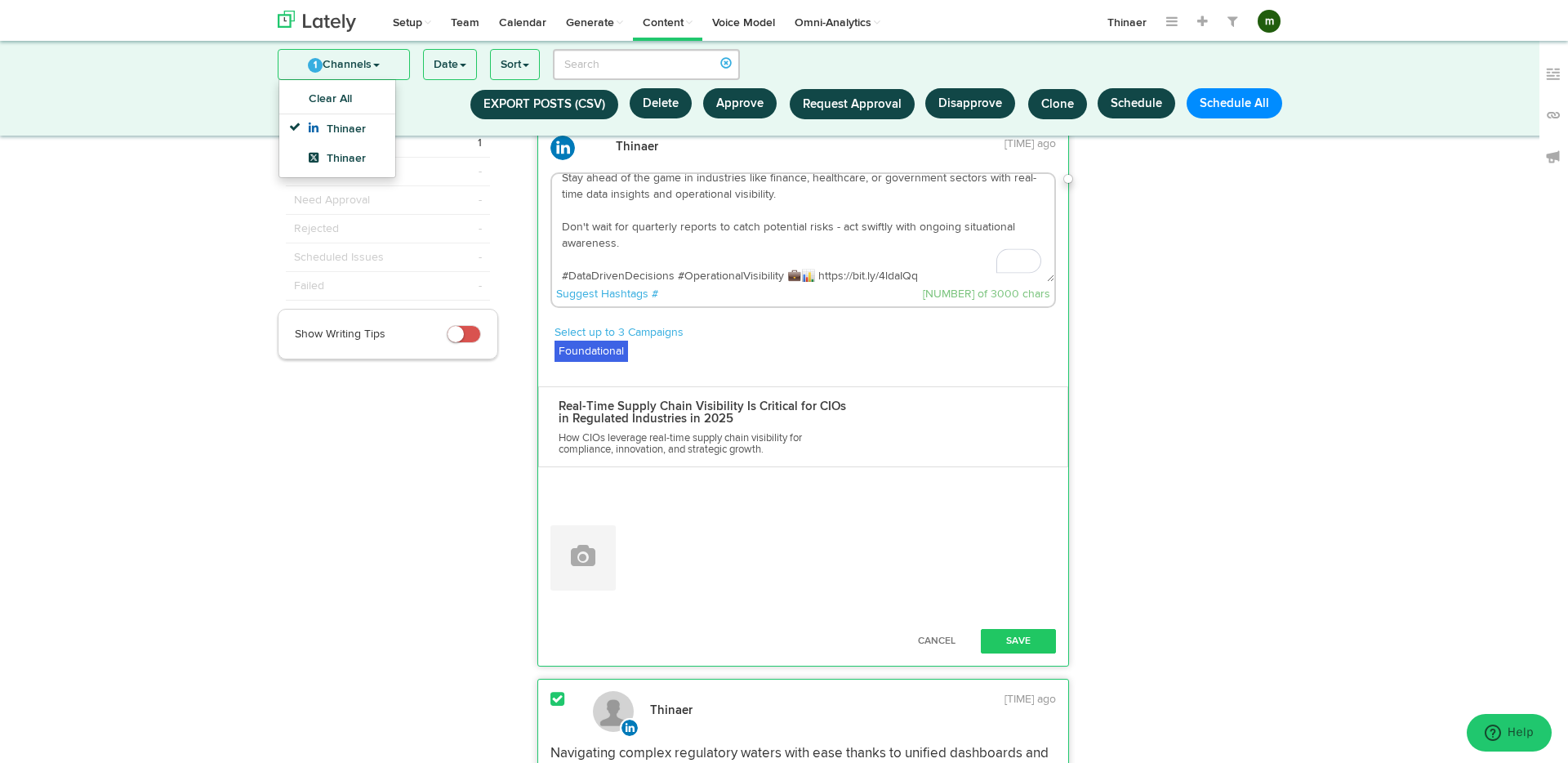 click on "Stay ahead of the game in industries like finance, healthcare, or government sectors with real-time data insights and operational visibility.
Don't wait for quarterly reports to catch potential risks - act swiftly with ongoing situational awareness.
#DataDrivenDecisions #OperationalVisibility 💼📊 https://bit.ly/4ldaIQq" at bounding box center (804, 228) 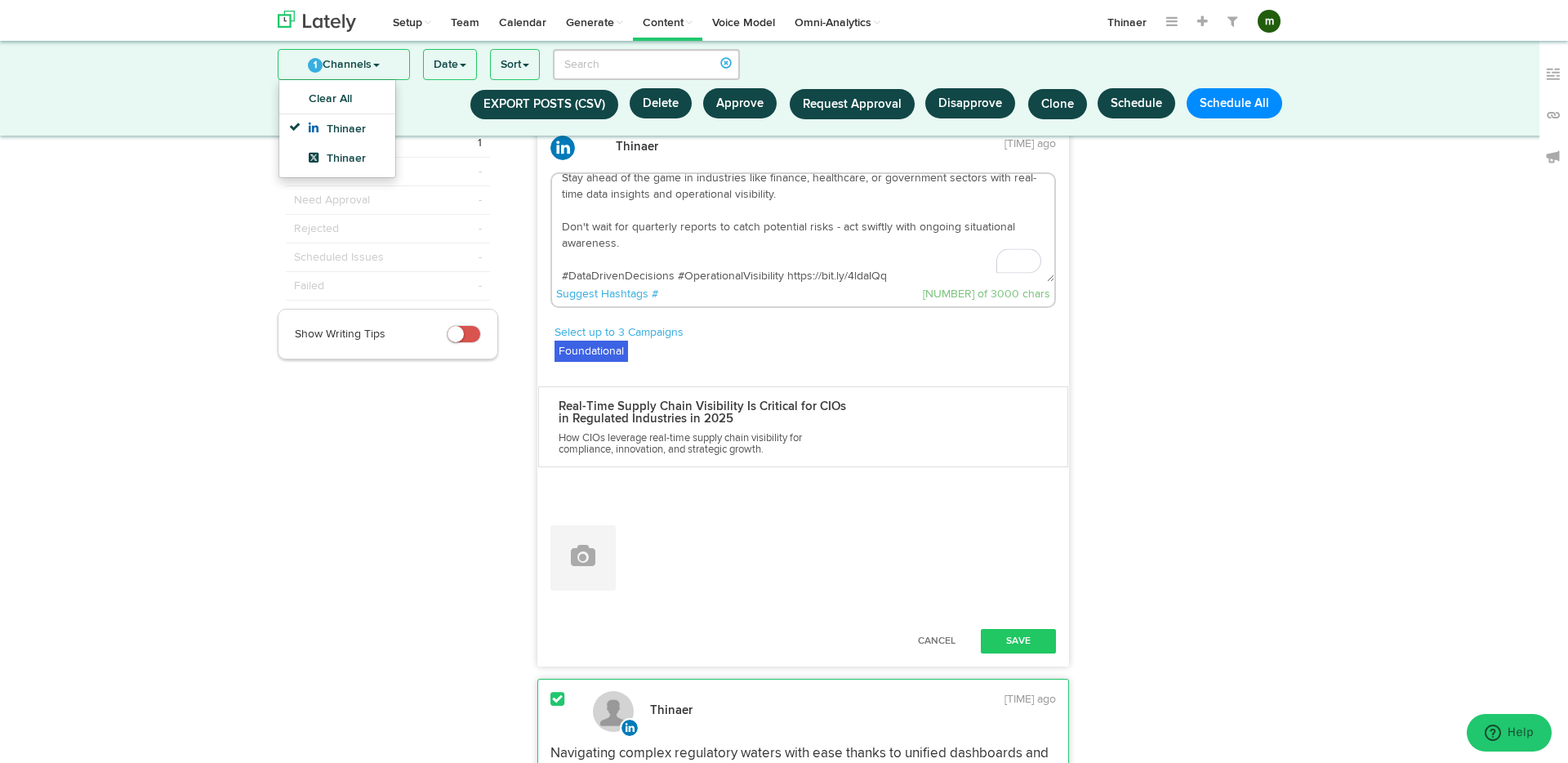 scroll, scrollTop: 16, scrollLeft: 0, axis: vertical 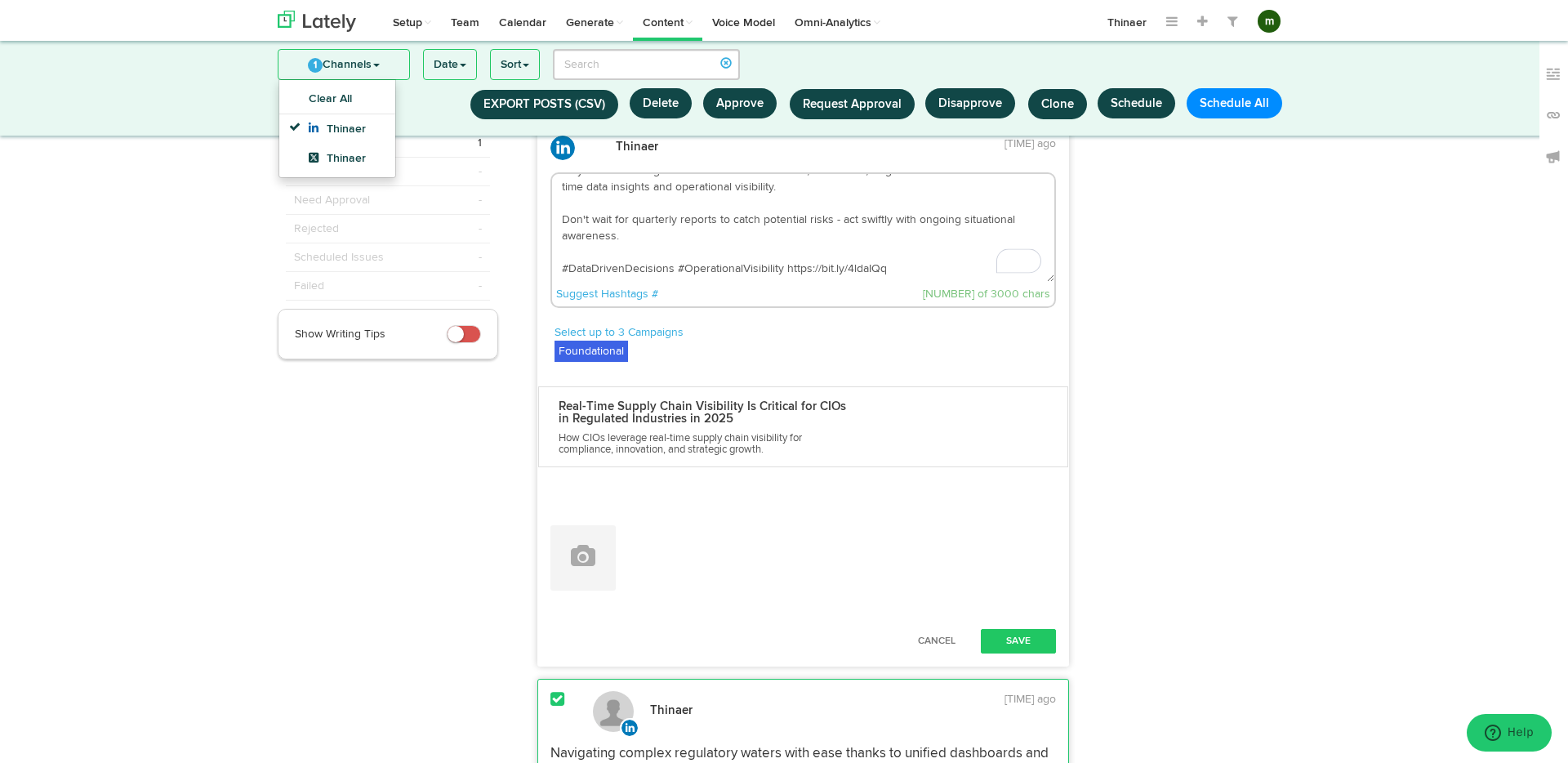 drag, startPoint x: 895, startPoint y: 270, endPoint x: 782, endPoint y: 272, distance: 113.0177 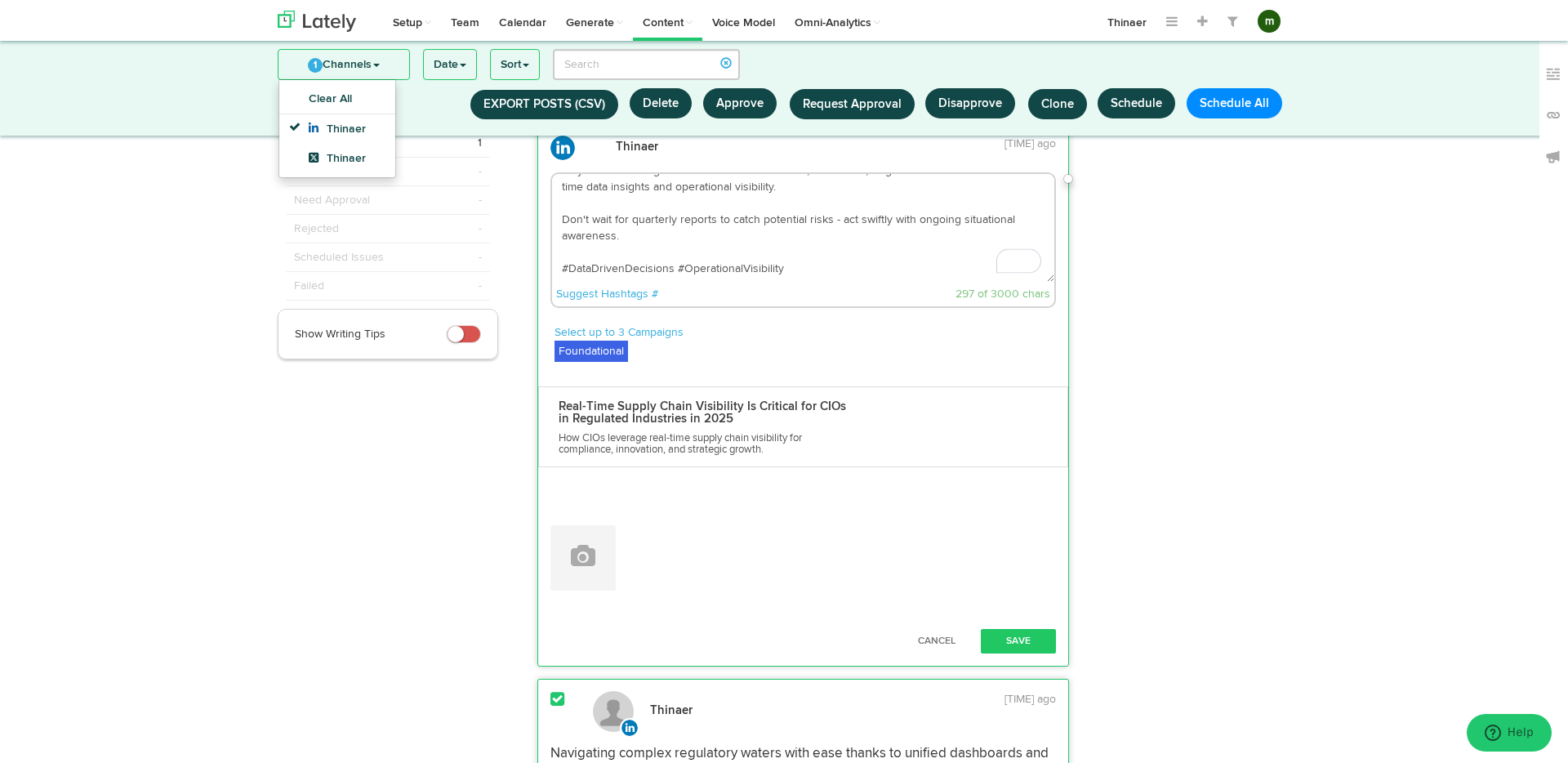 click on "Stay ahead of the game in industries like finance, healthcare, or government sectors with real-time data insights and operational visibility.
Don't wait for quarterly reports to catch potential risks - act swiftly with ongoing situational awareness.
#DataDrivenDecisions #OperationalVisibility" at bounding box center [804, 228] 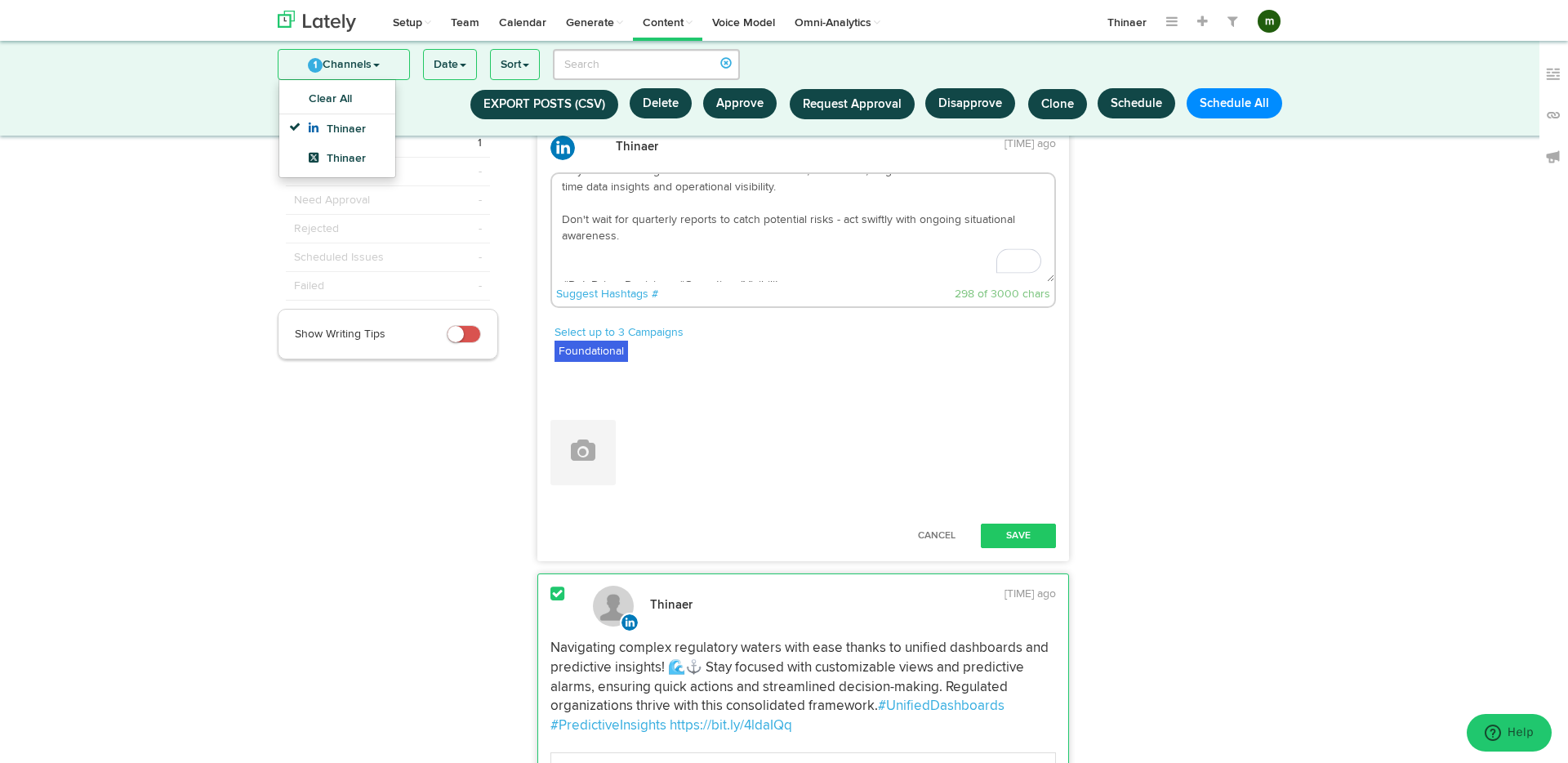 paste on "https://bit.ly/4ldaIQq" 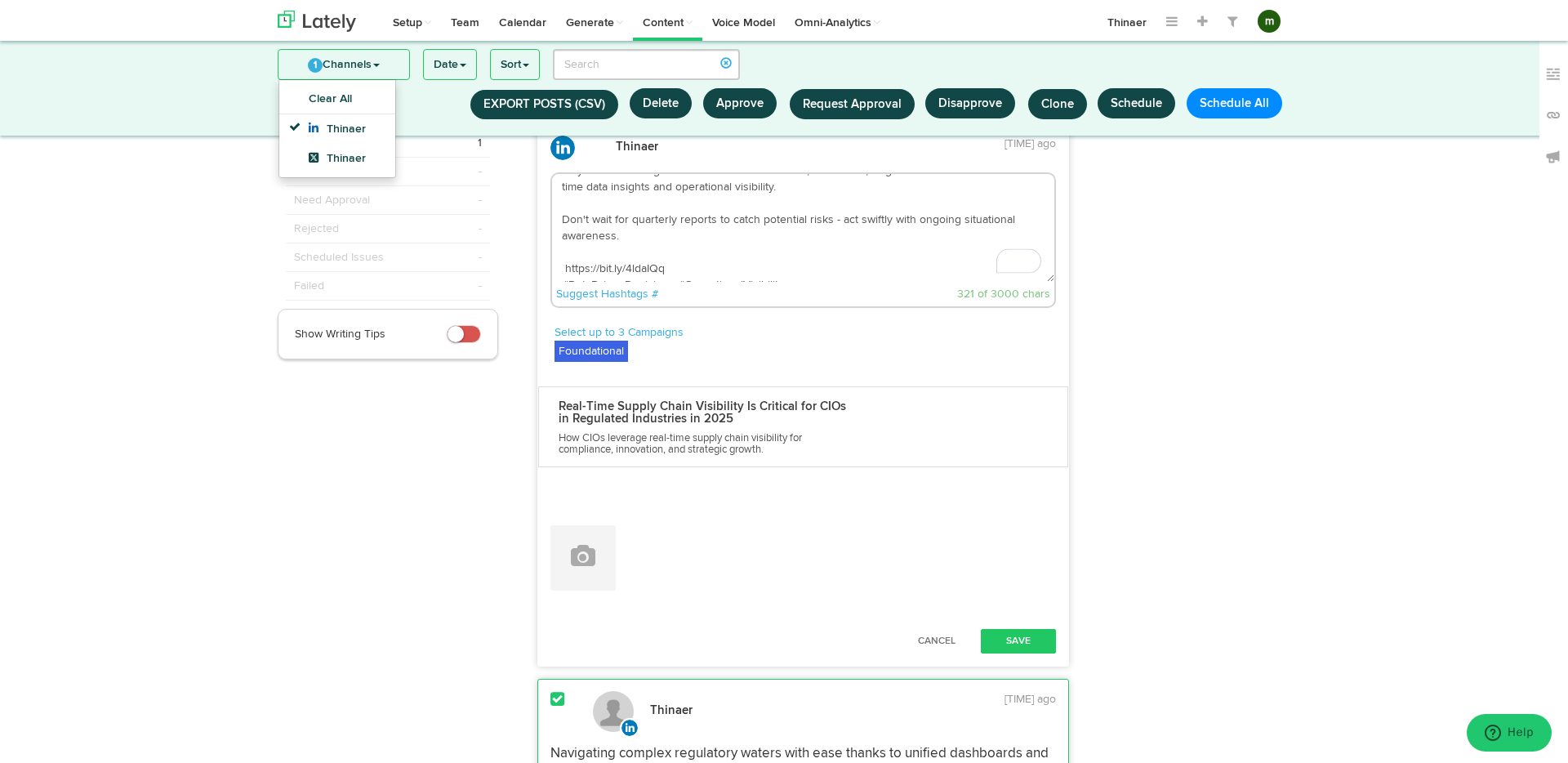 scroll, scrollTop: 33, scrollLeft: 0, axis: vertical 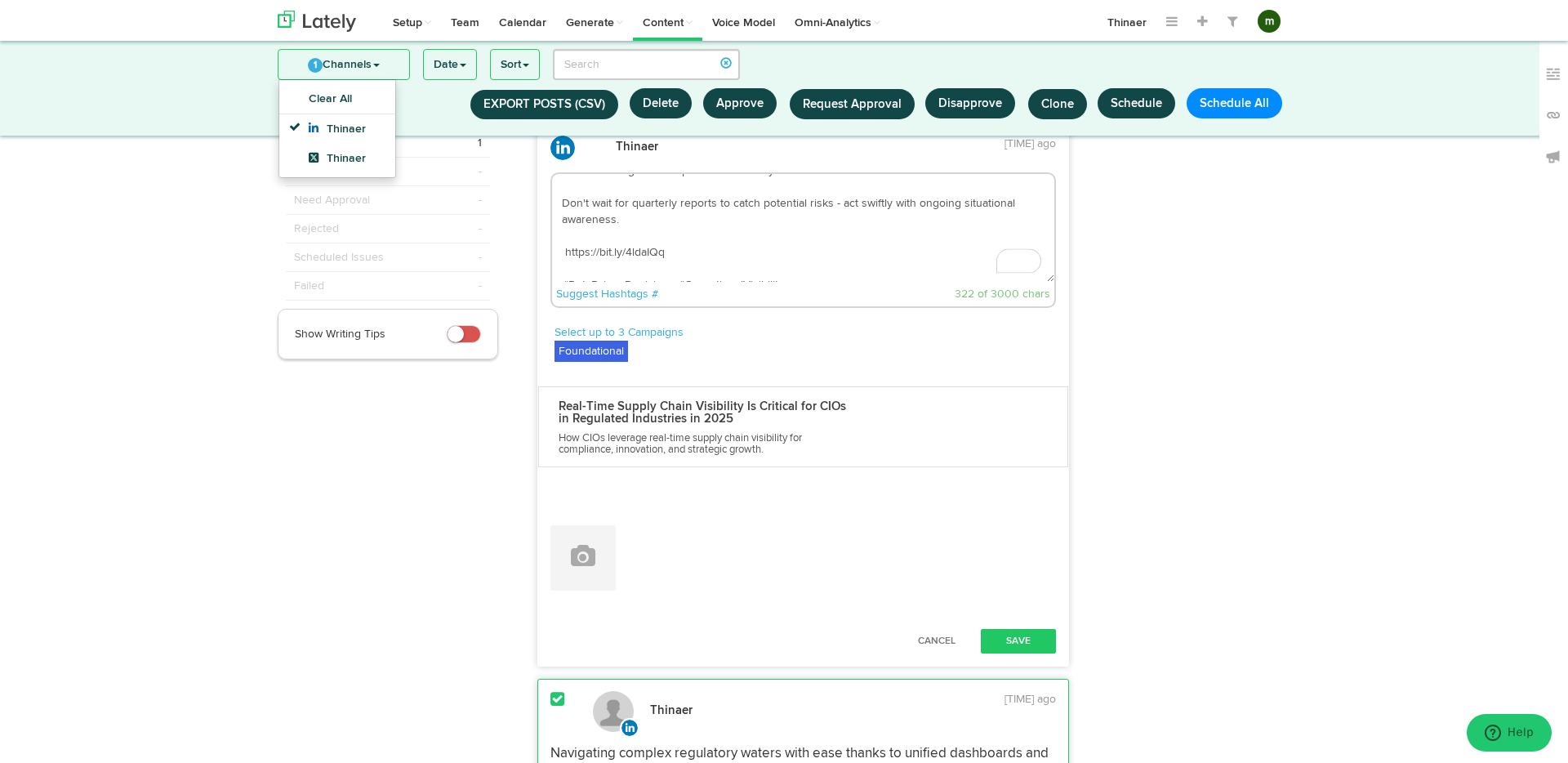 click on "Stay ahead of the game in industries like finance, healthcare, or government sectors with real-time data insights and operational visibility.
Don't wait for quarterly reports to catch potential risks - act swiftly with ongoing situational awareness.
https://bit.ly/4ldaIQq
#DataDrivenDecisions #OperationalVisibility" at bounding box center (804, 228) 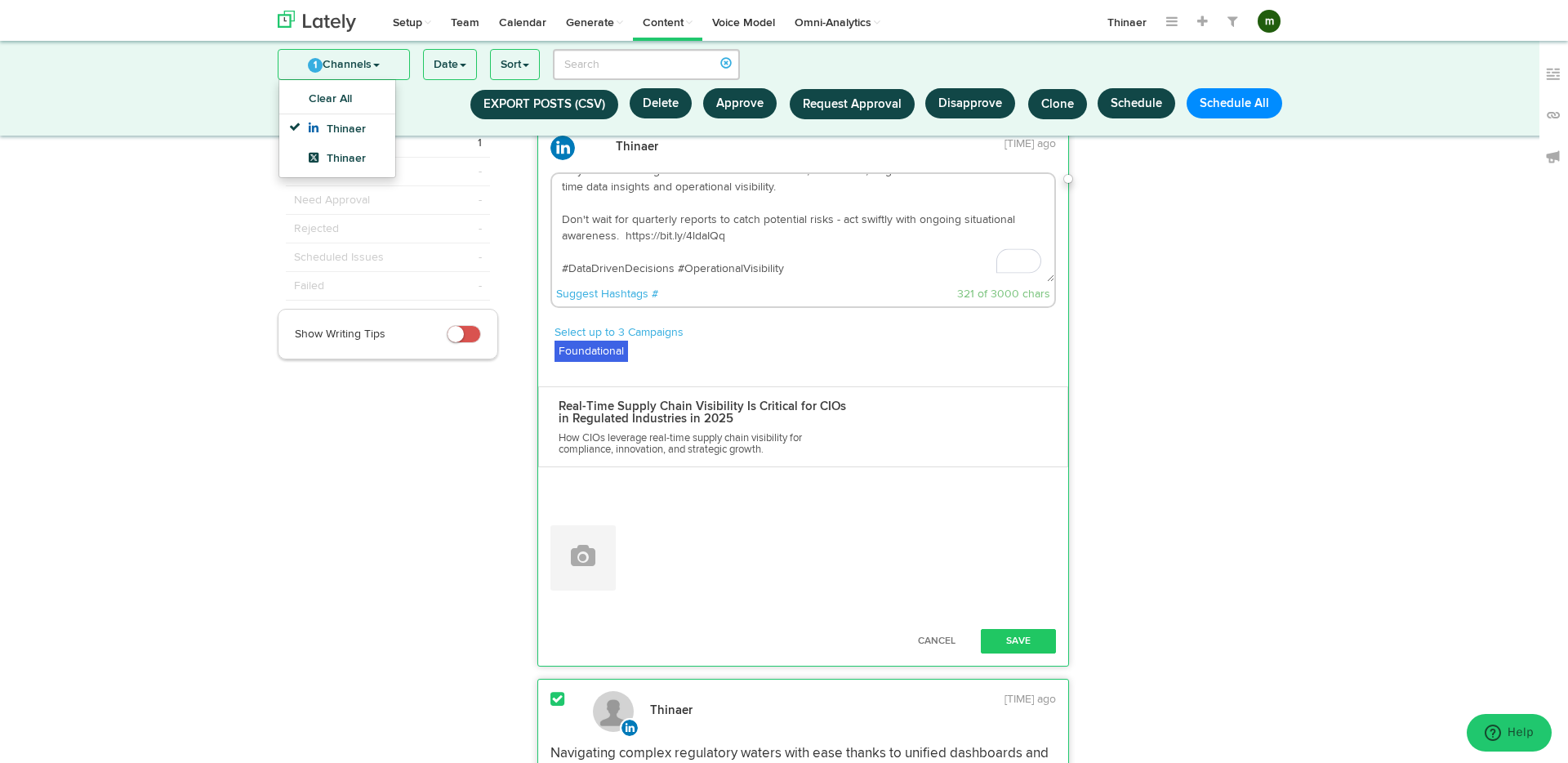 scroll, scrollTop: 16, scrollLeft: 0, axis: vertical 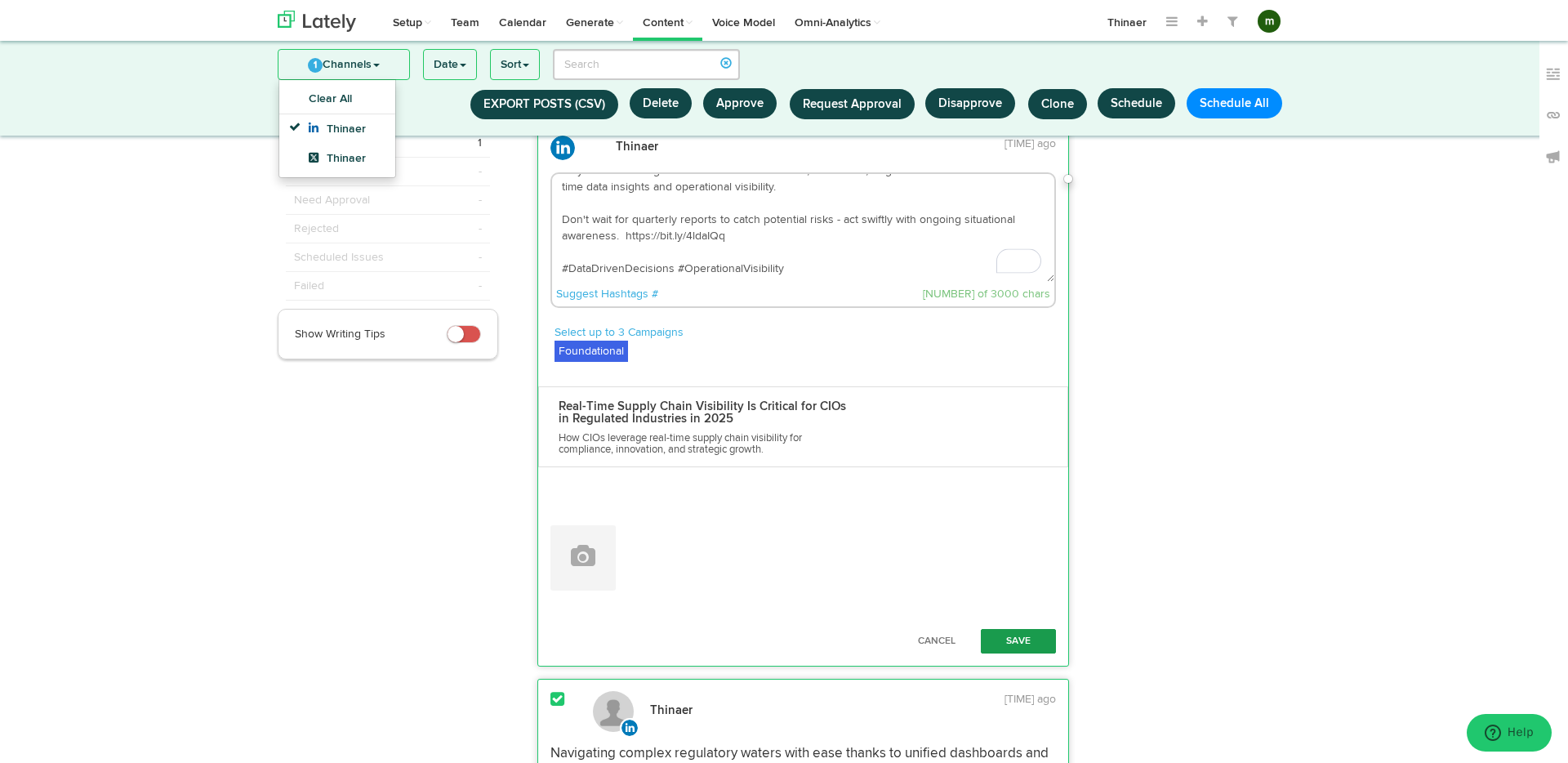 type on "Stay ahead of the game in industries like finance, healthcare, or government sectors with real-time data insights and operational visibility.
Don't wait for quarterly reports to catch potential risks - act swiftly with ongoing situational awareness.  https://bit.ly/4ldaIQq
#DataDrivenDecisions #OperationalVisibility" 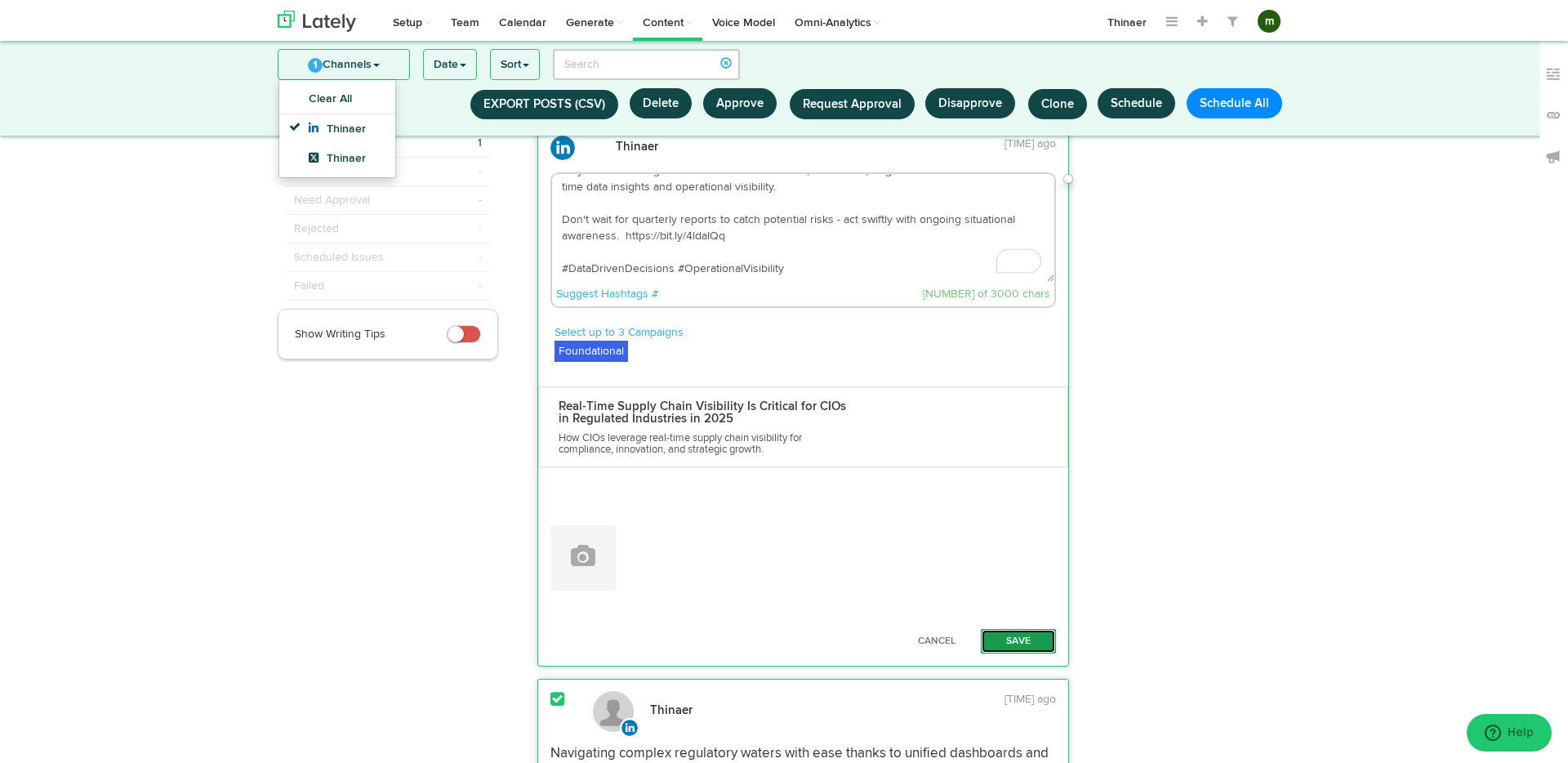 click on "Save" at bounding box center [1018, 641] 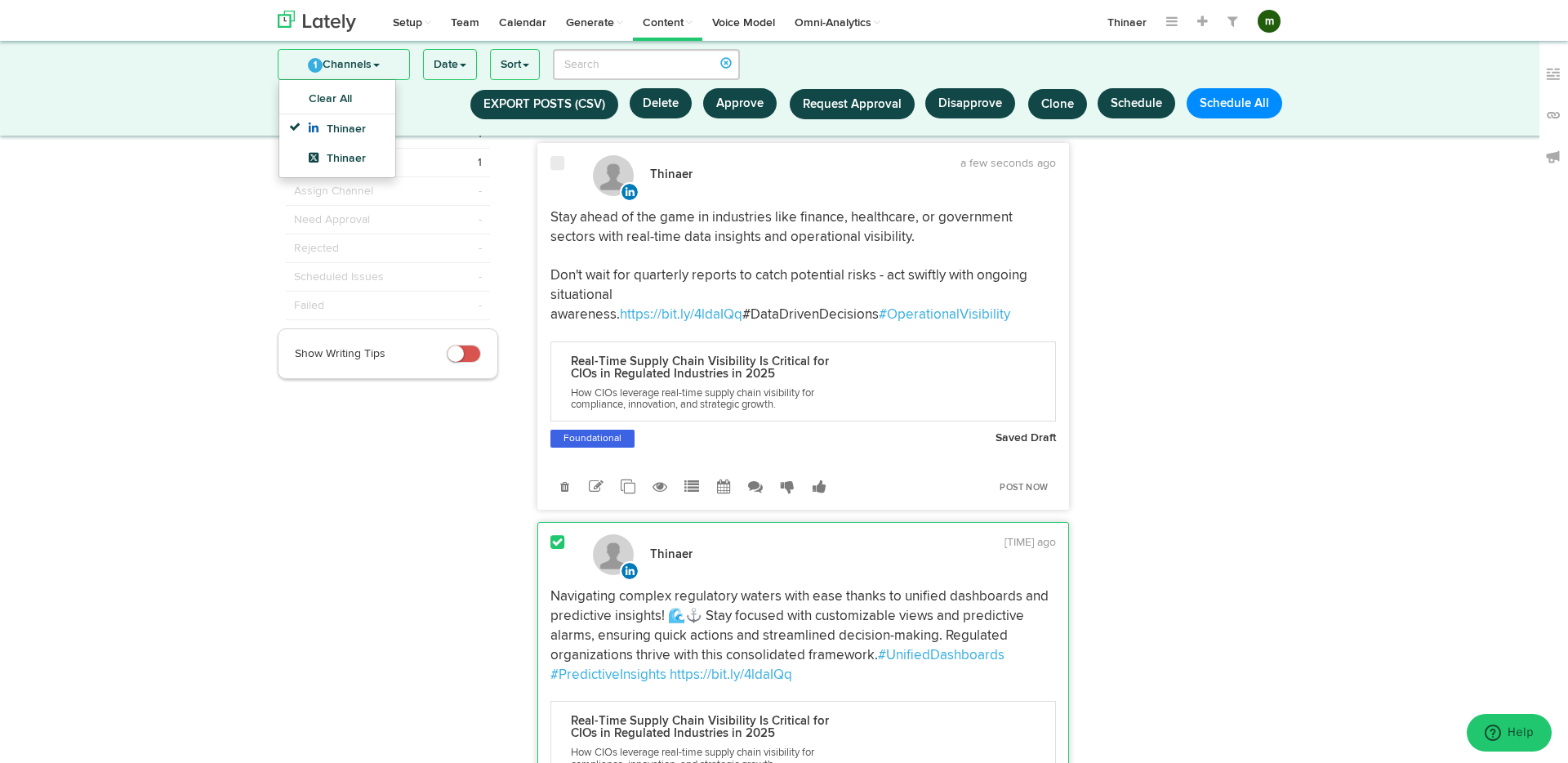 scroll, scrollTop: 59, scrollLeft: 0, axis: vertical 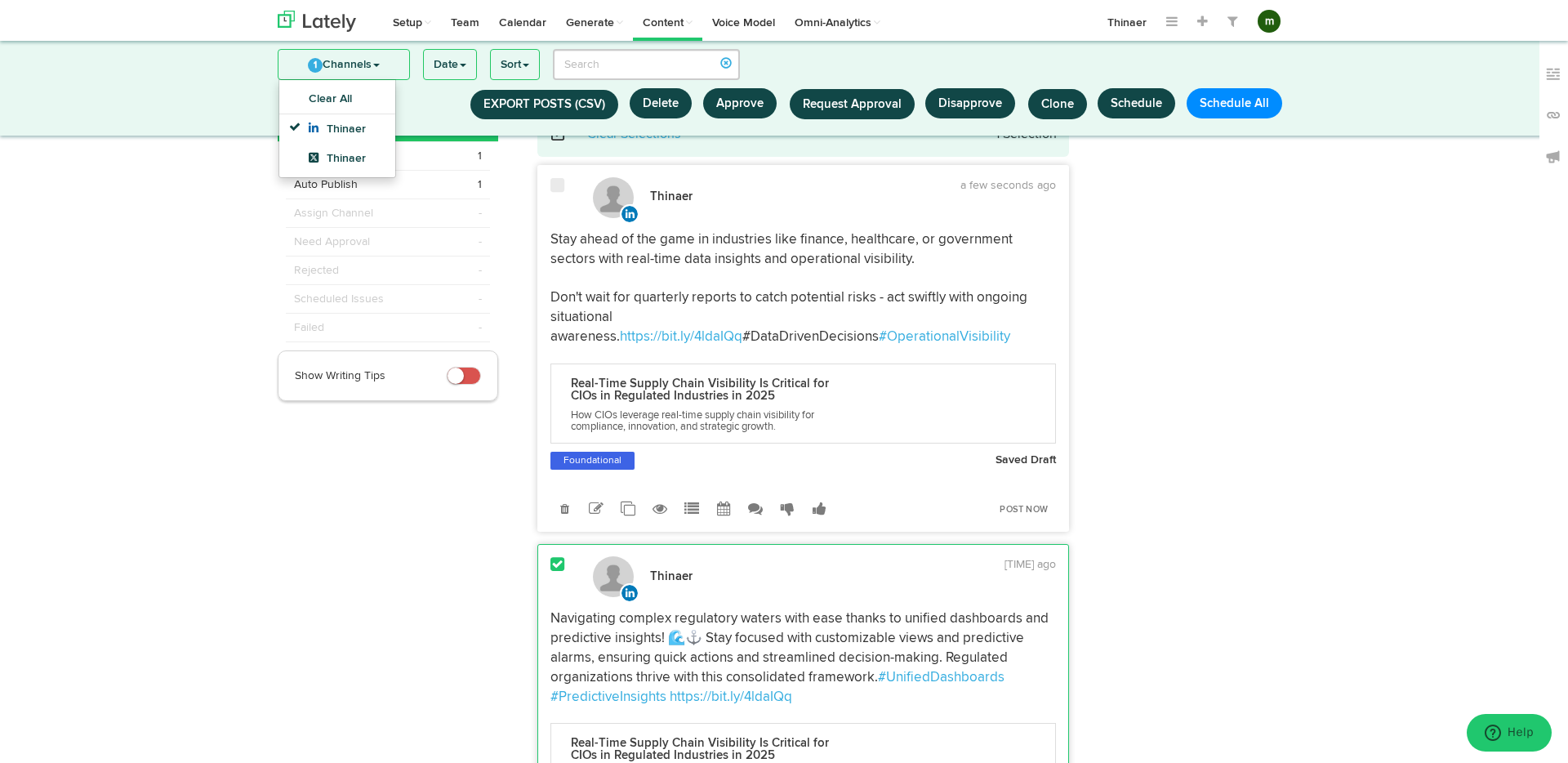 click at bounding box center [557, 185] 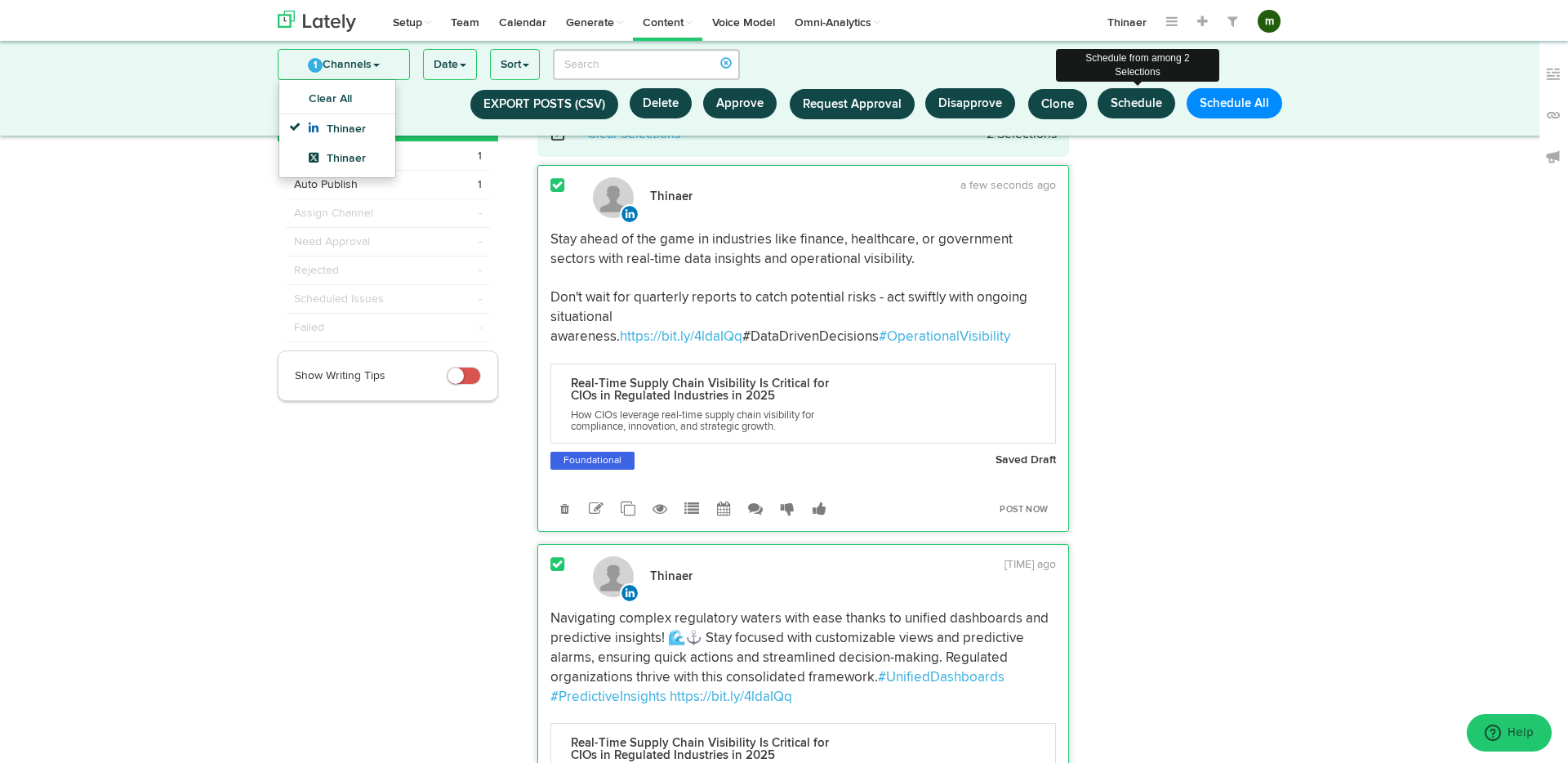 click on "Schedule" at bounding box center [1136, 103] 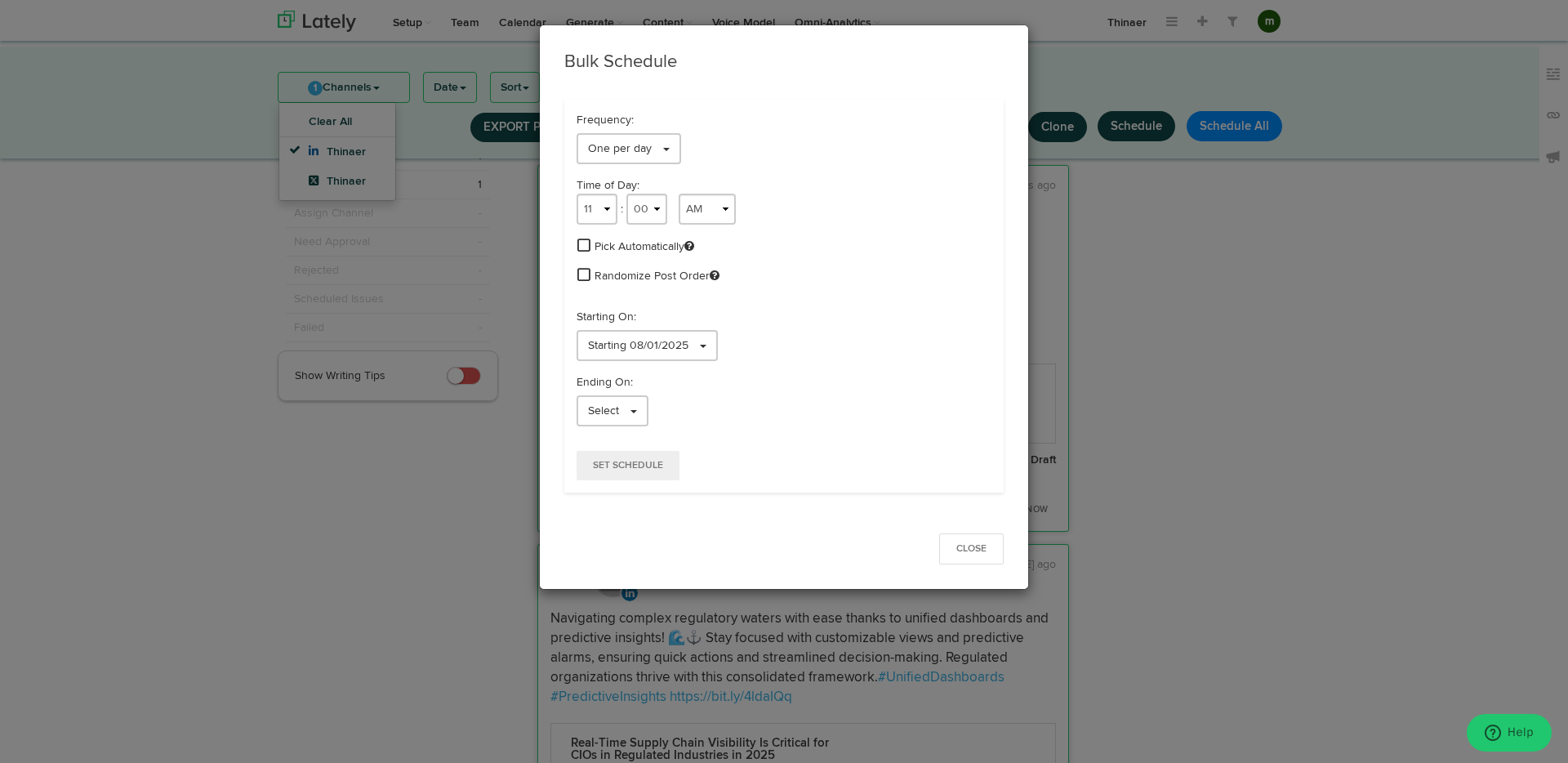 click on "Bulk Schedule
Frequency:
One per day
1 per day
1 per day
2 per day
3 per day
4 per day
6 per day
8 per day
10 per day
One a week
Two a week
Three a week
One every two weeks
One every three weeks
One every month
One every 6 days
One every 8 days
One every 10 days
One every 12 days
Time of Day:
1 2 3" at bounding box center (784, 382) 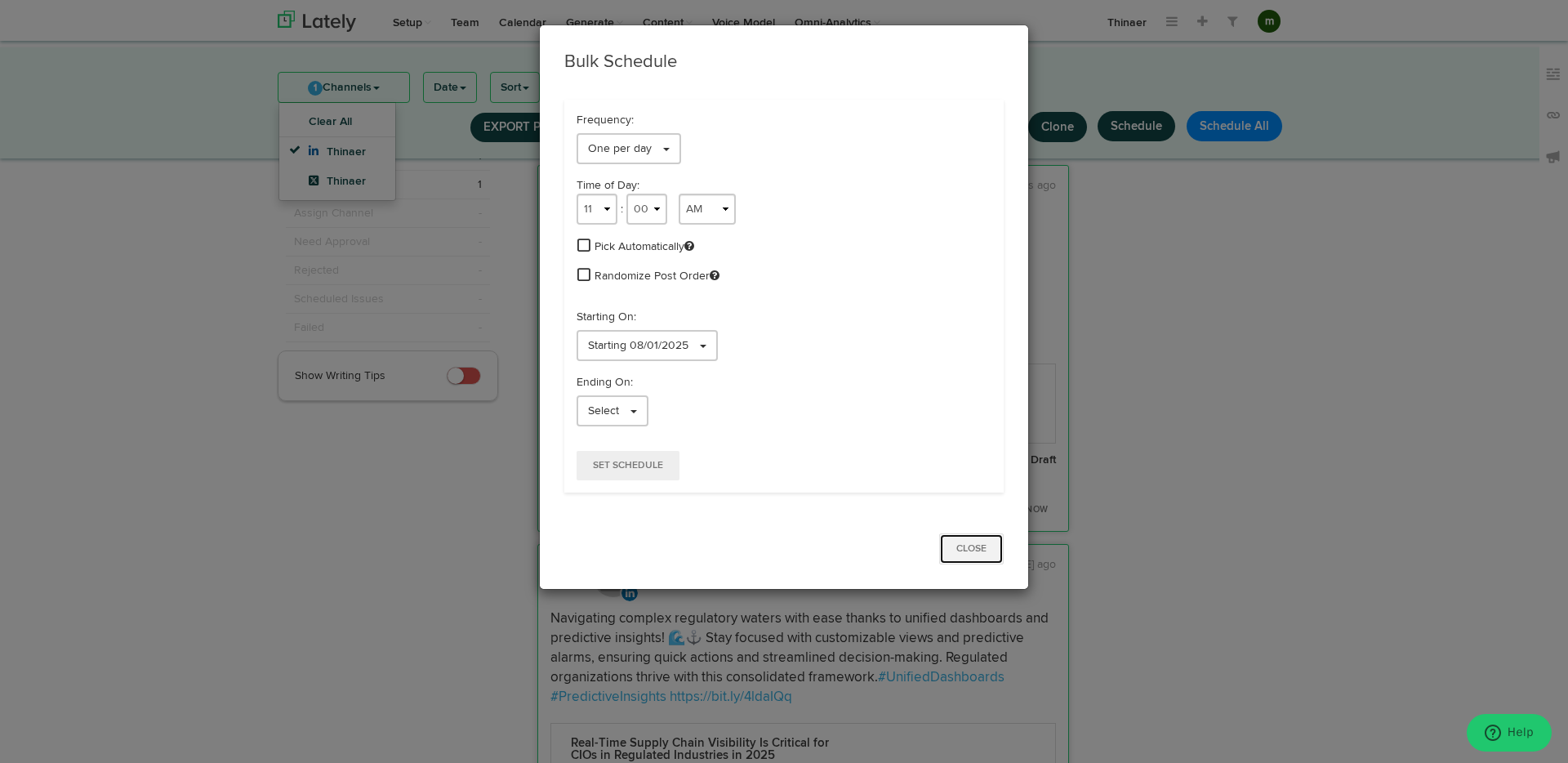 click on "Close" at bounding box center (971, 549) 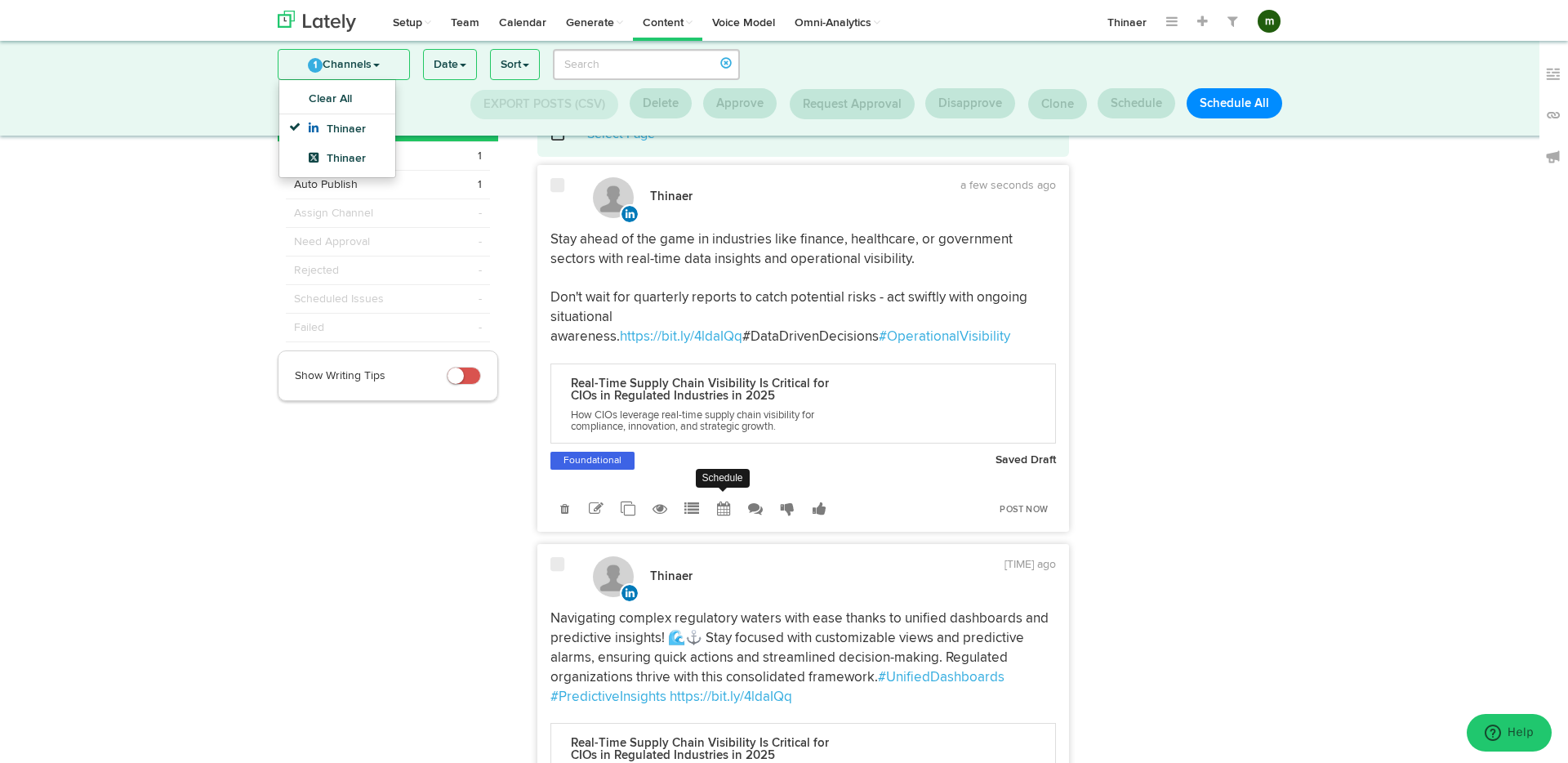 click at bounding box center (724, 509) 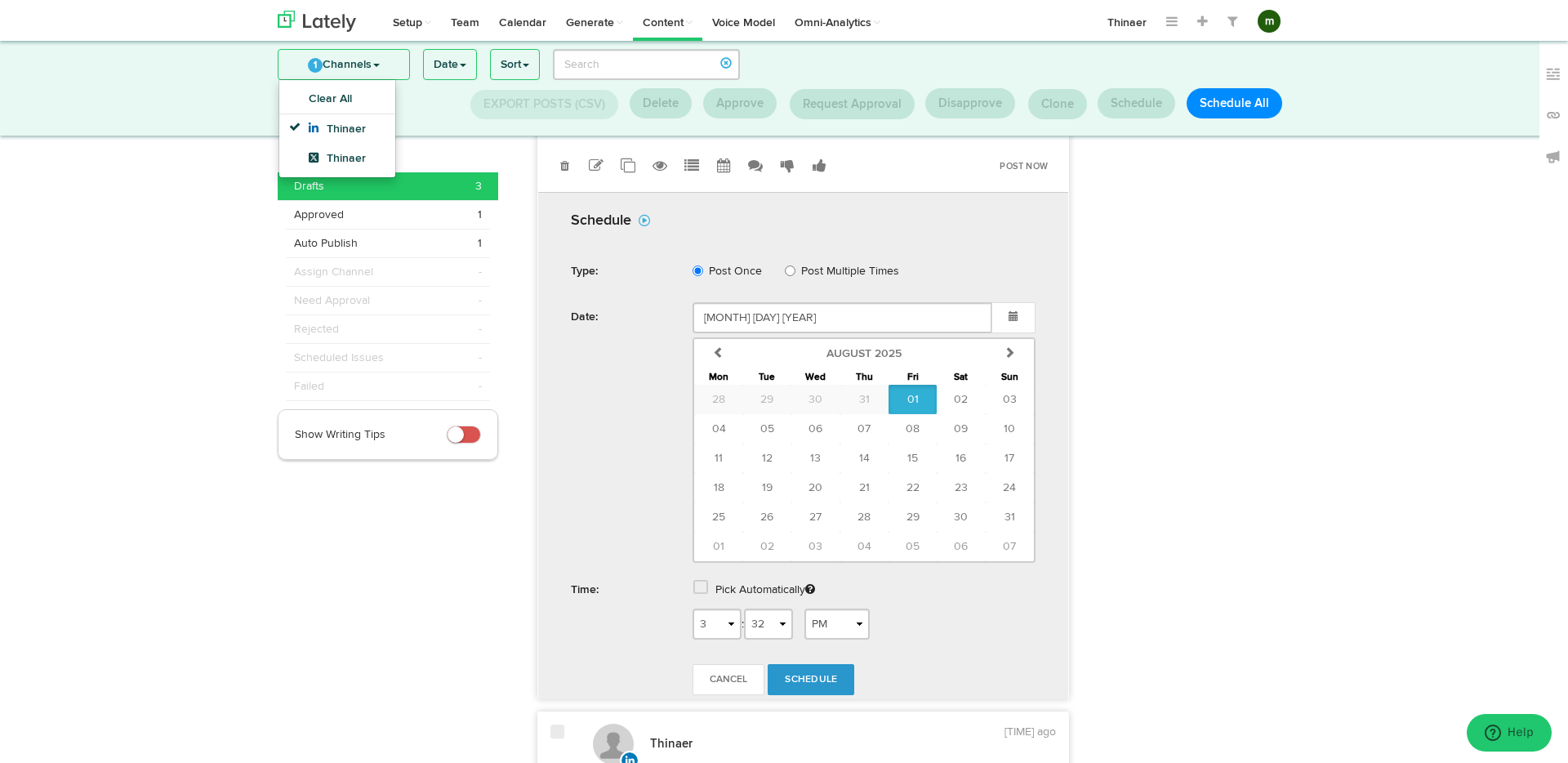 scroll, scrollTop: 444, scrollLeft: 0, axis: vertical 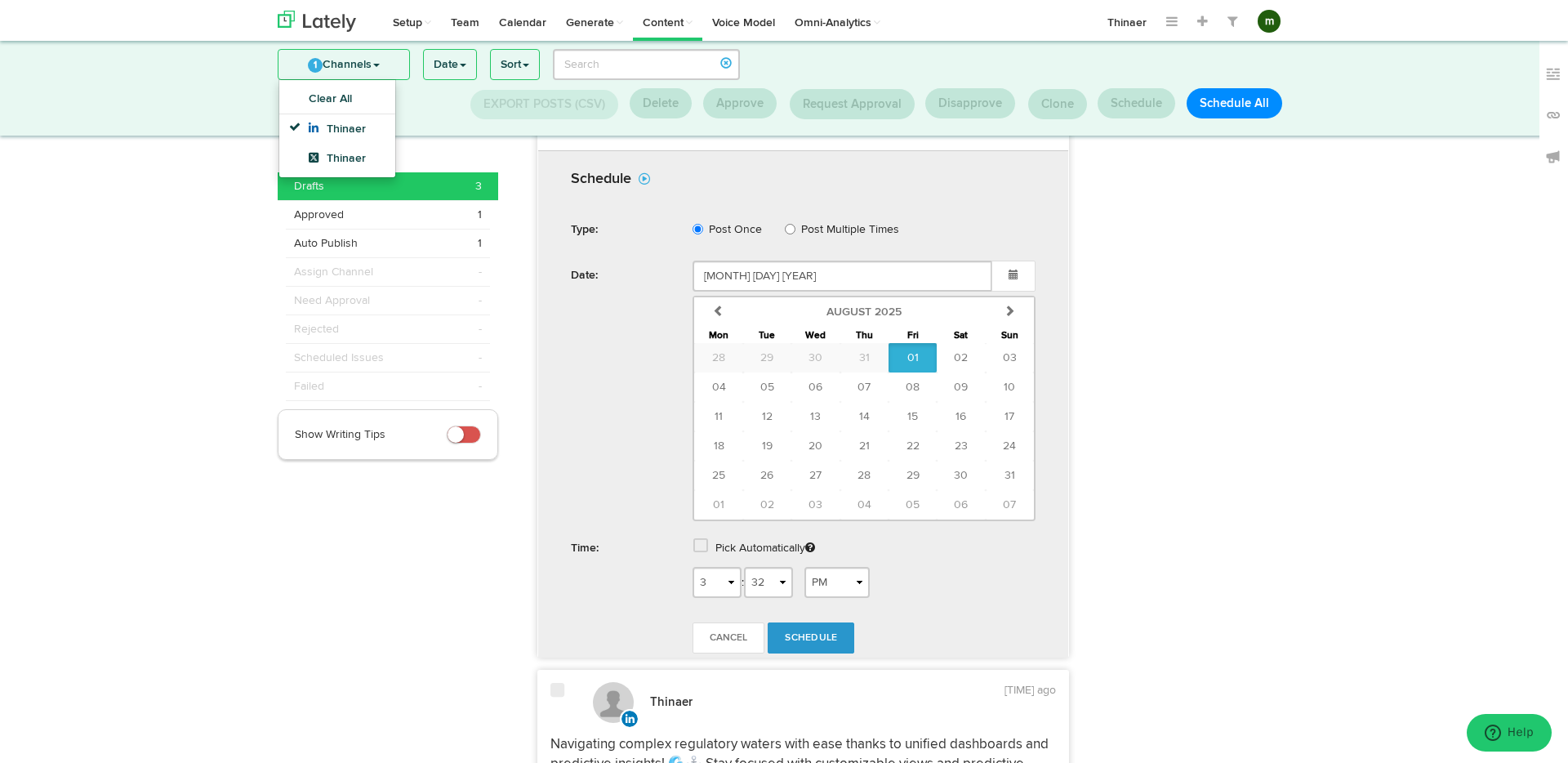 click at bounding box center [701, 546] 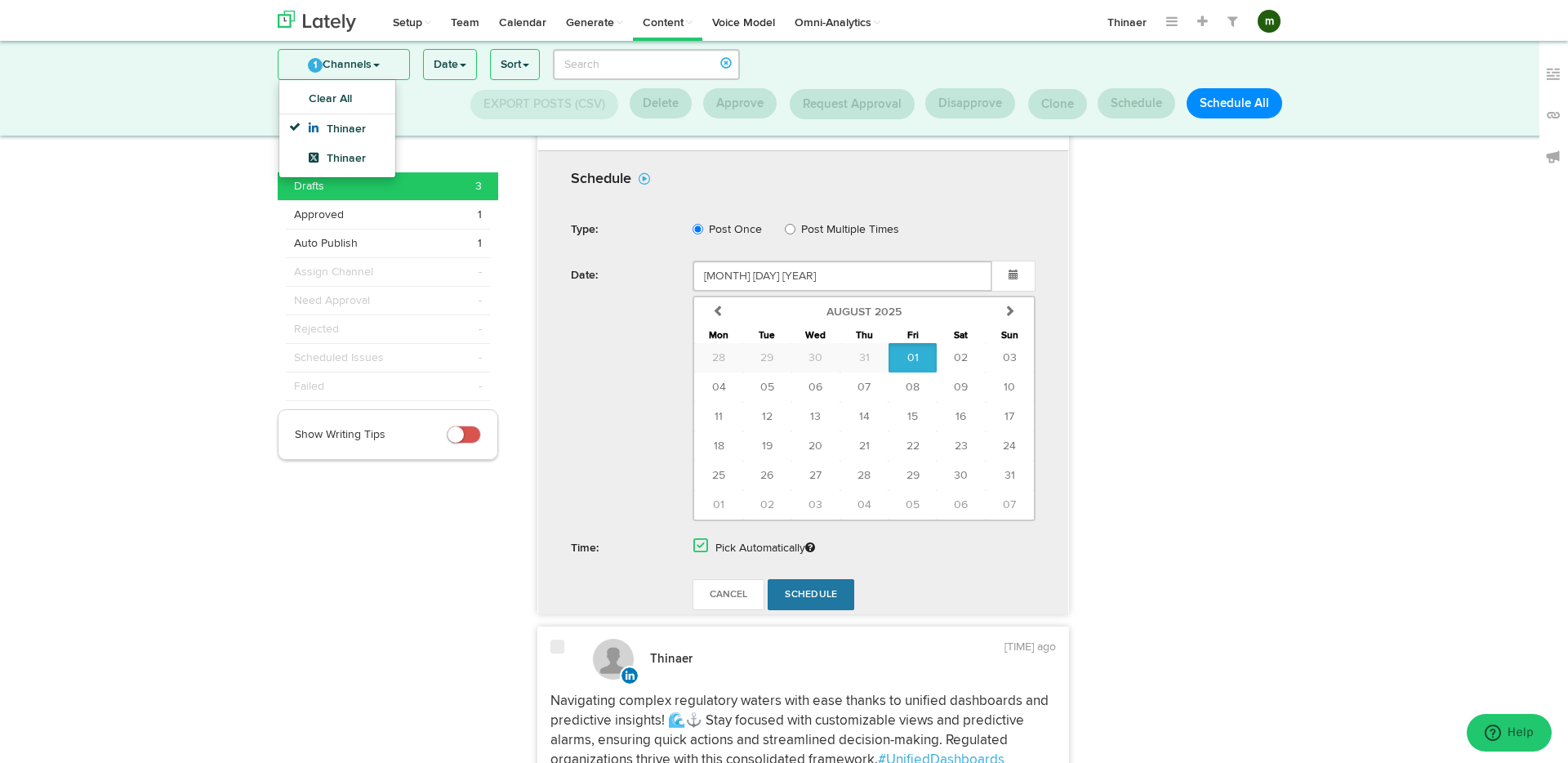 click on "Schedule" at bounding box center [811, 595] 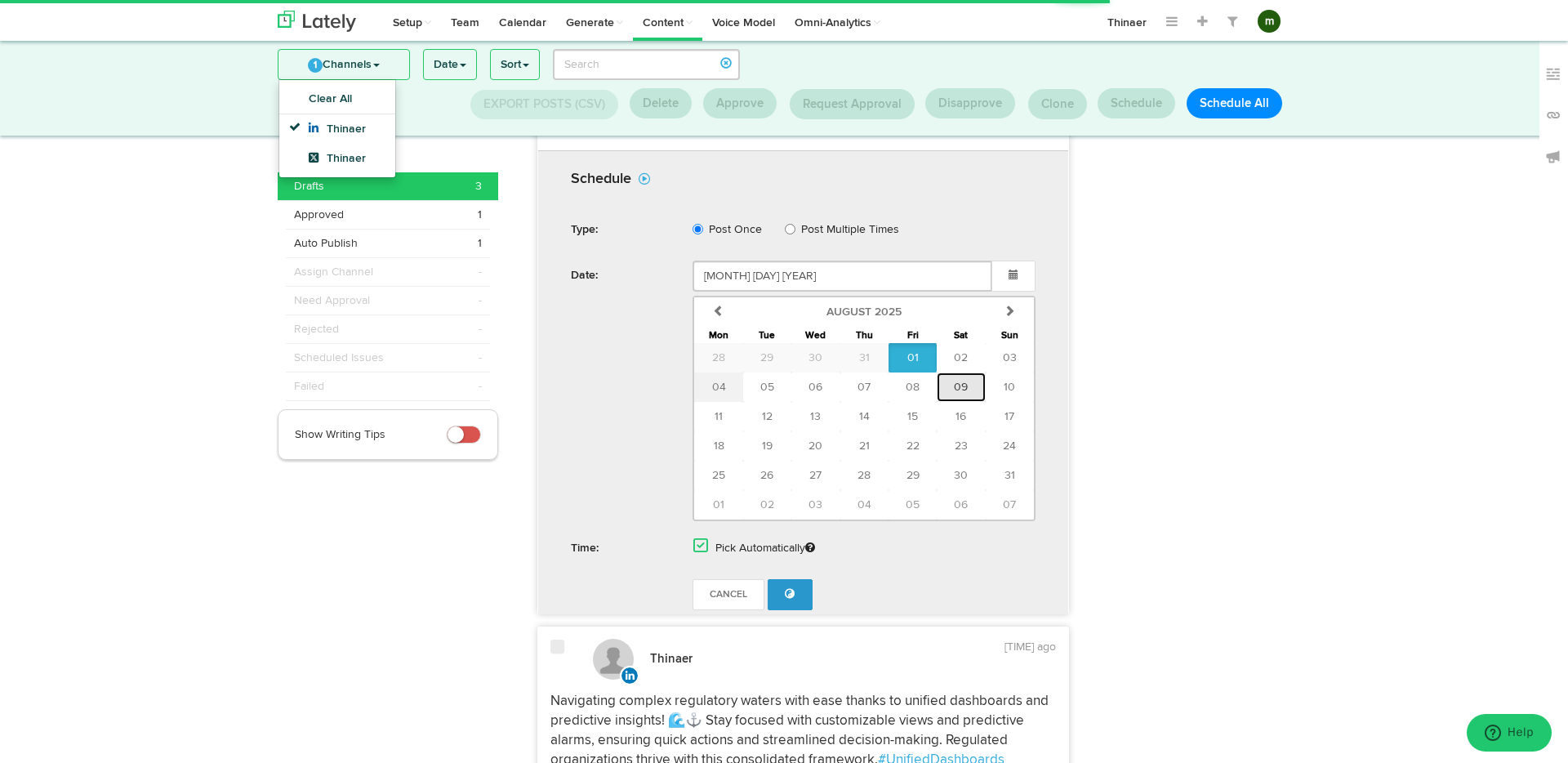 click on "09" at bounding box center (960, 387) 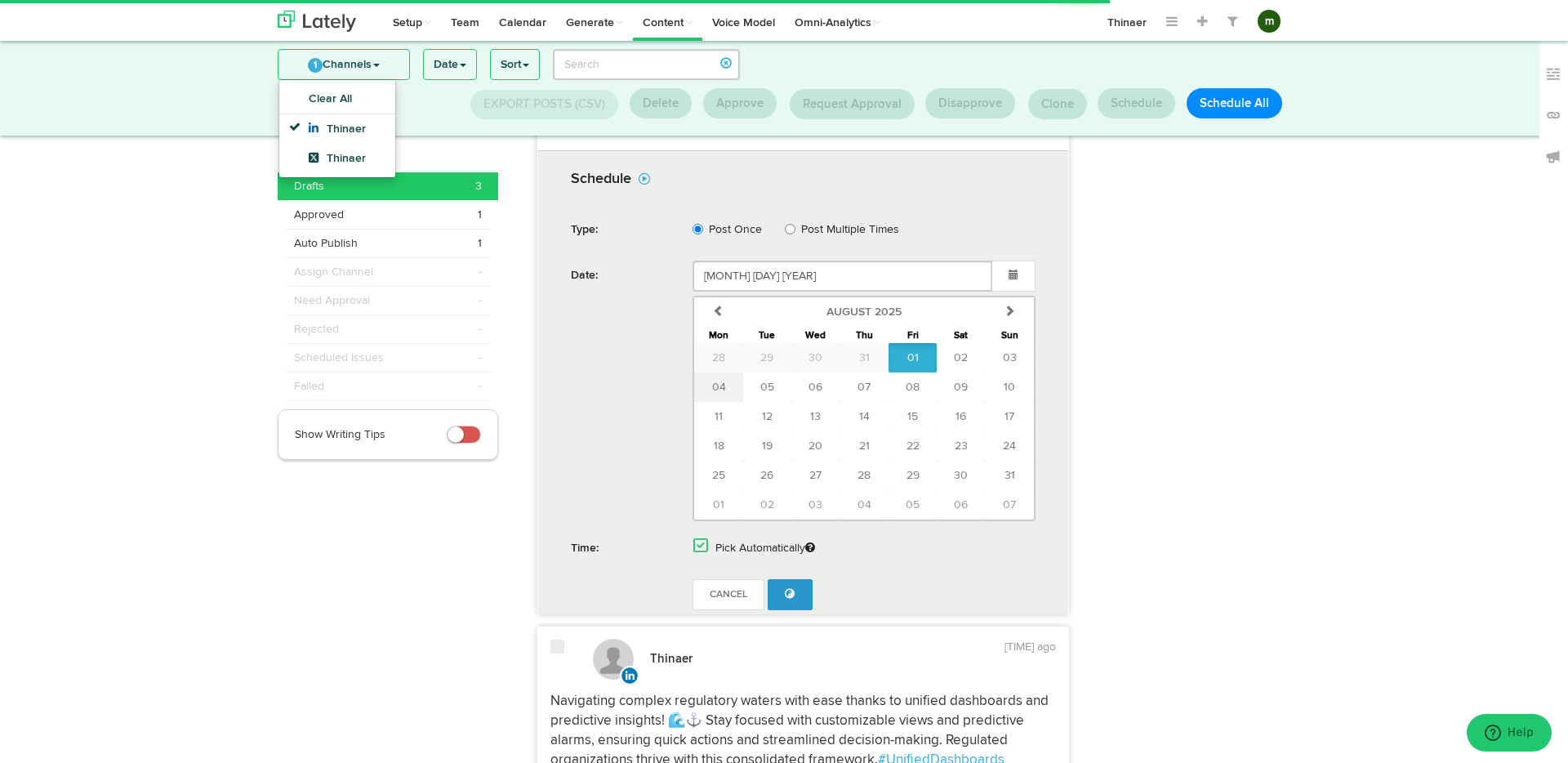 type on "August 09 2025" 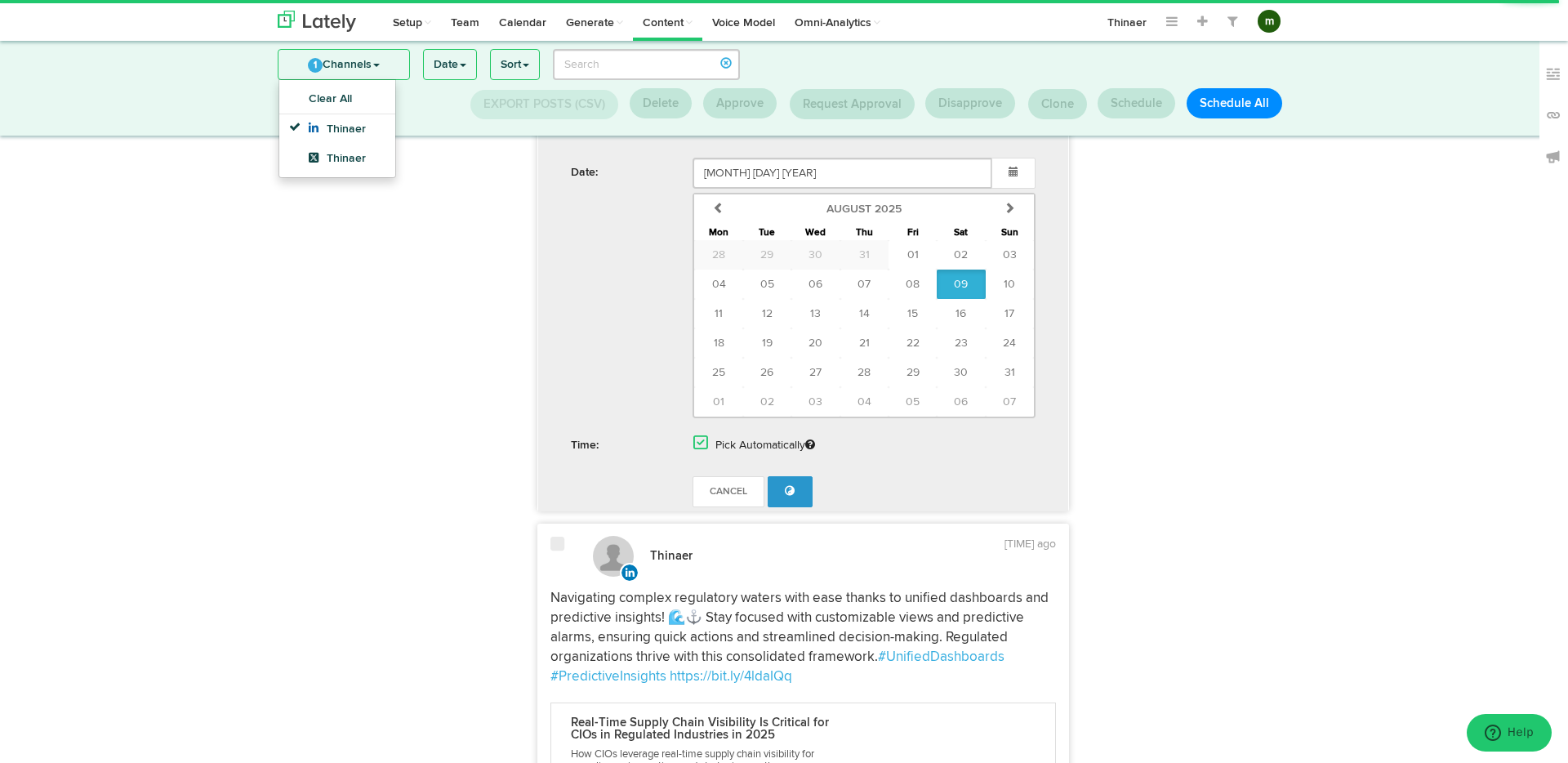 scroll, scrollTop: 143, scrollLeft: 0, axis: vertical 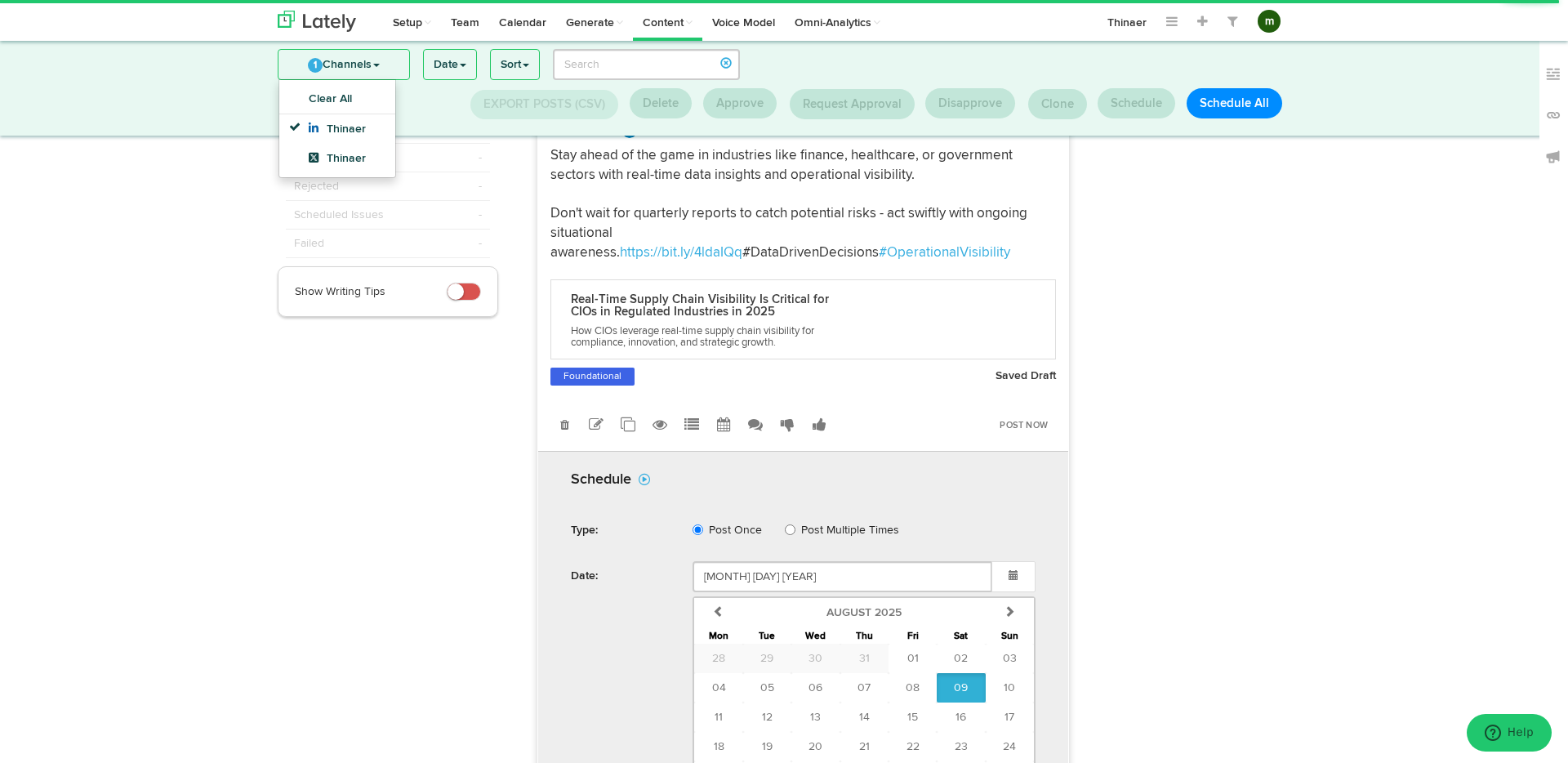 click at bounding box center [1192, 862] 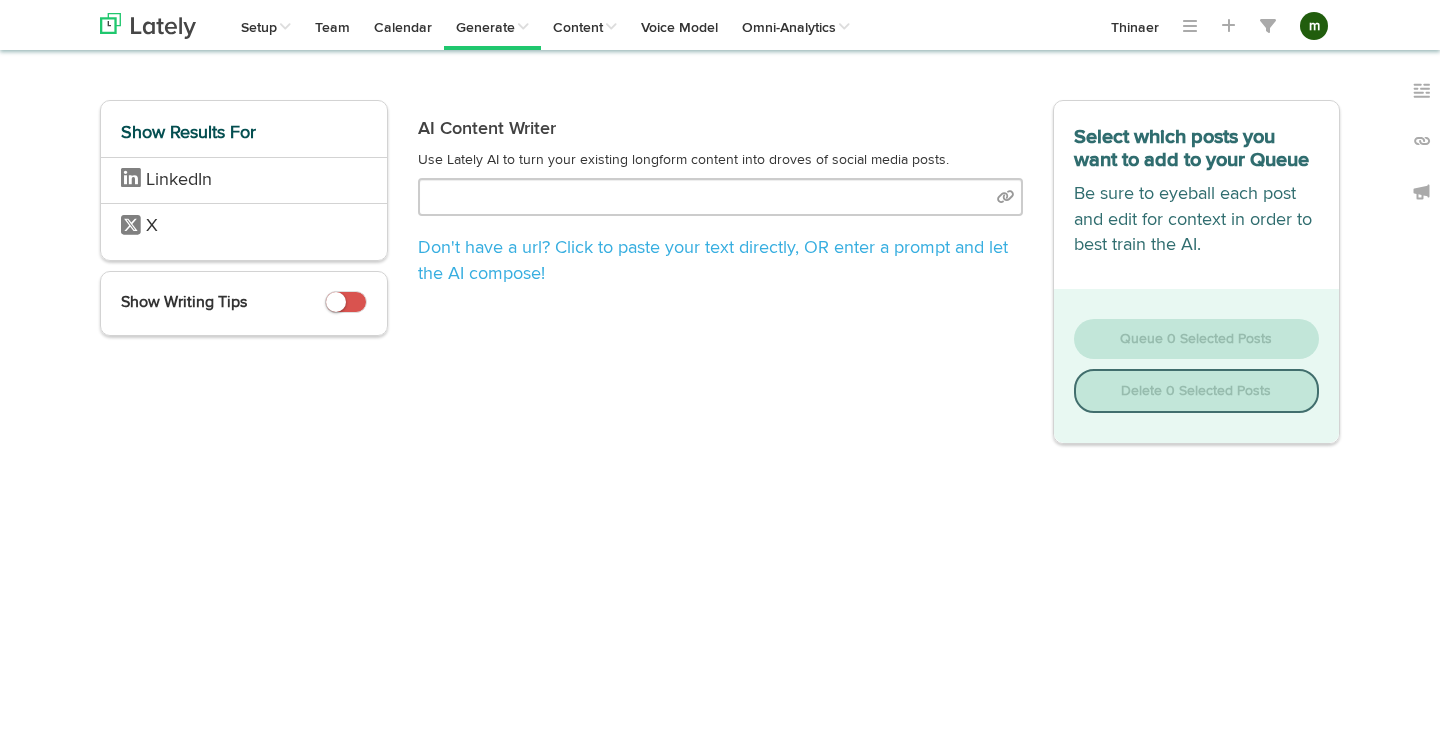 scroll, scrollTop: 0, scrollLeft: 0, axis: both 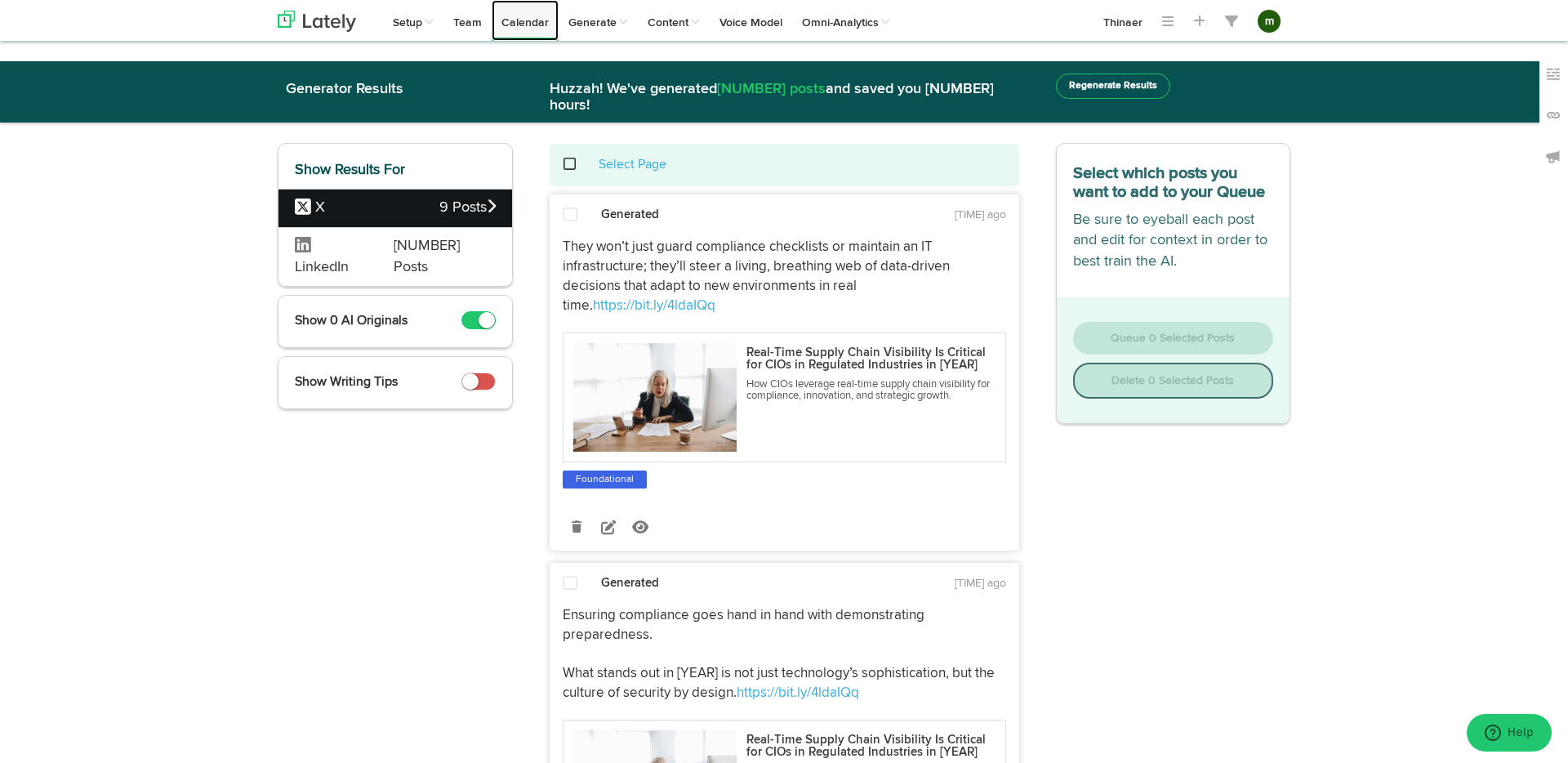 click on "Calendar" at bounding box center (525, 20) 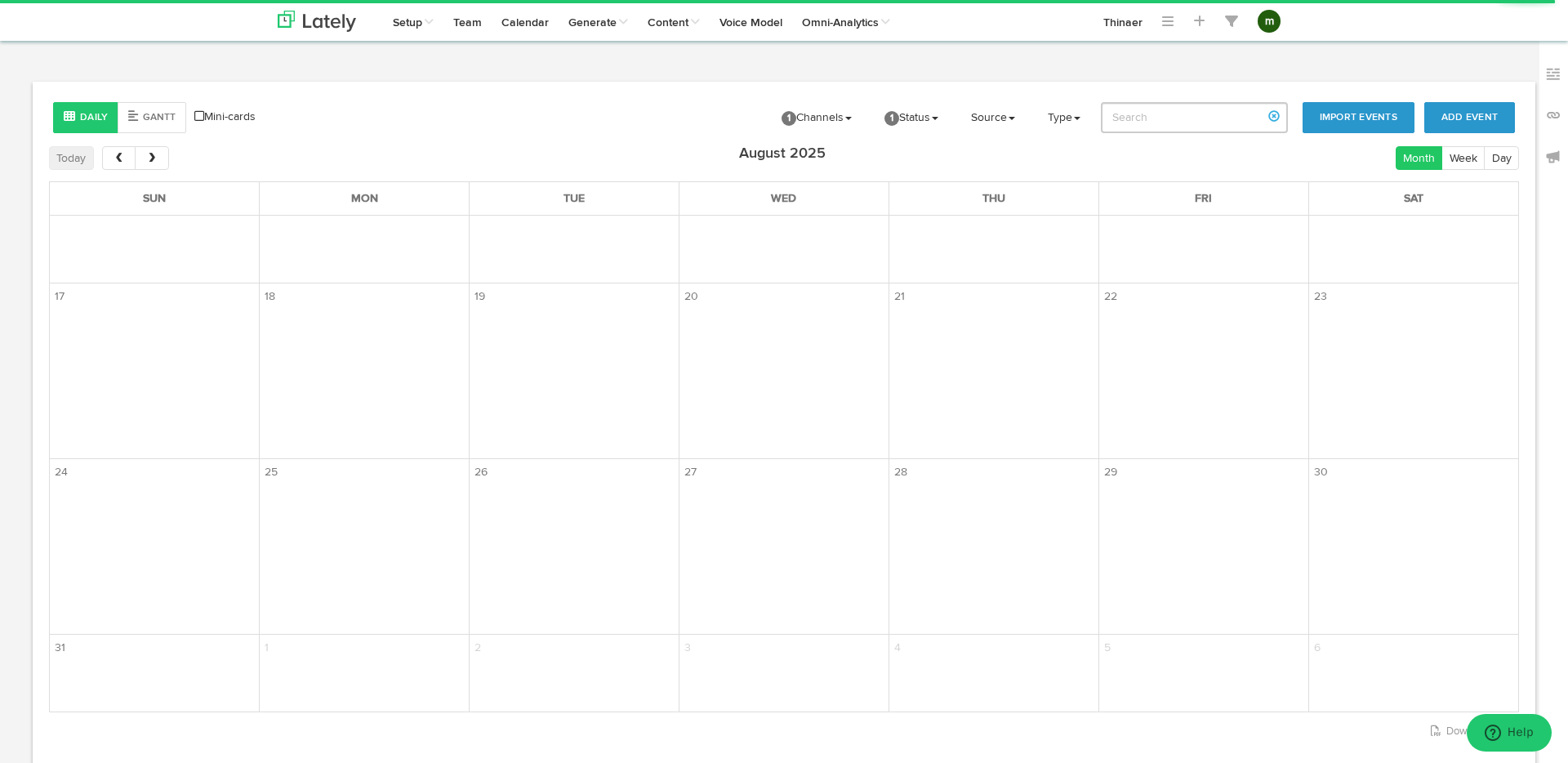 scroll, scrollTop: 0, scrollLeft: 0, axis: both 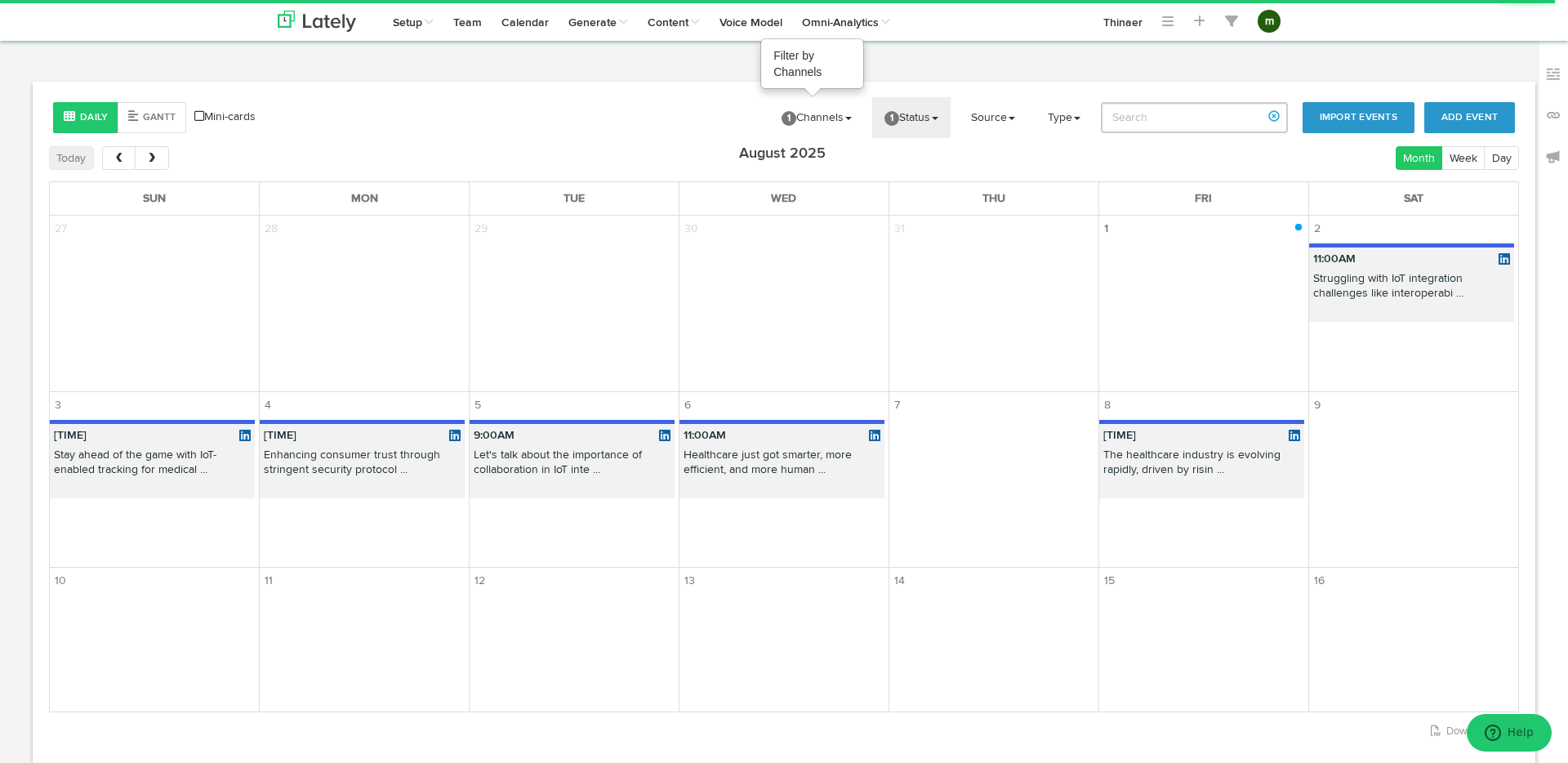 click on "[NUMBER]
Status" 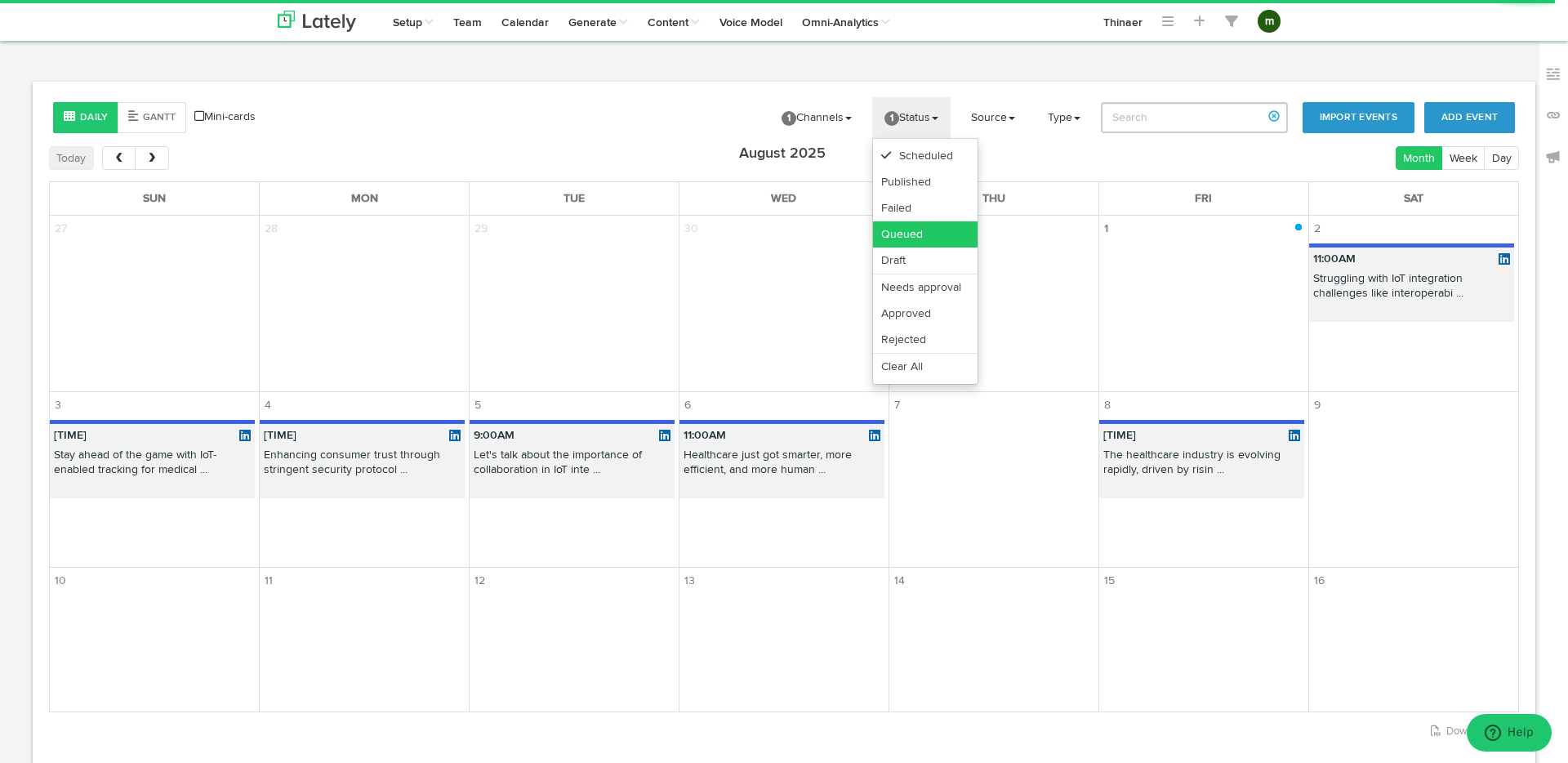 click on "Queued" 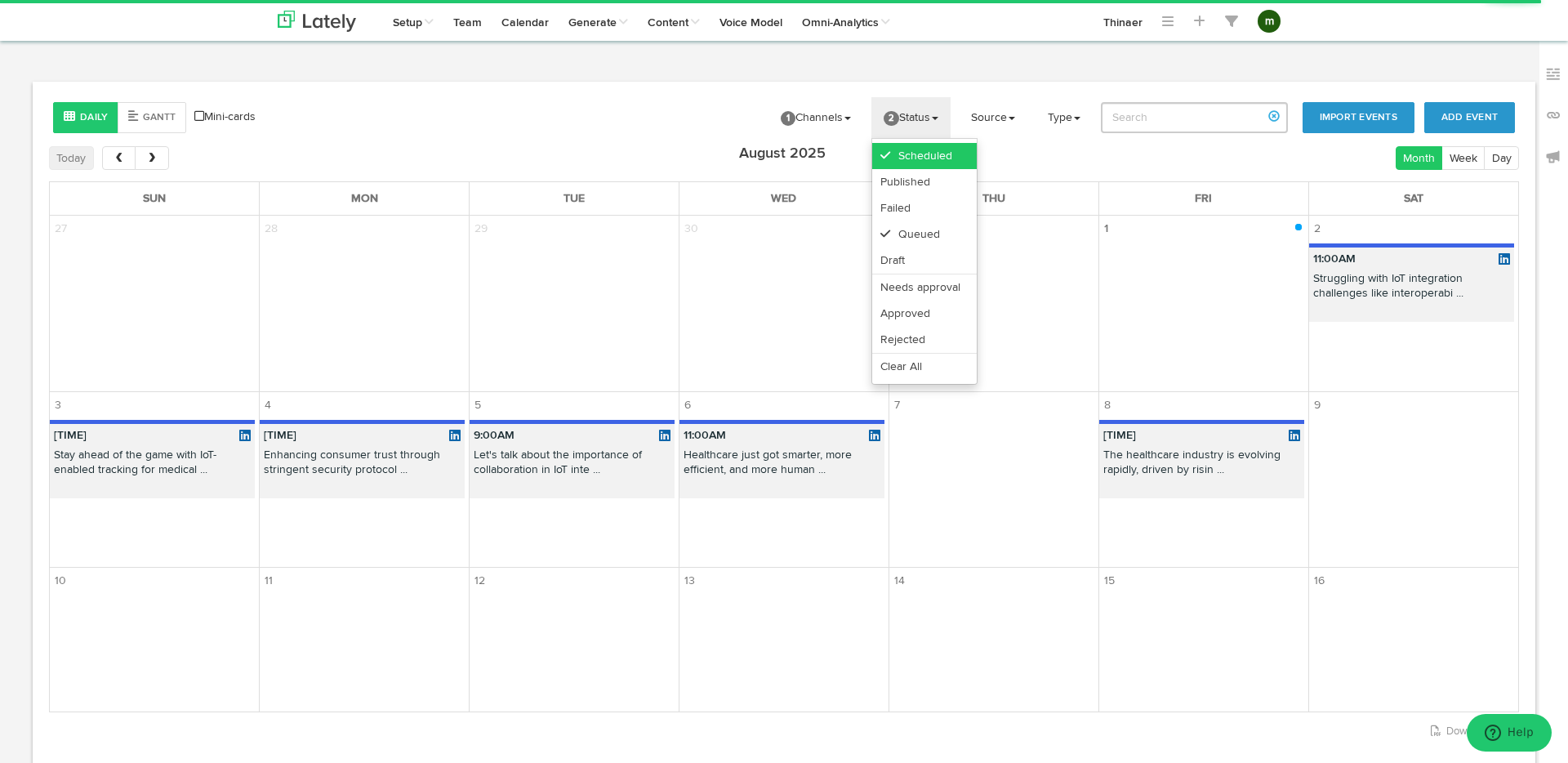click on "Scheduled" 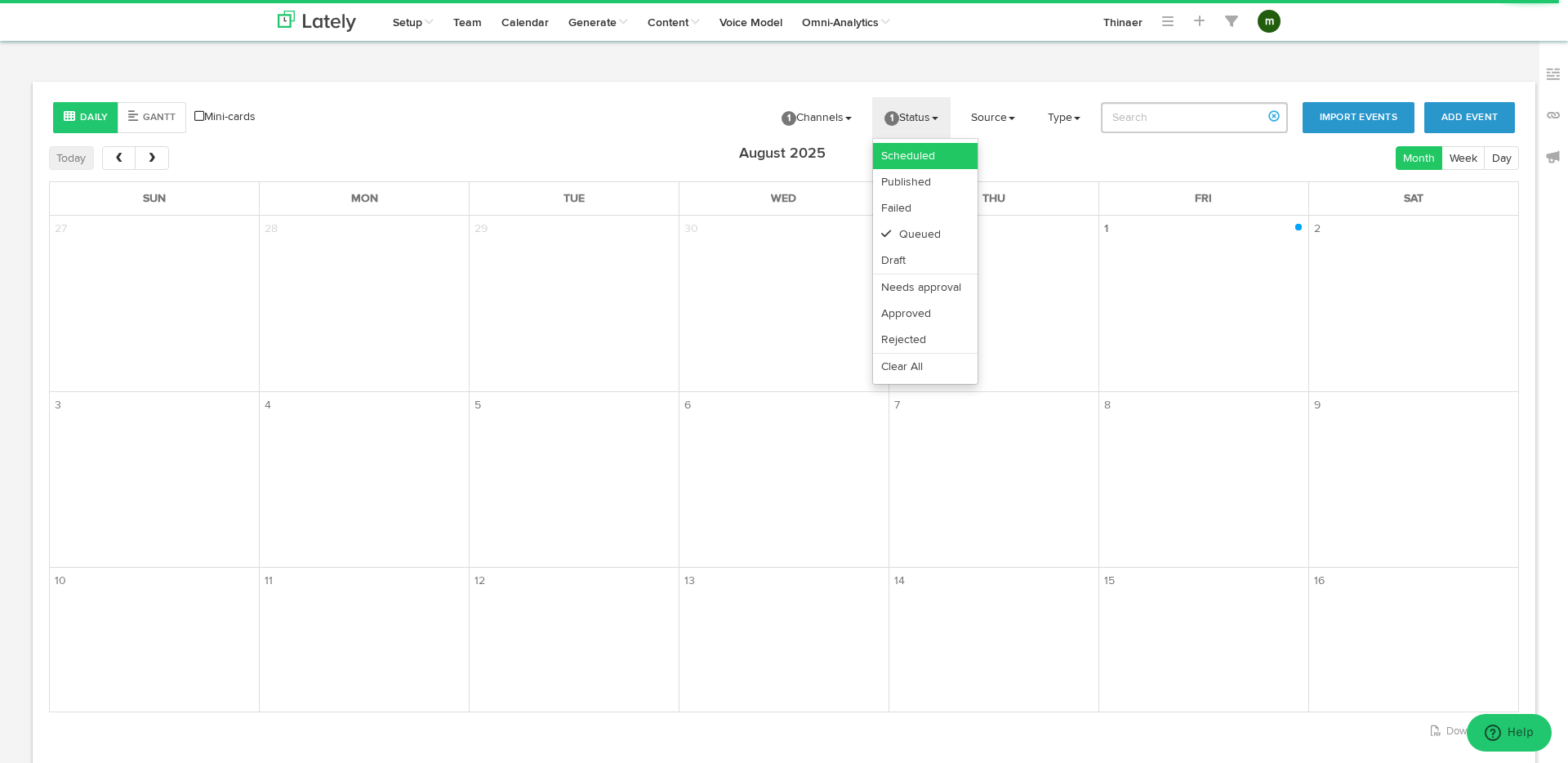 click on "Scheduled" 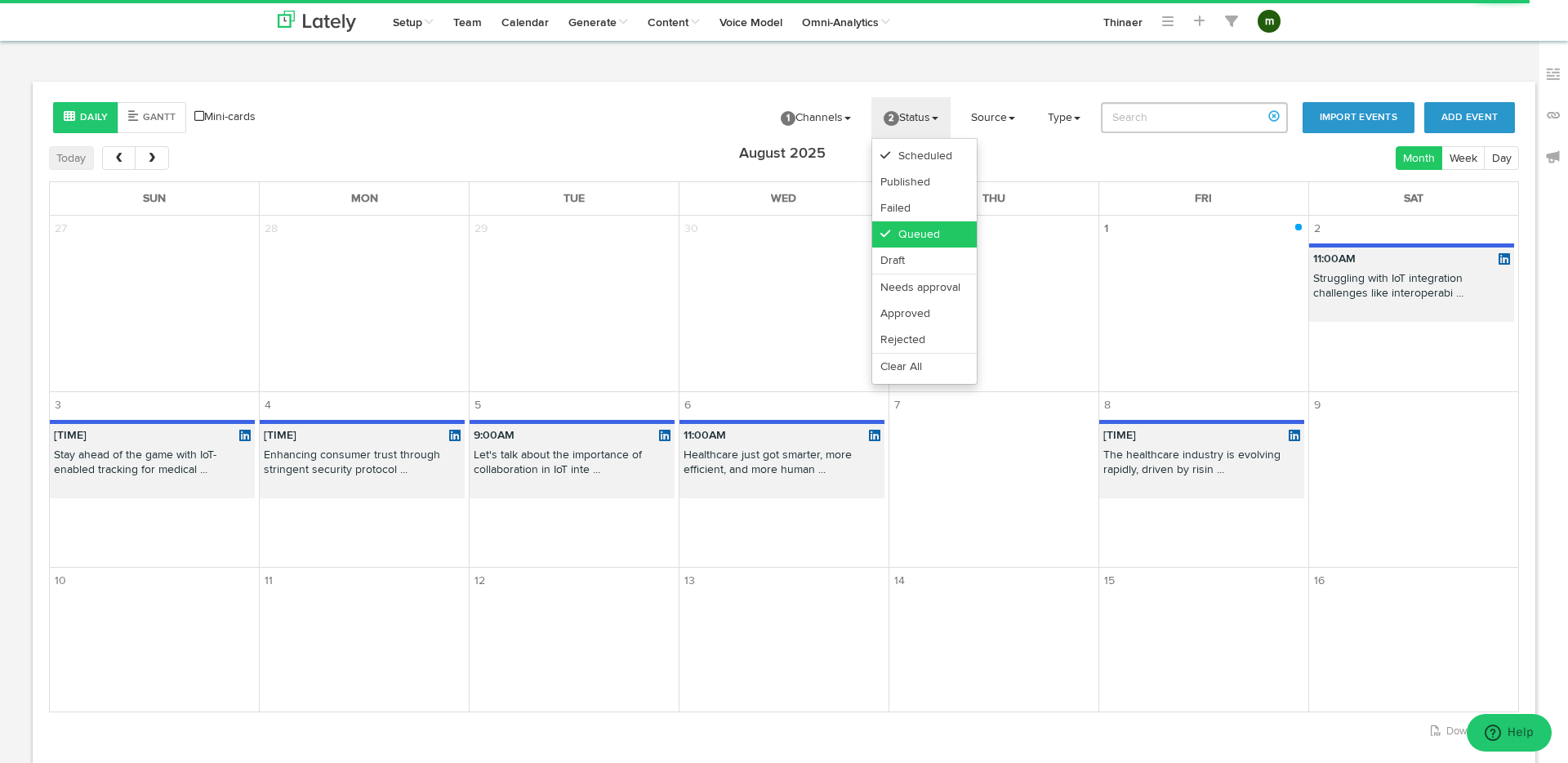 click on "Queued" 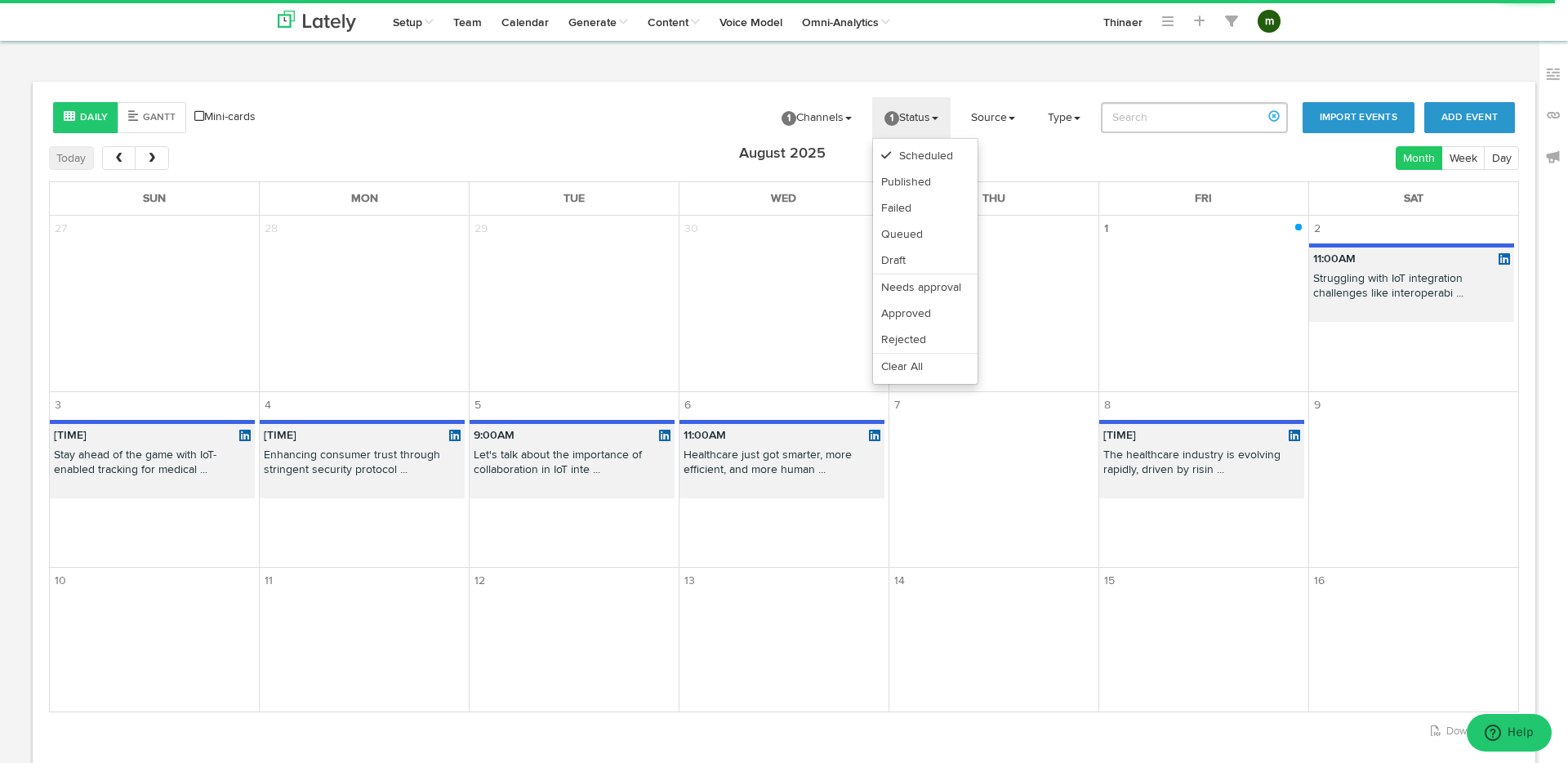 click on "Channels
Create
Generate
Pipeline
Team
Basic Analytics (limited on mobile)
Dashboard List
Account Settings
Subscription
Sign Out
Setup
Key Messaging
Channels & Messaging
Style Guide
Campaign Tags
Shortlink Library
RSS Feeds
UTM Tracking Codes
Competitive Keywords
Team
Calendar
Generate
Generate from Audio/Video" at bounding box center (784, 448) 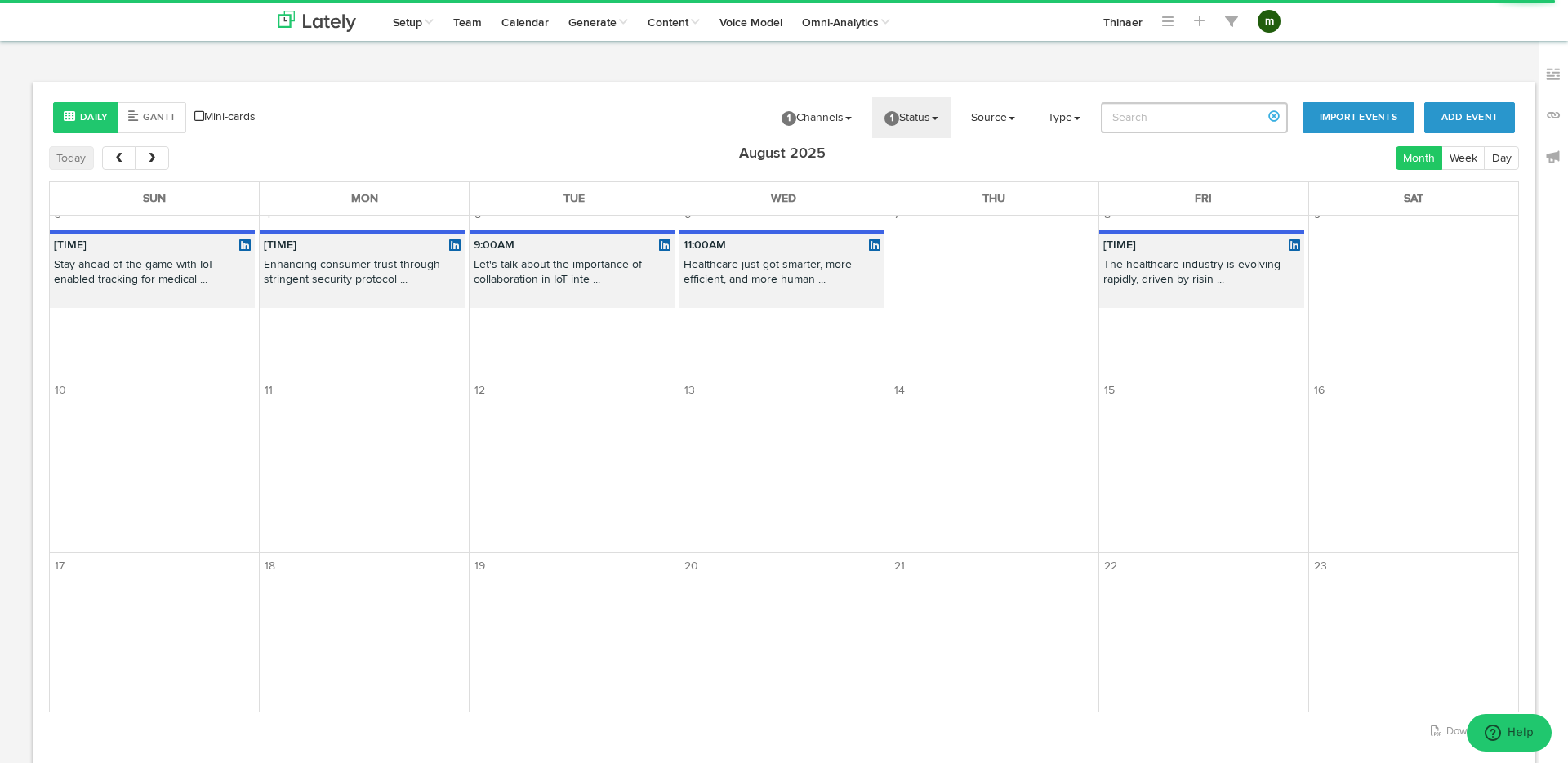 scroll, scrollTop: 0, scrollLeft: 0, axis: both 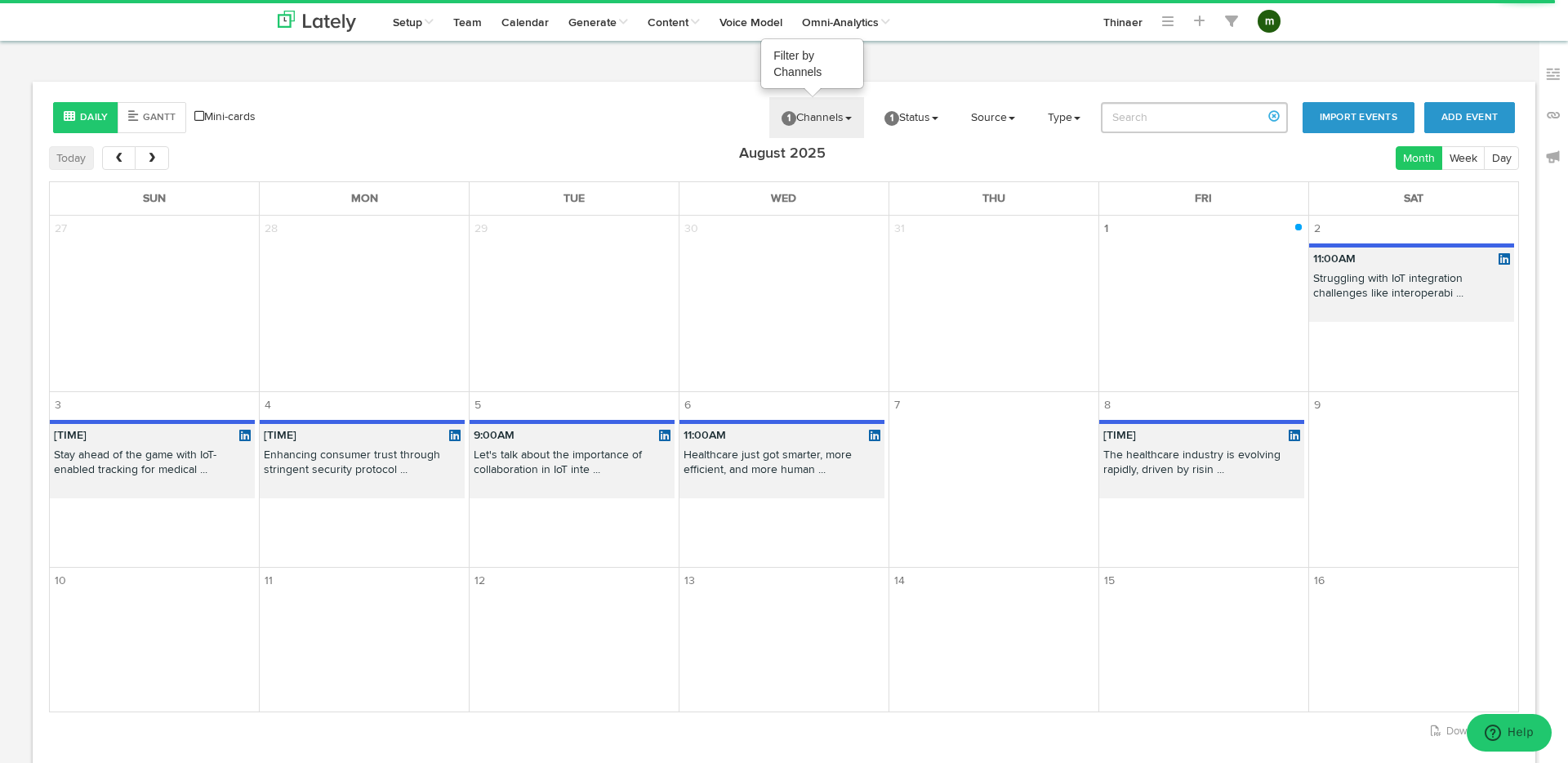 click on "1  Channels" 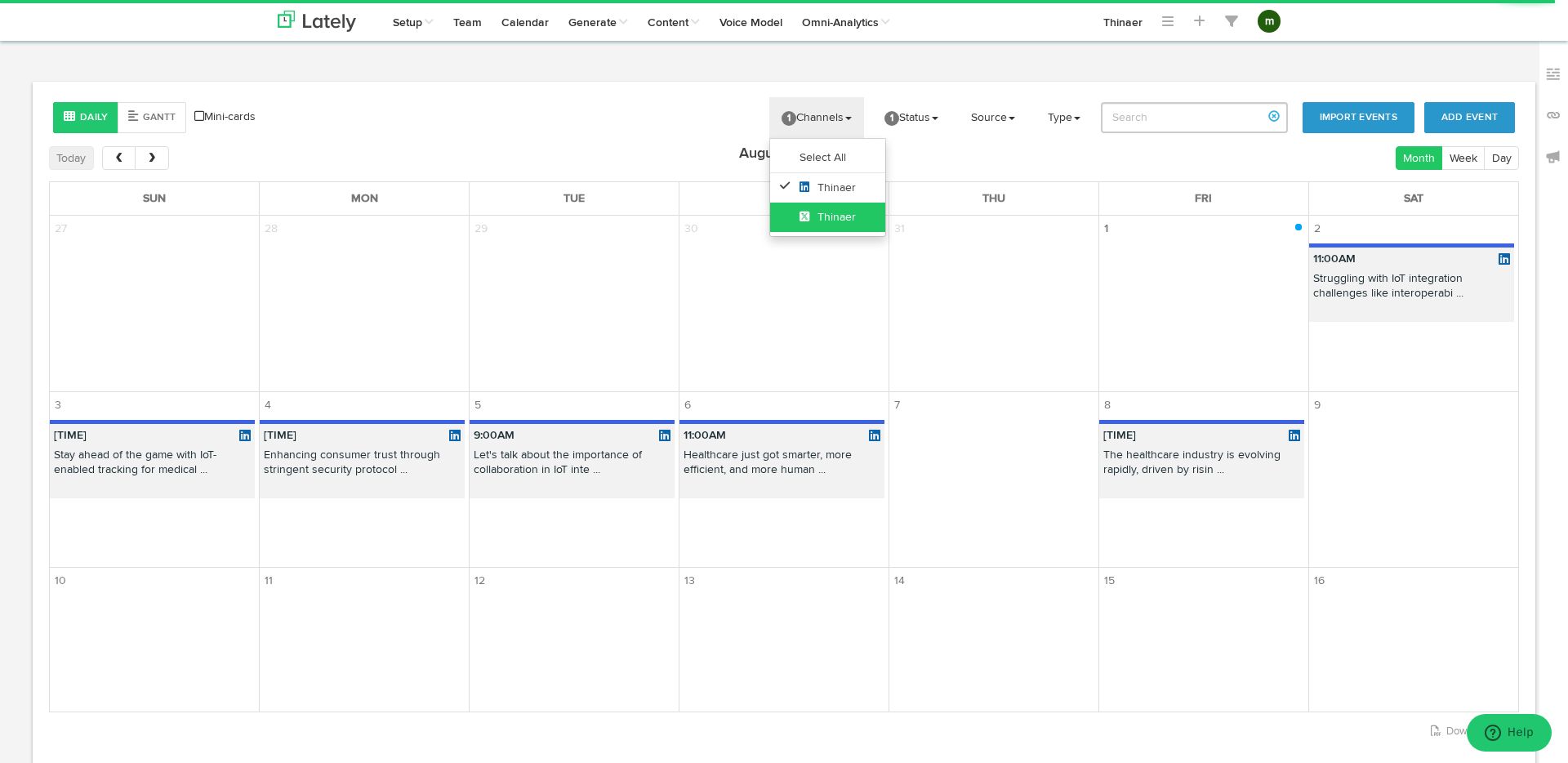 click on "Thinaer" 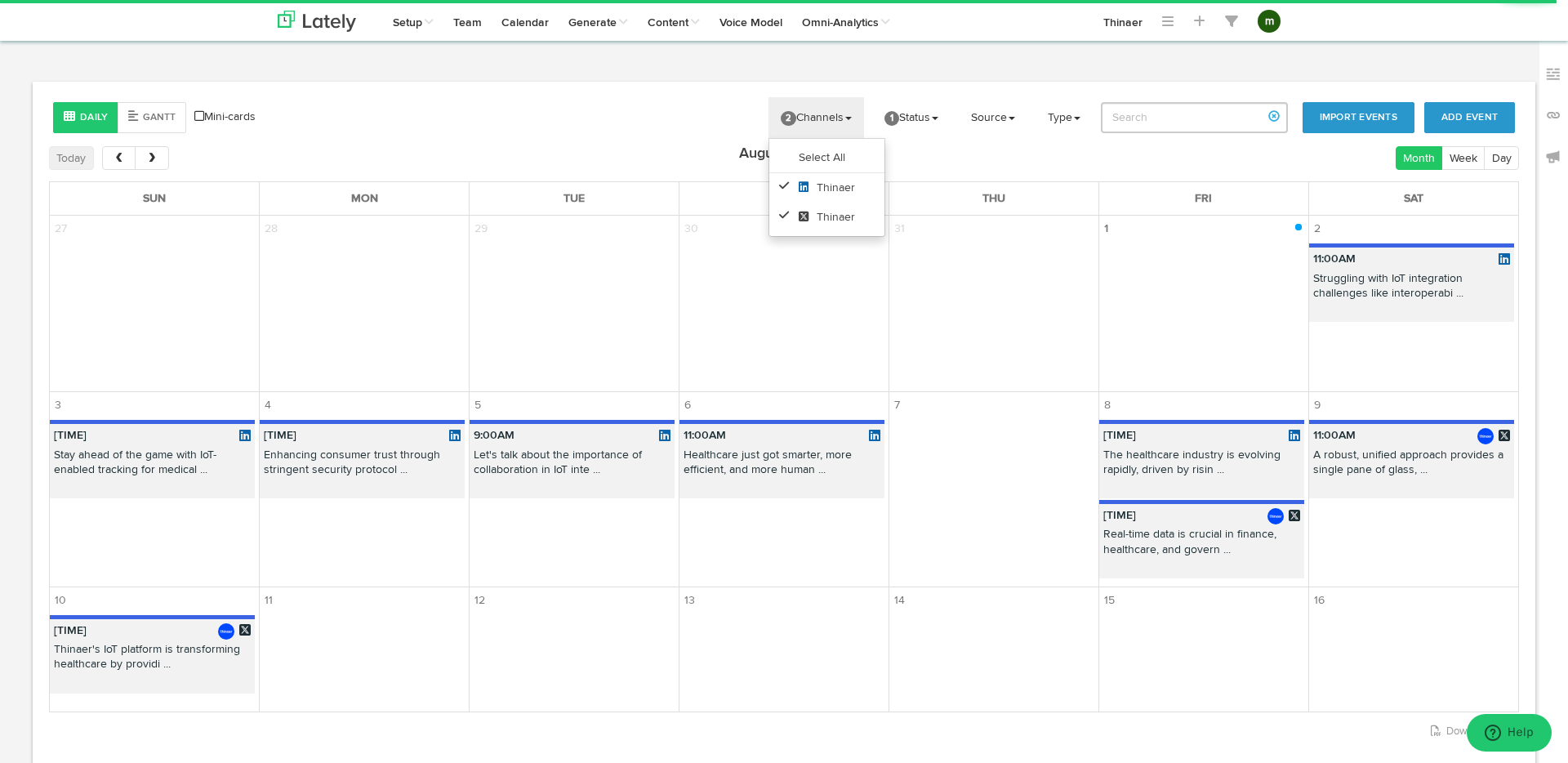 click on "Daily
Gantt
Mini-cards
Add Event
Import Events
2  Channels
Select All
[BRAND]
[BRAND]
1
Status
Scheduled
Published
Failed
Queued
Draft
Needs approval
Approved" 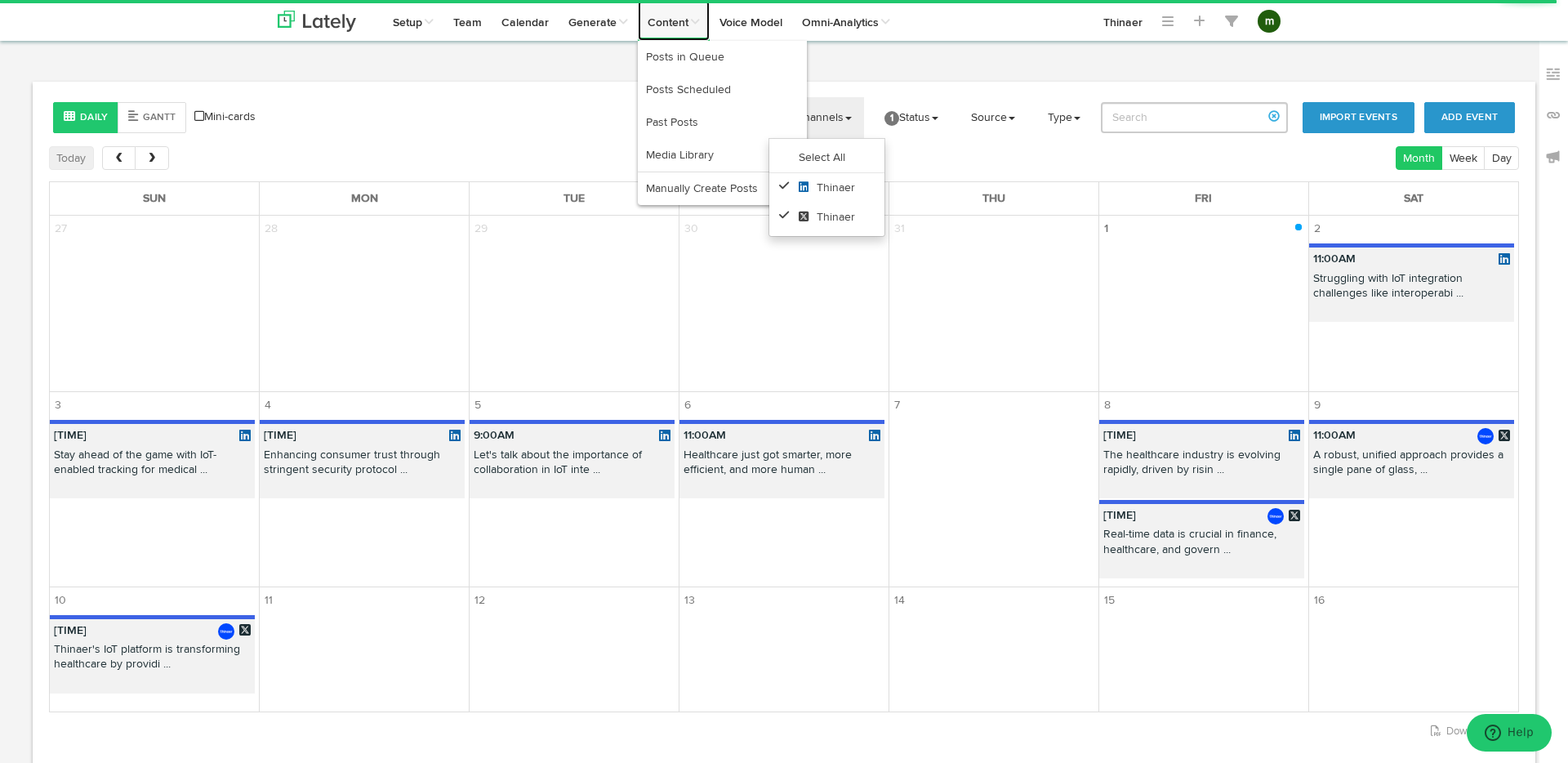 click on "Content" at bounding box center [674, 20] 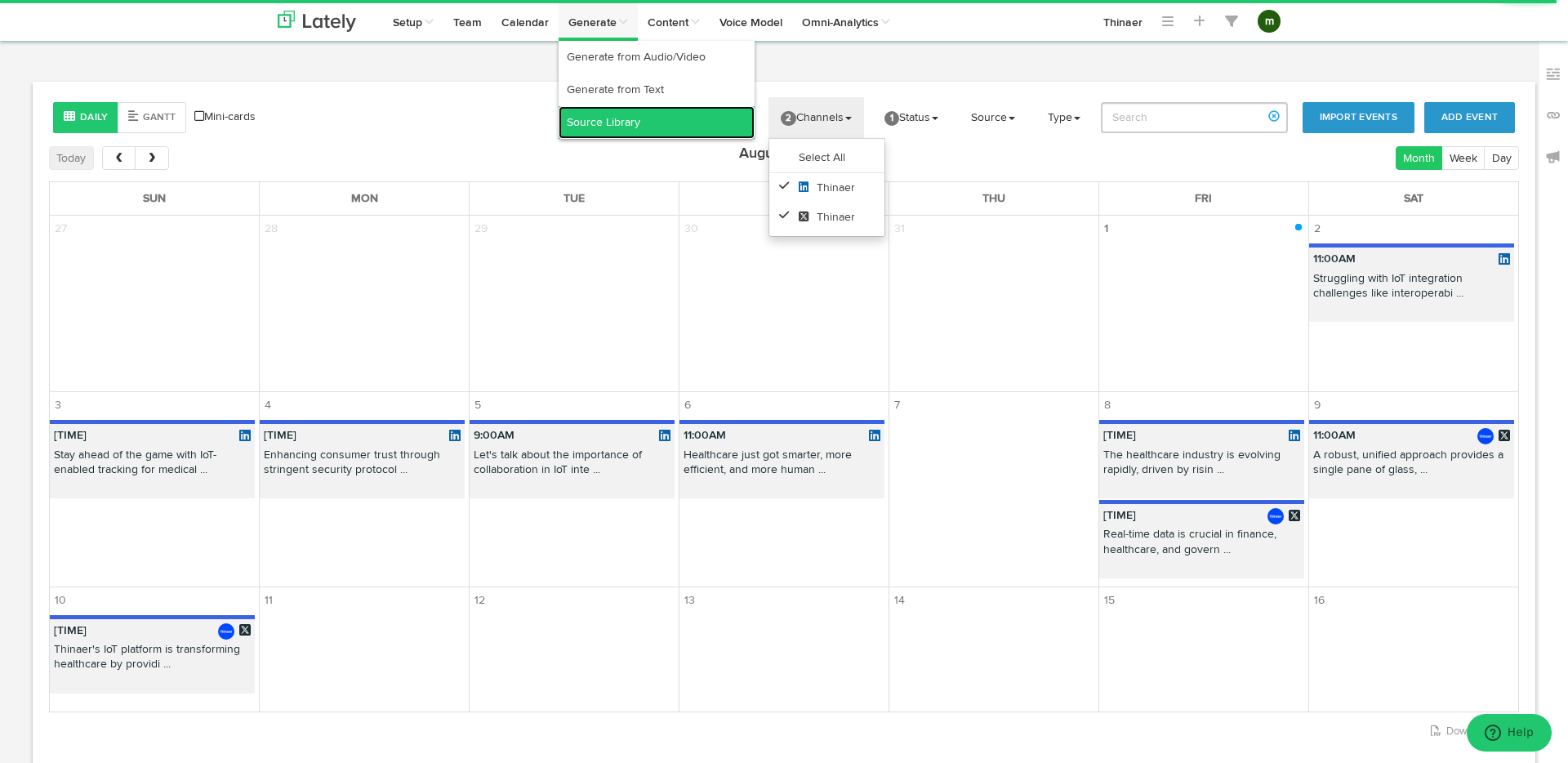 click on "Source Library" at bounding box center (657, 123) 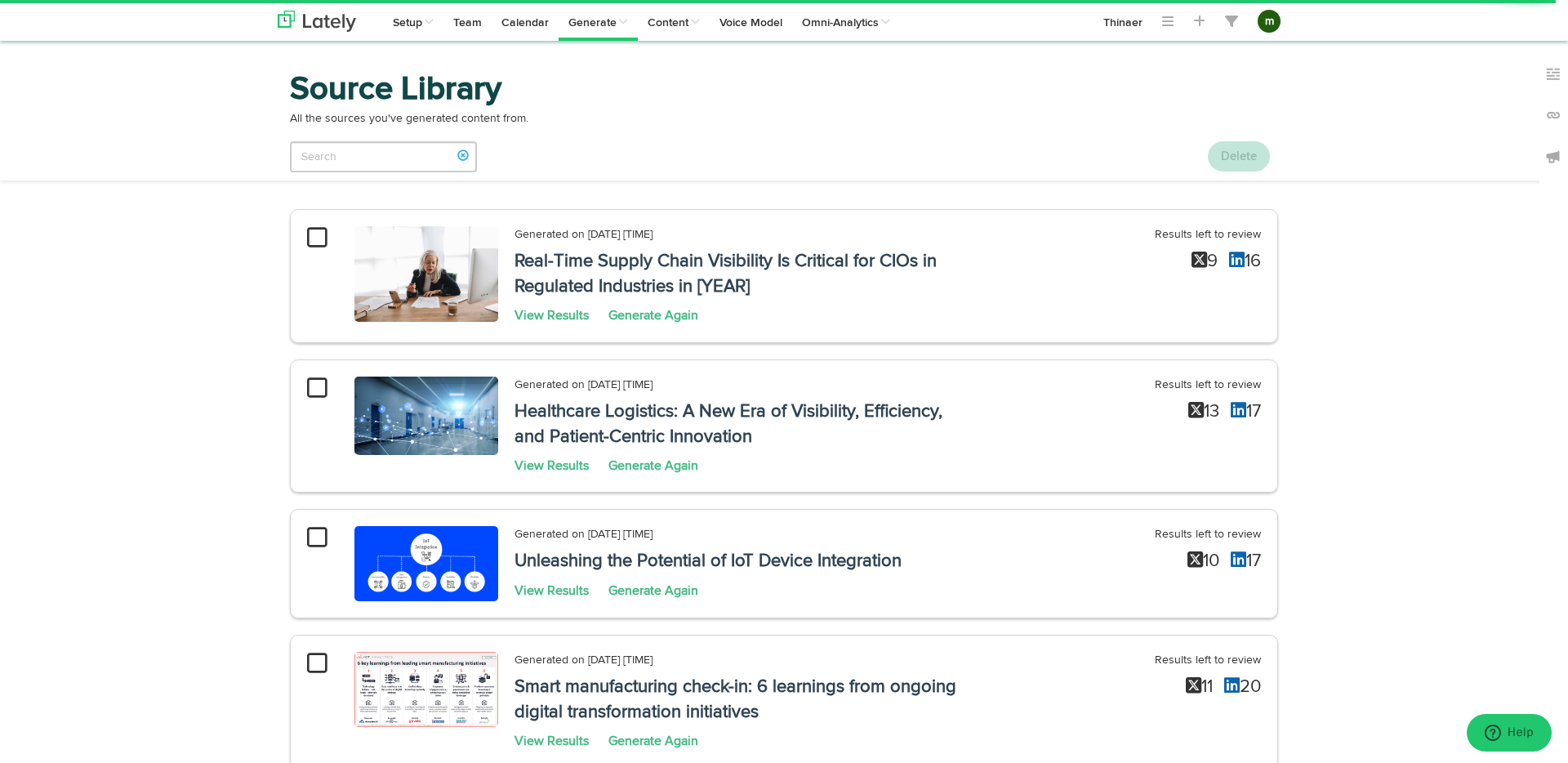 click at bounding box center (317, 238) 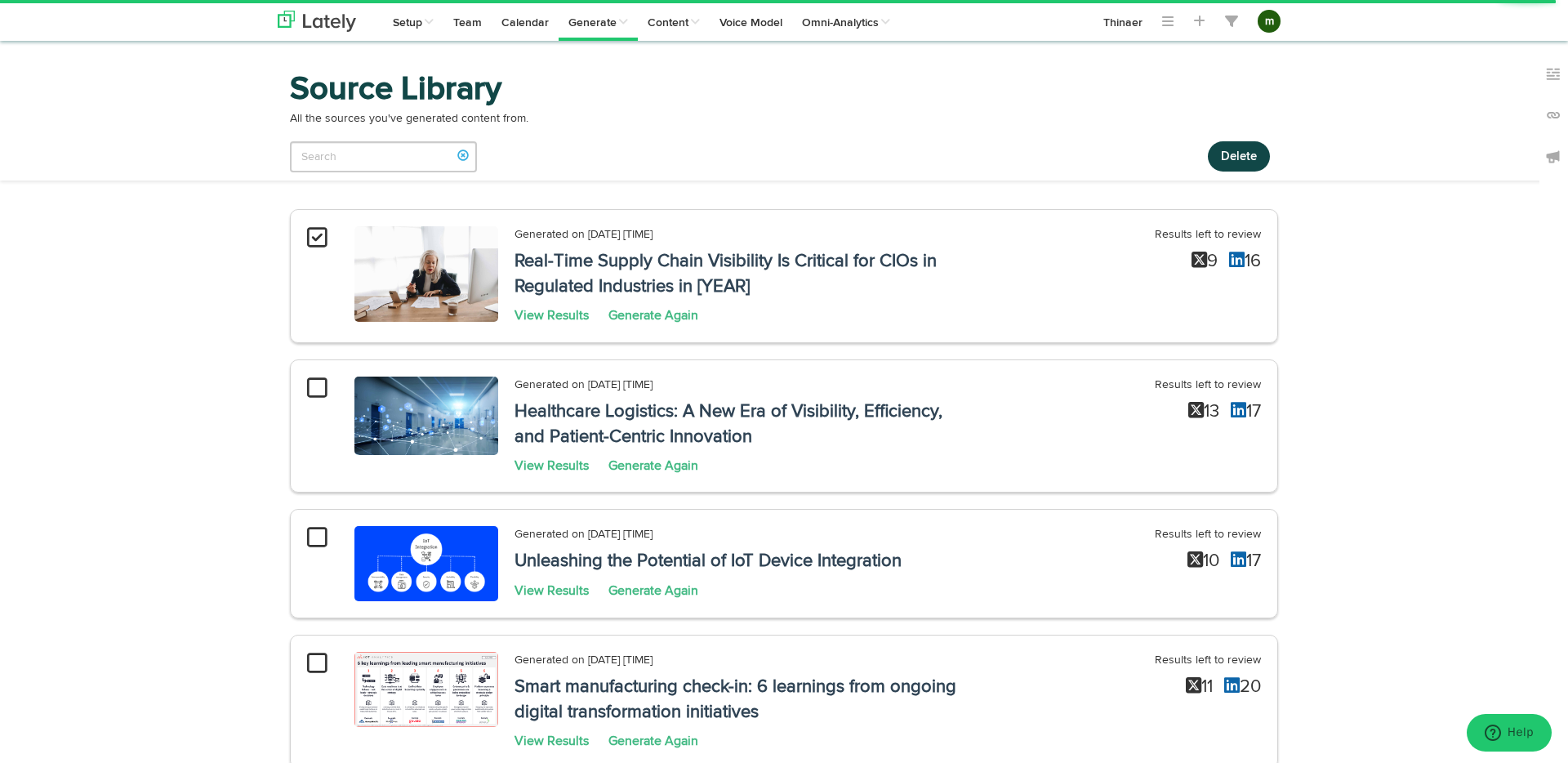 click at bounding box center [317, 388] 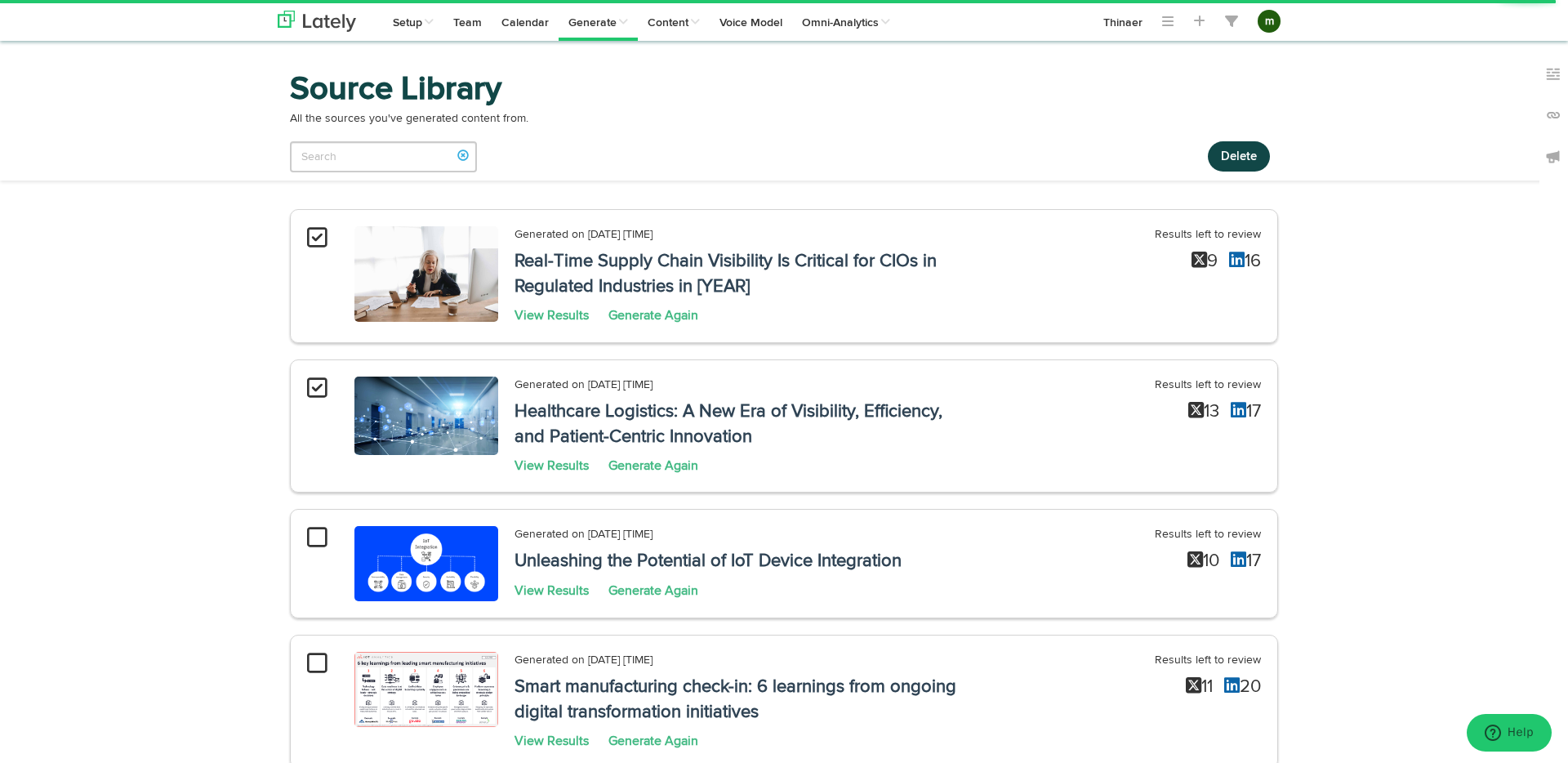 click at bounding box center (317, 538) 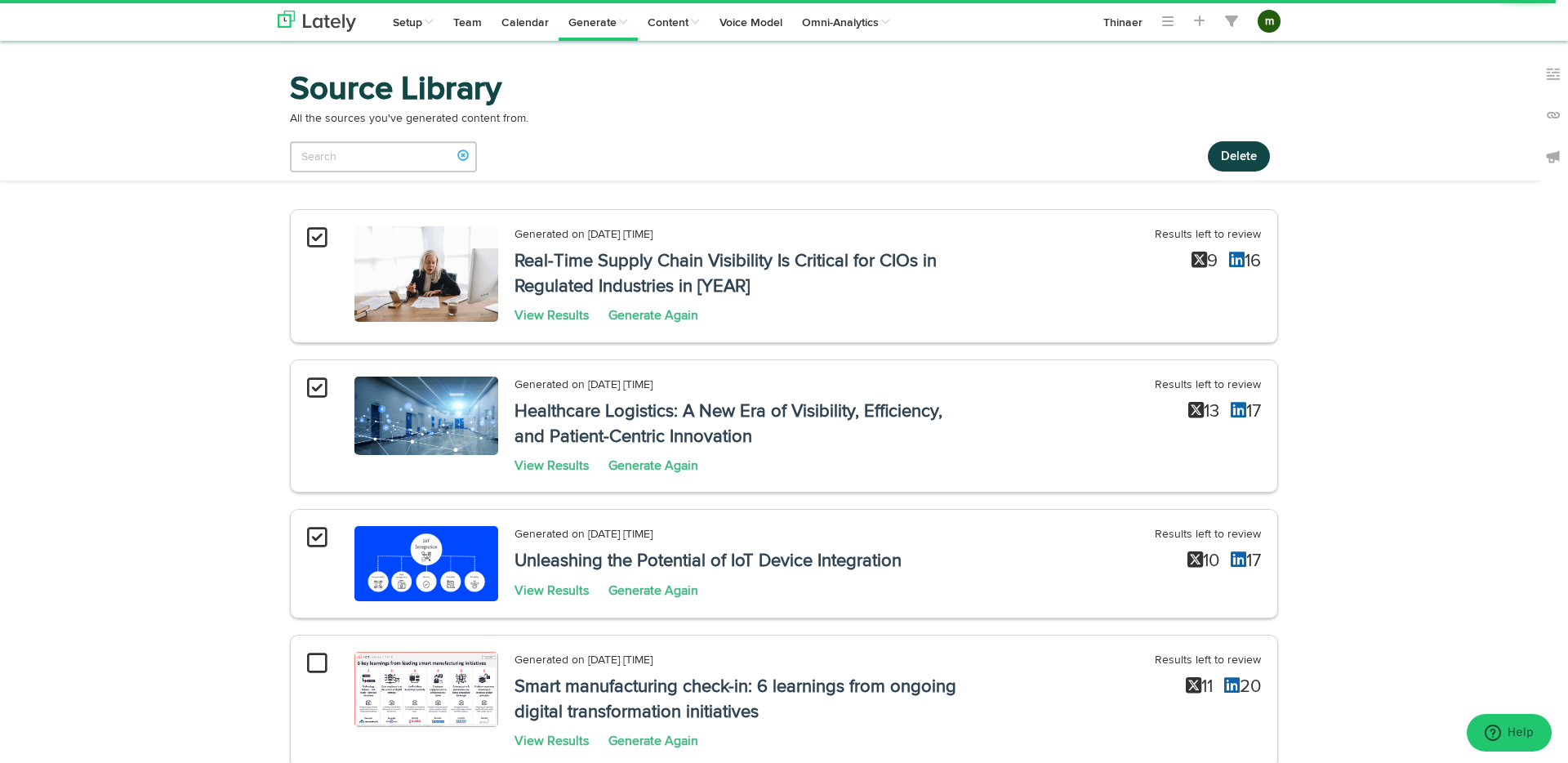 click at bounding box center [317, 663] 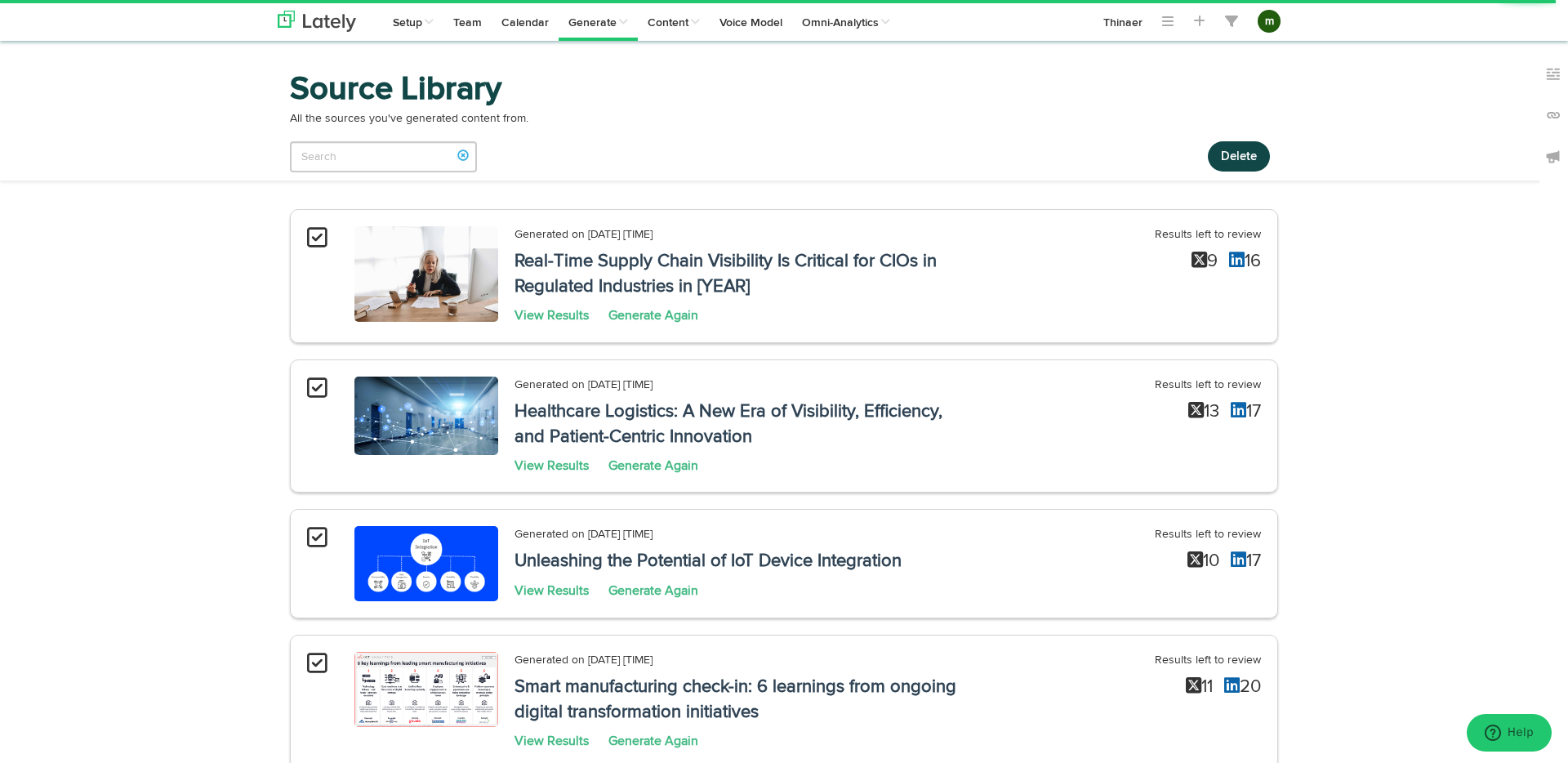click at bounding box center [317, 663] 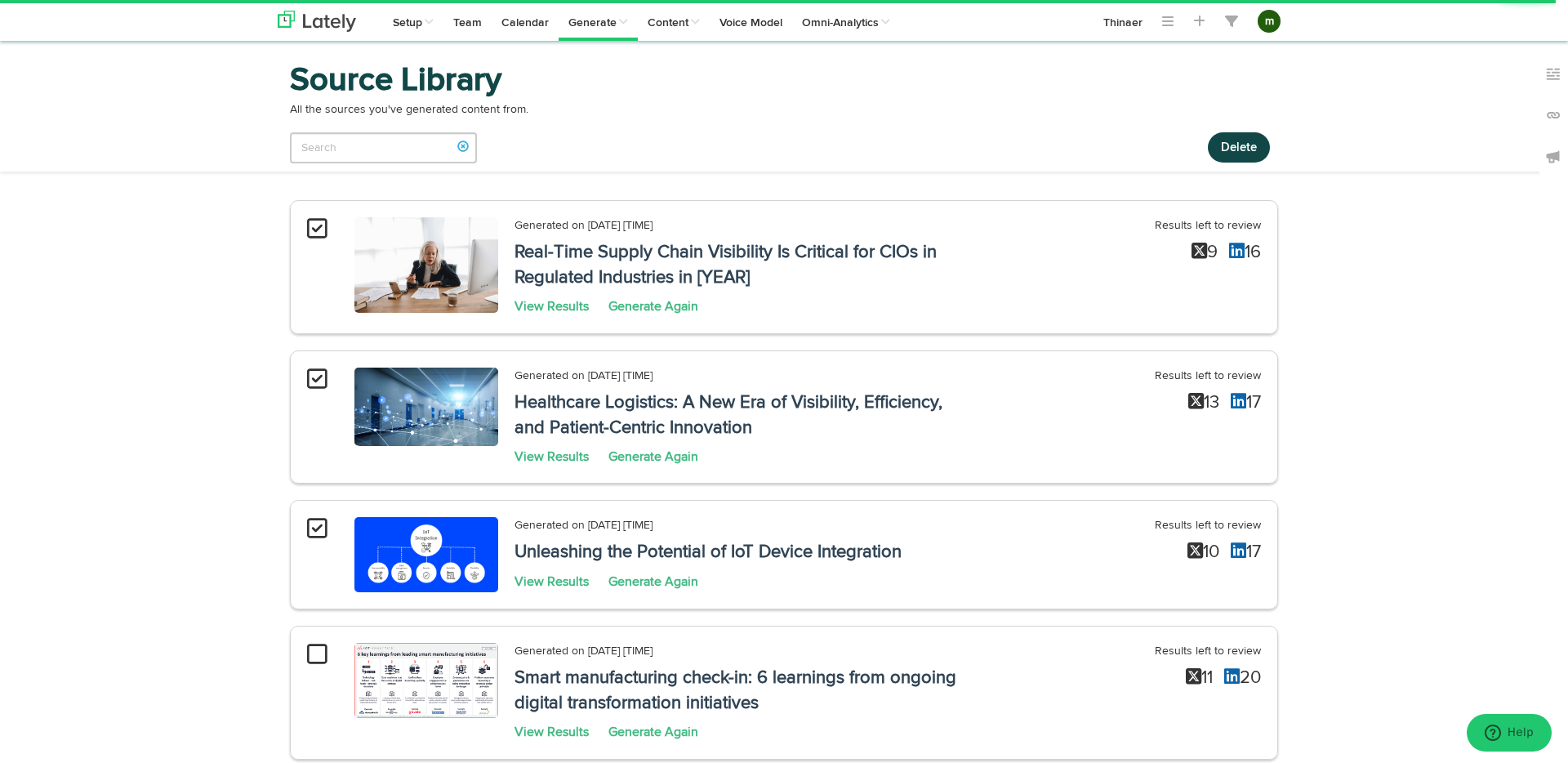 scroll, scrollTop: 0, scrollLeft: 0, axis: both 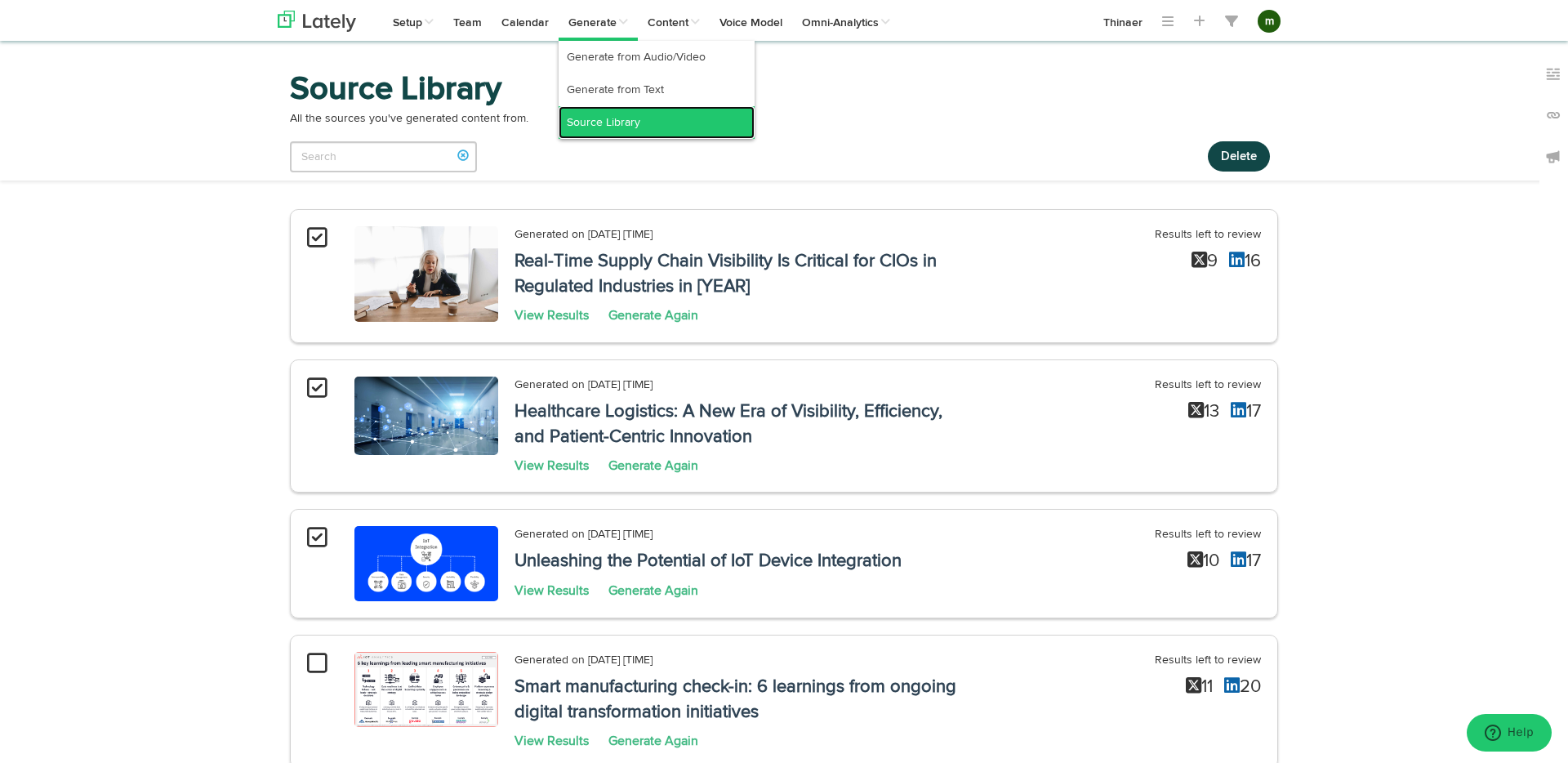 click on "Source Library" at bounding box center (657, 123) 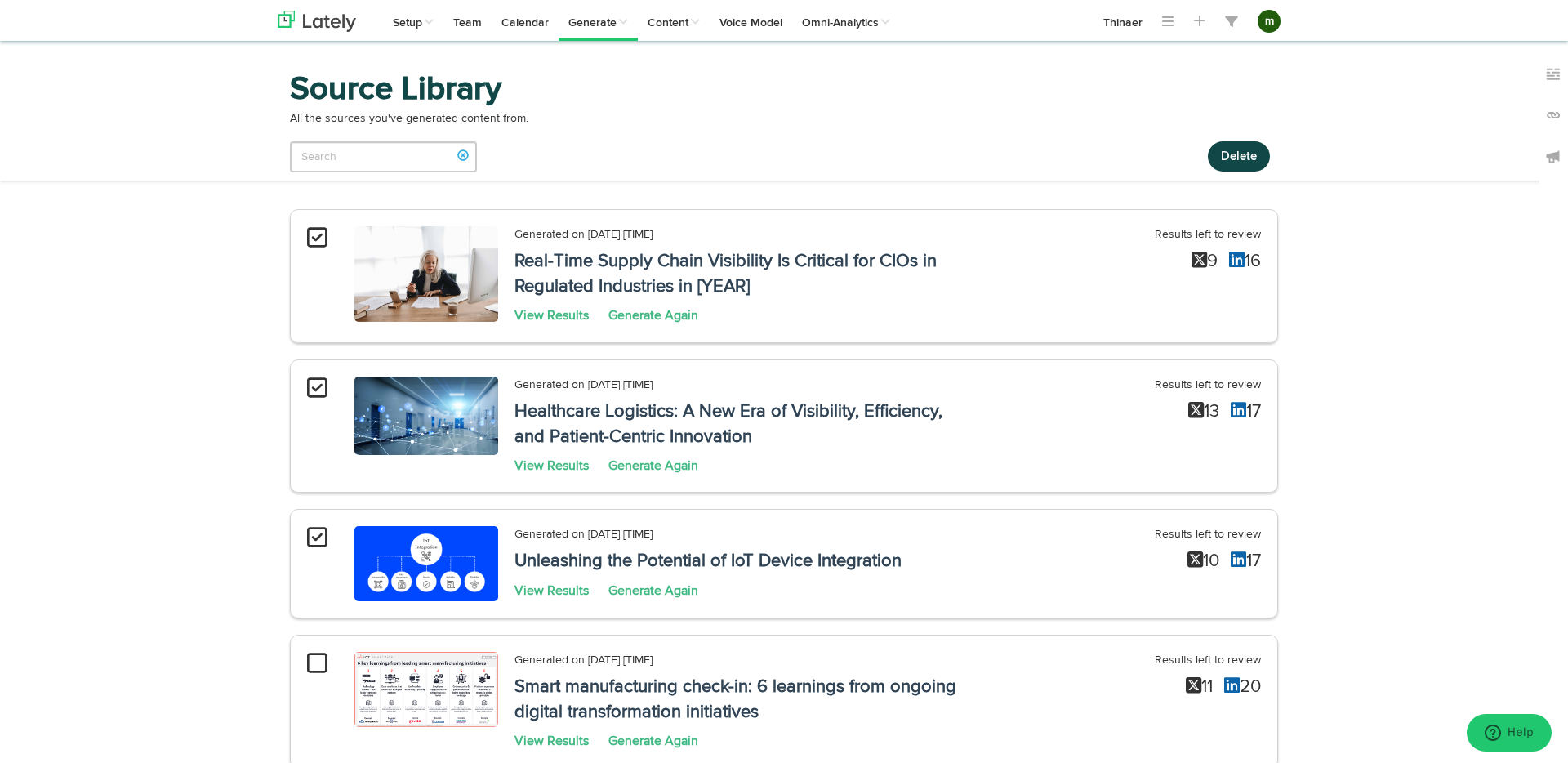click on "Source Library" at bounding box center (784, 91) 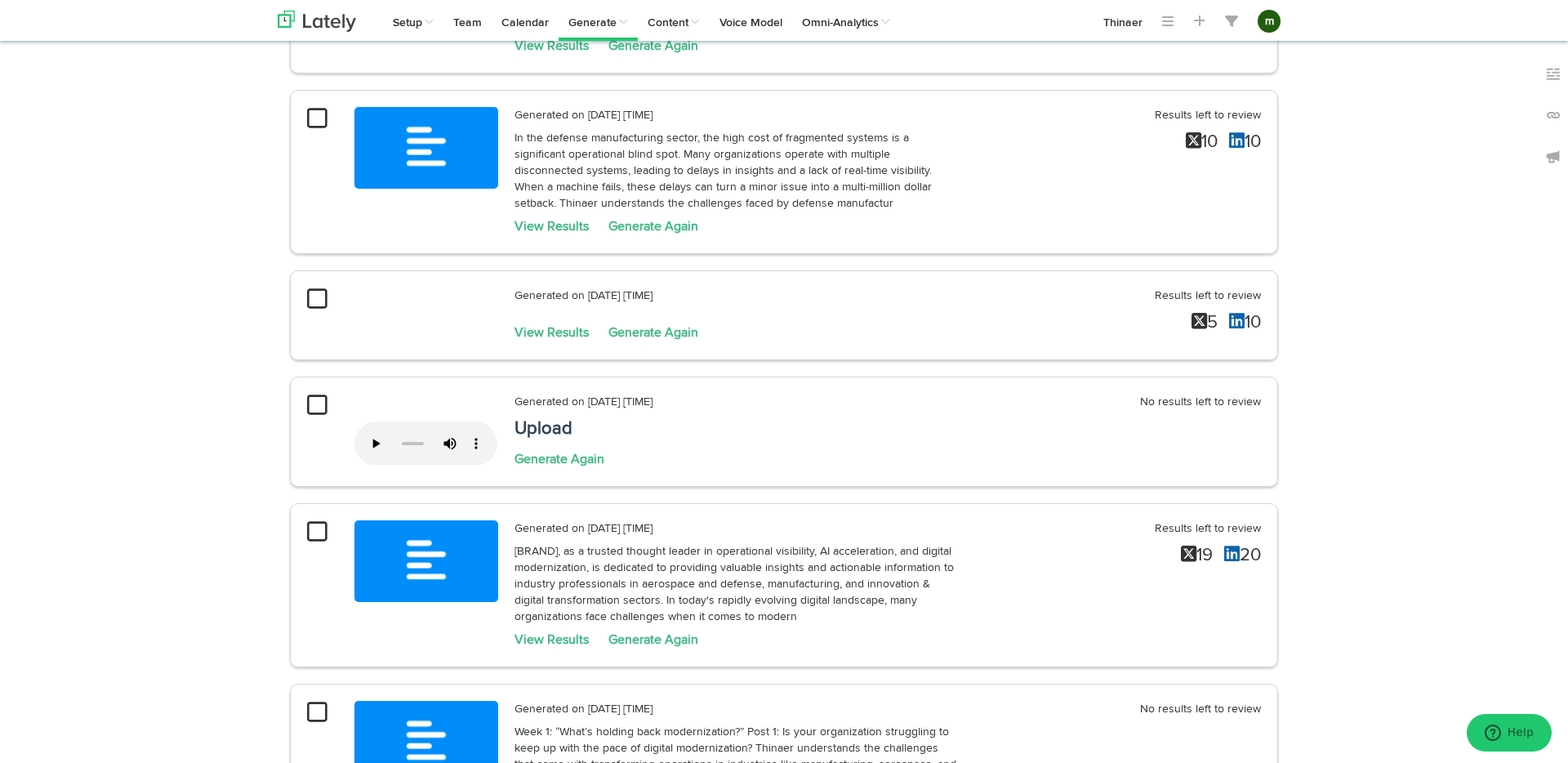 scroll, scrollTop: 1847, scrollLeft: 0, axis: vertical 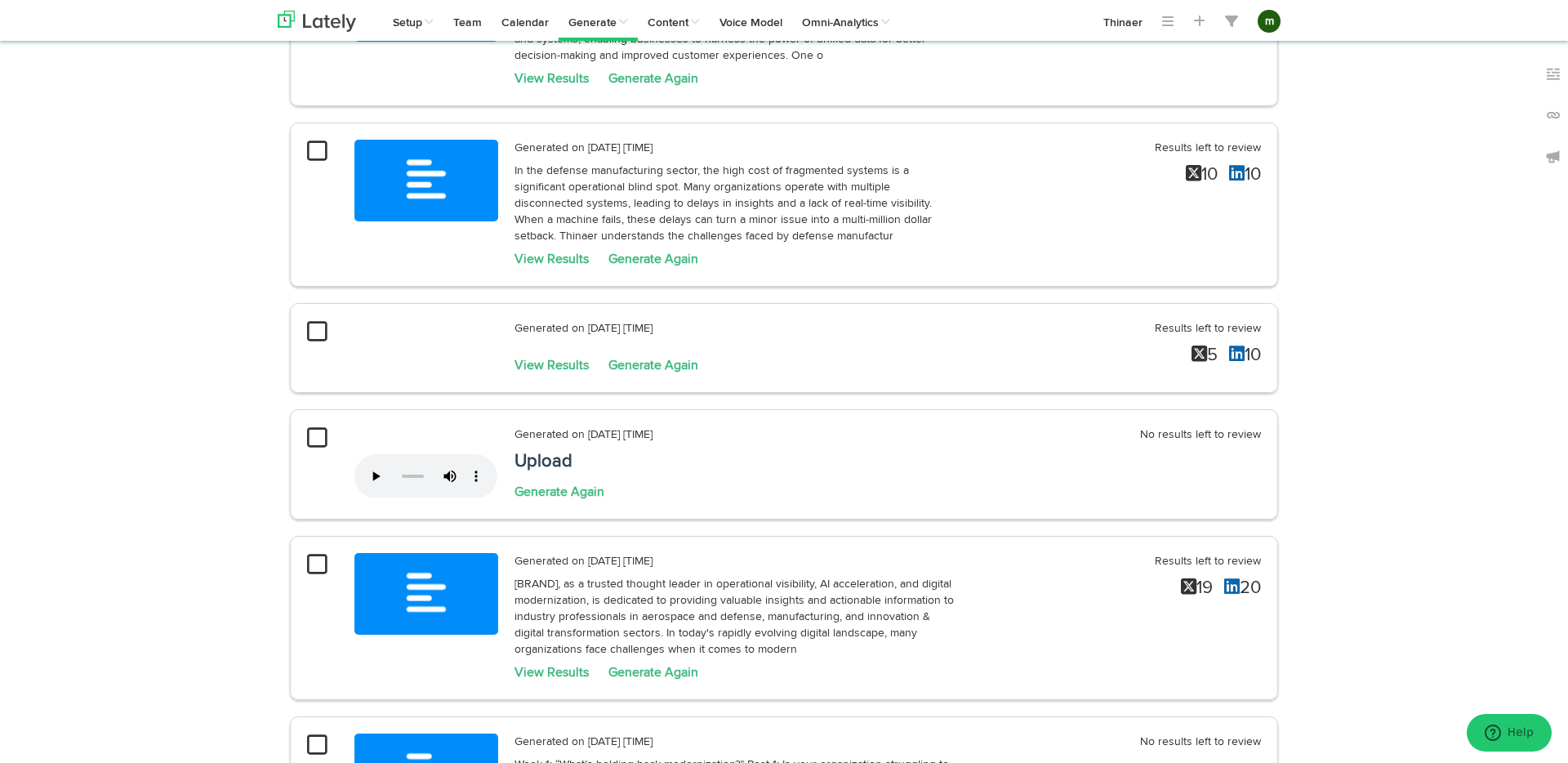 click at bounding box center (317, 438) 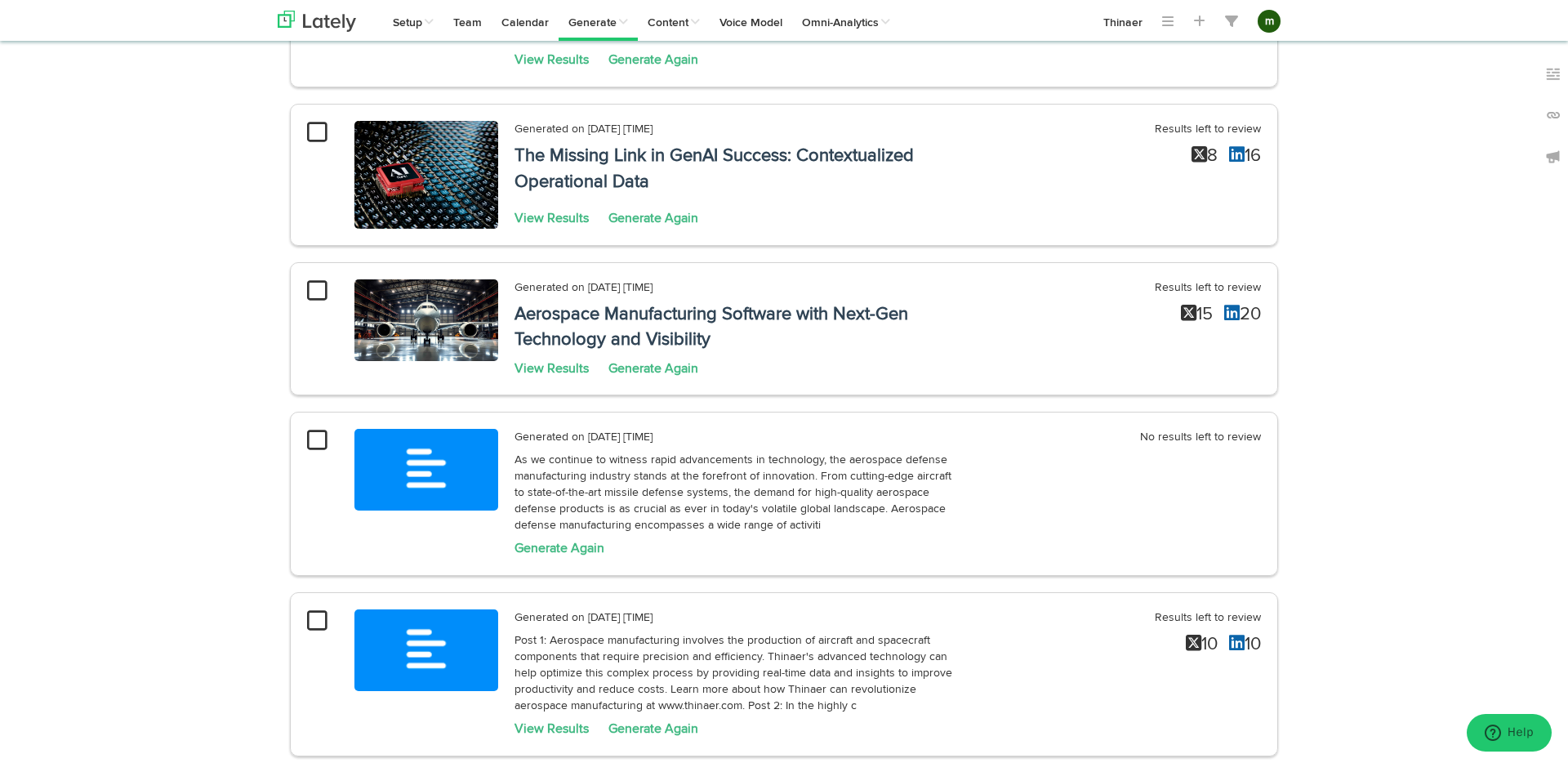 scroll, scrollTop: 1945, scrollLeft: 0, axis: vertical 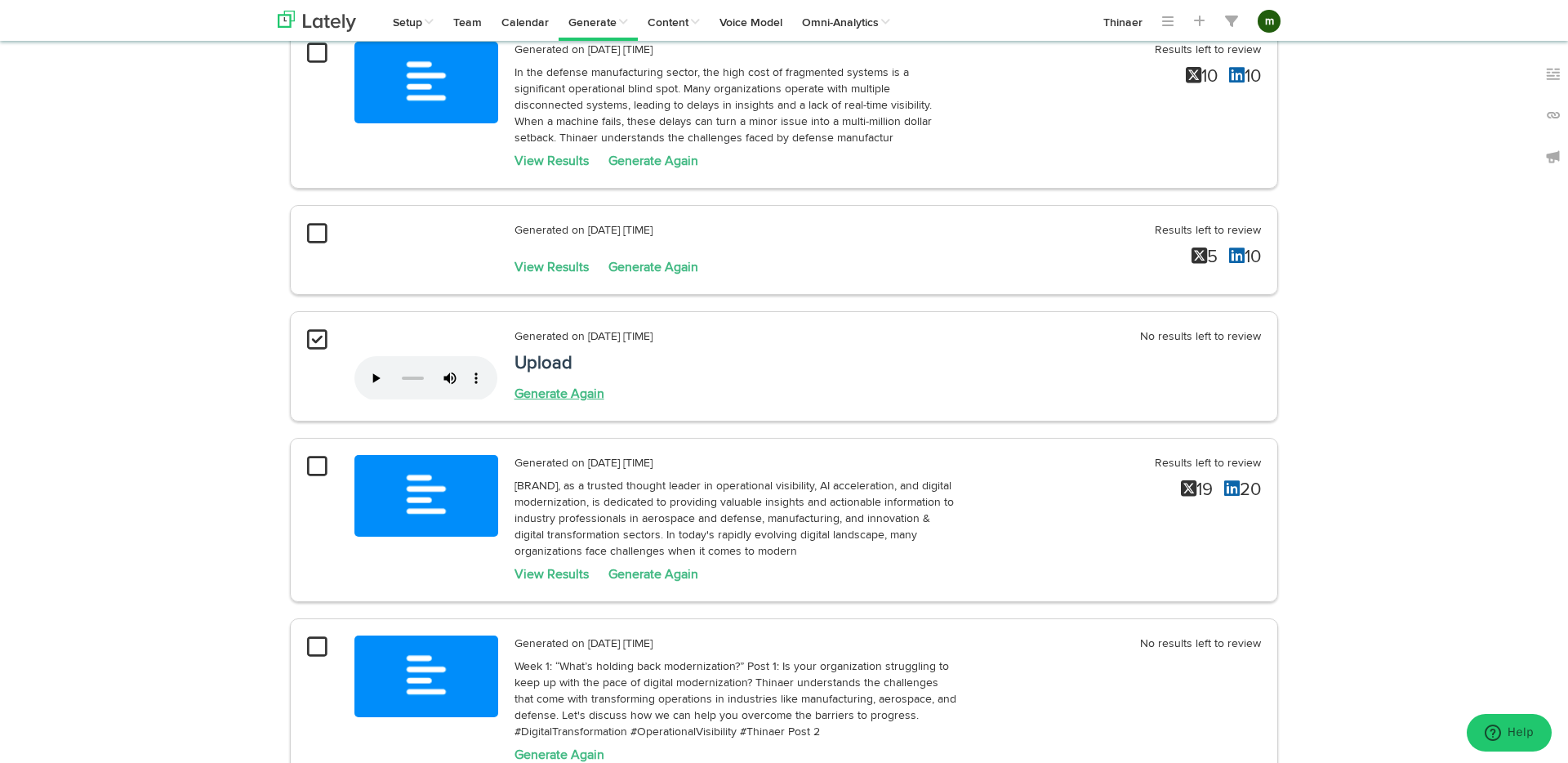 click on "Generate Again" at bounding box center (559, 395) 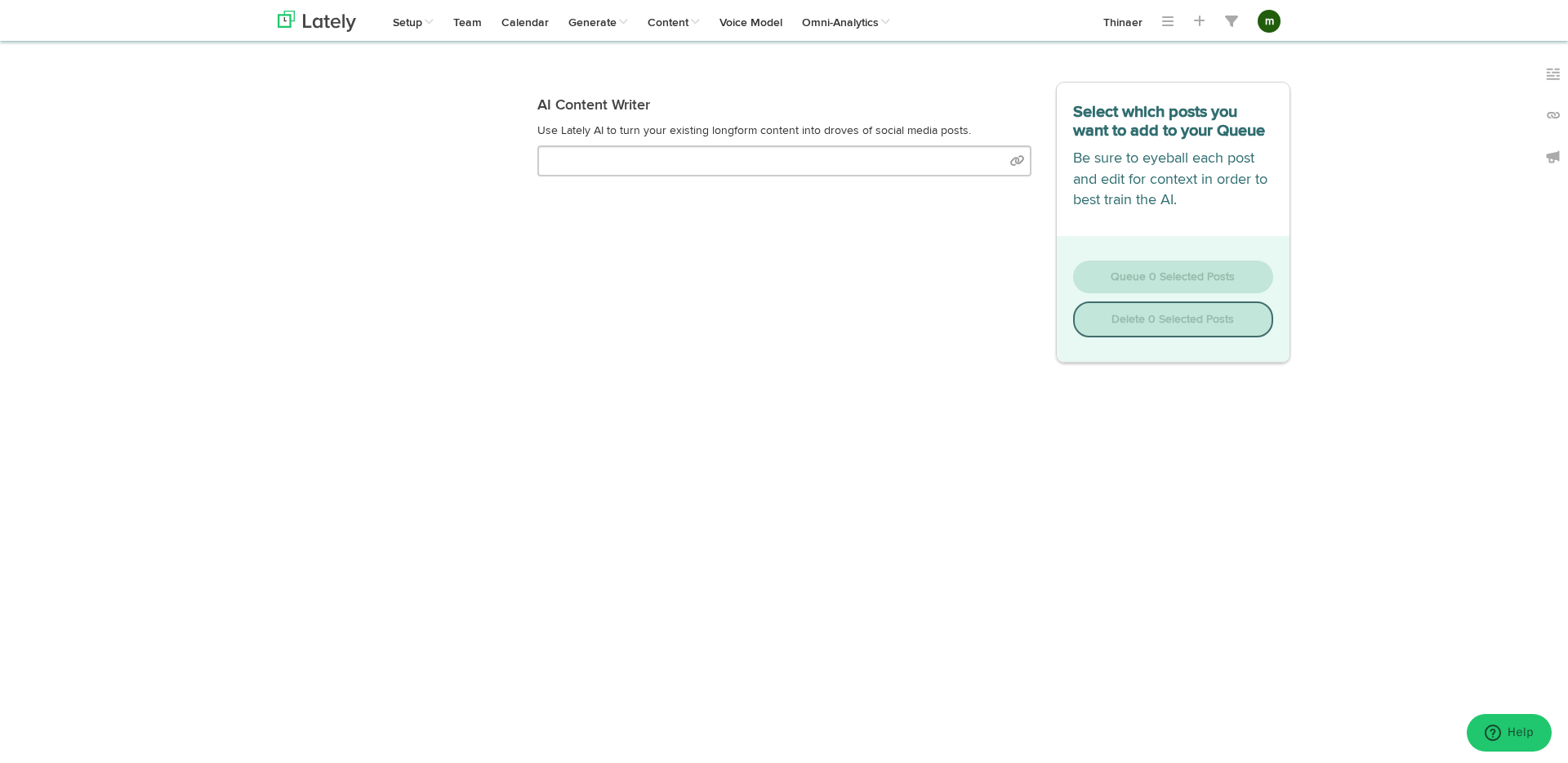 scroll, scrollTop: 0, scrollLeft: 0, axis: both 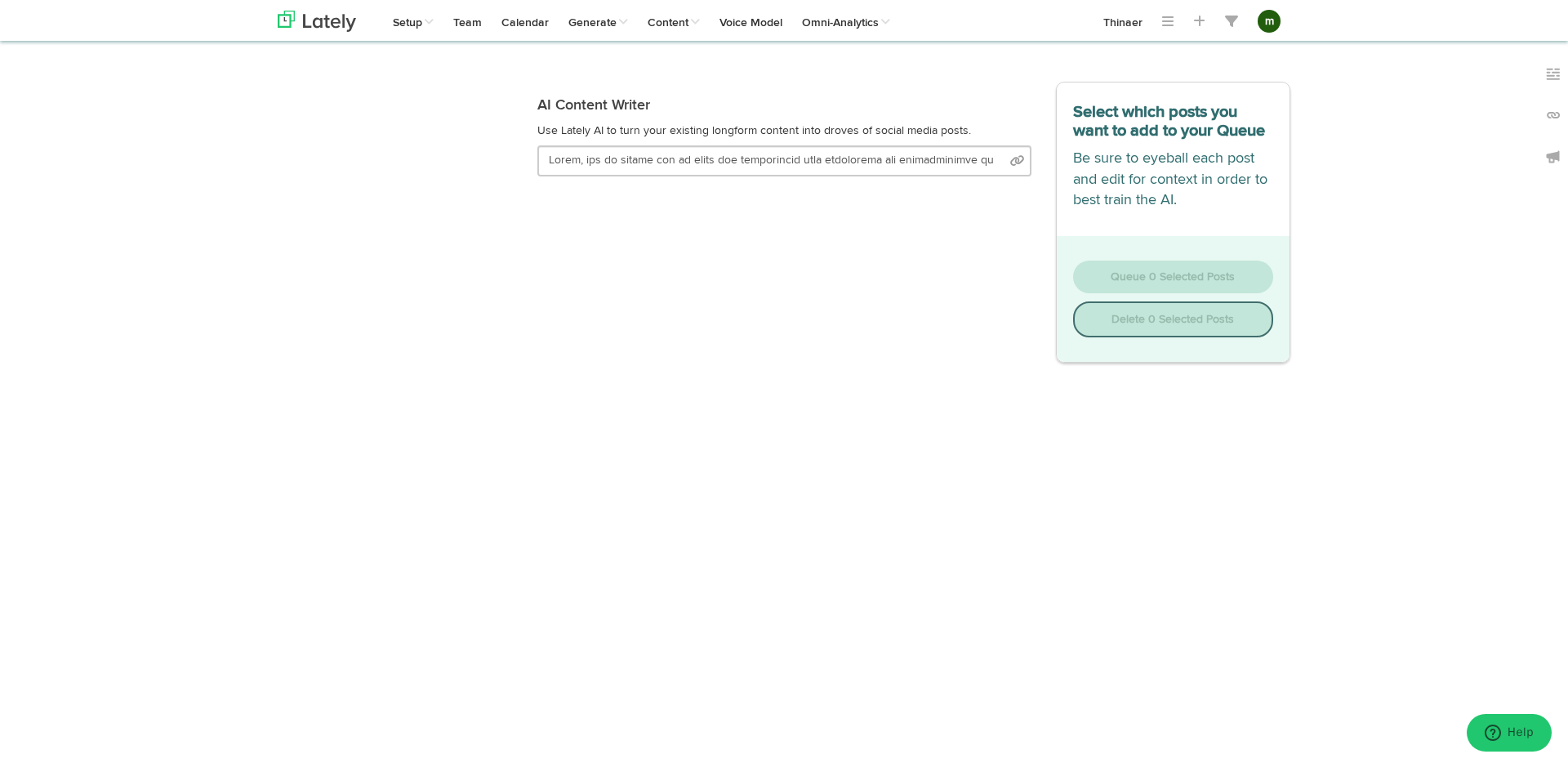 select on "natural" 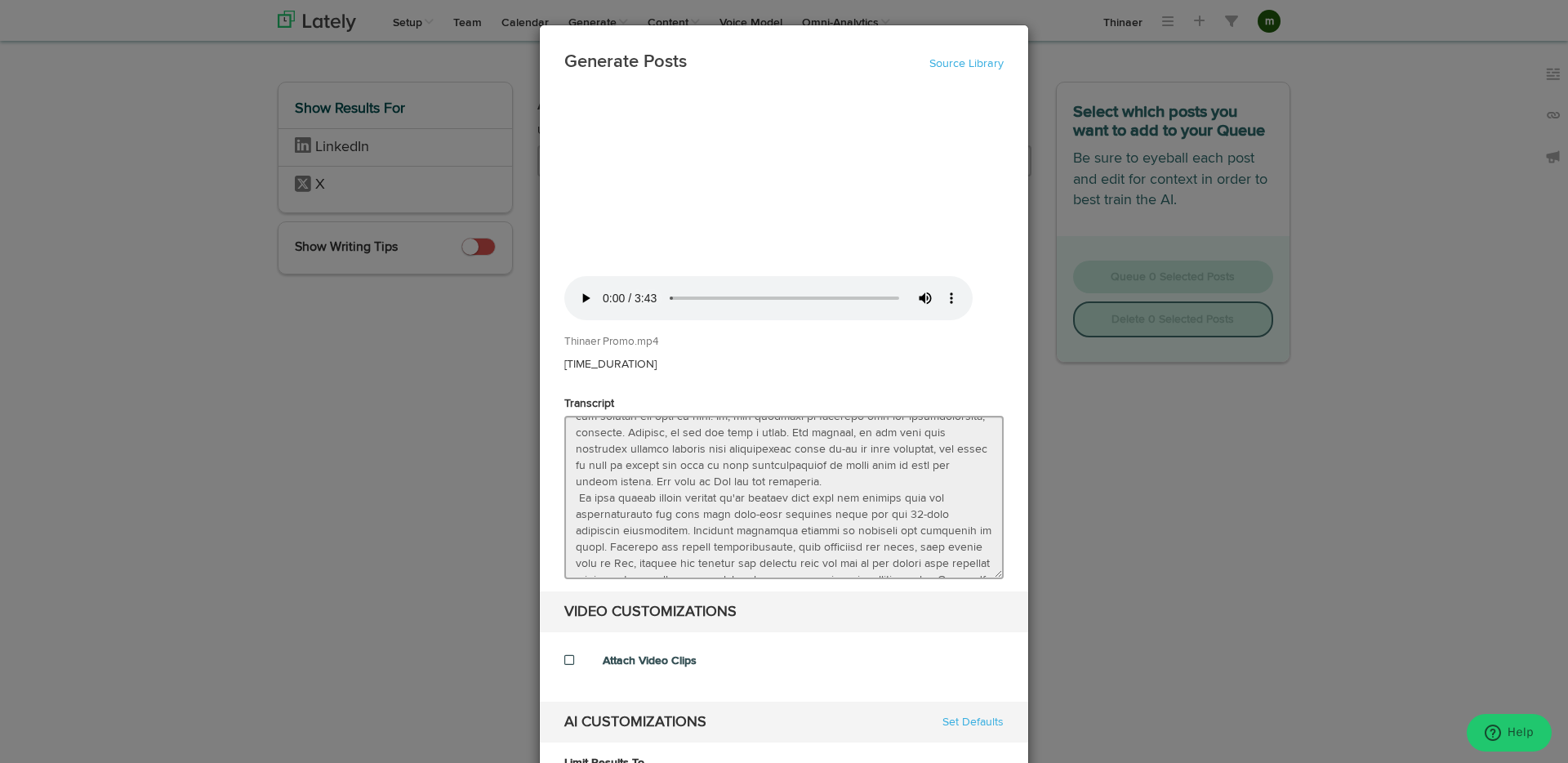scroll, scrollTop: 370, scrollLeft: 0, axis: vertical 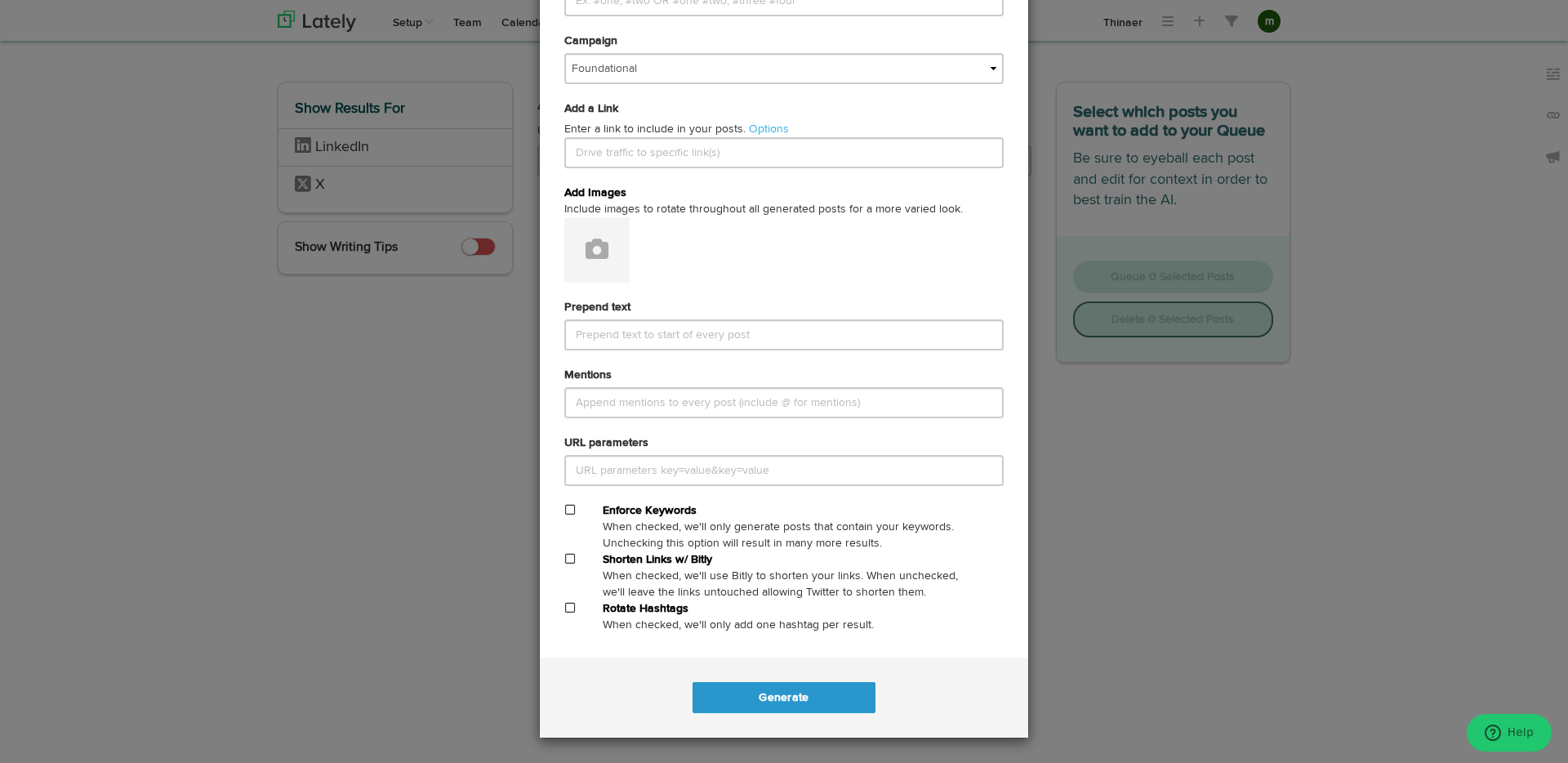click at bounding box center (570, 559) 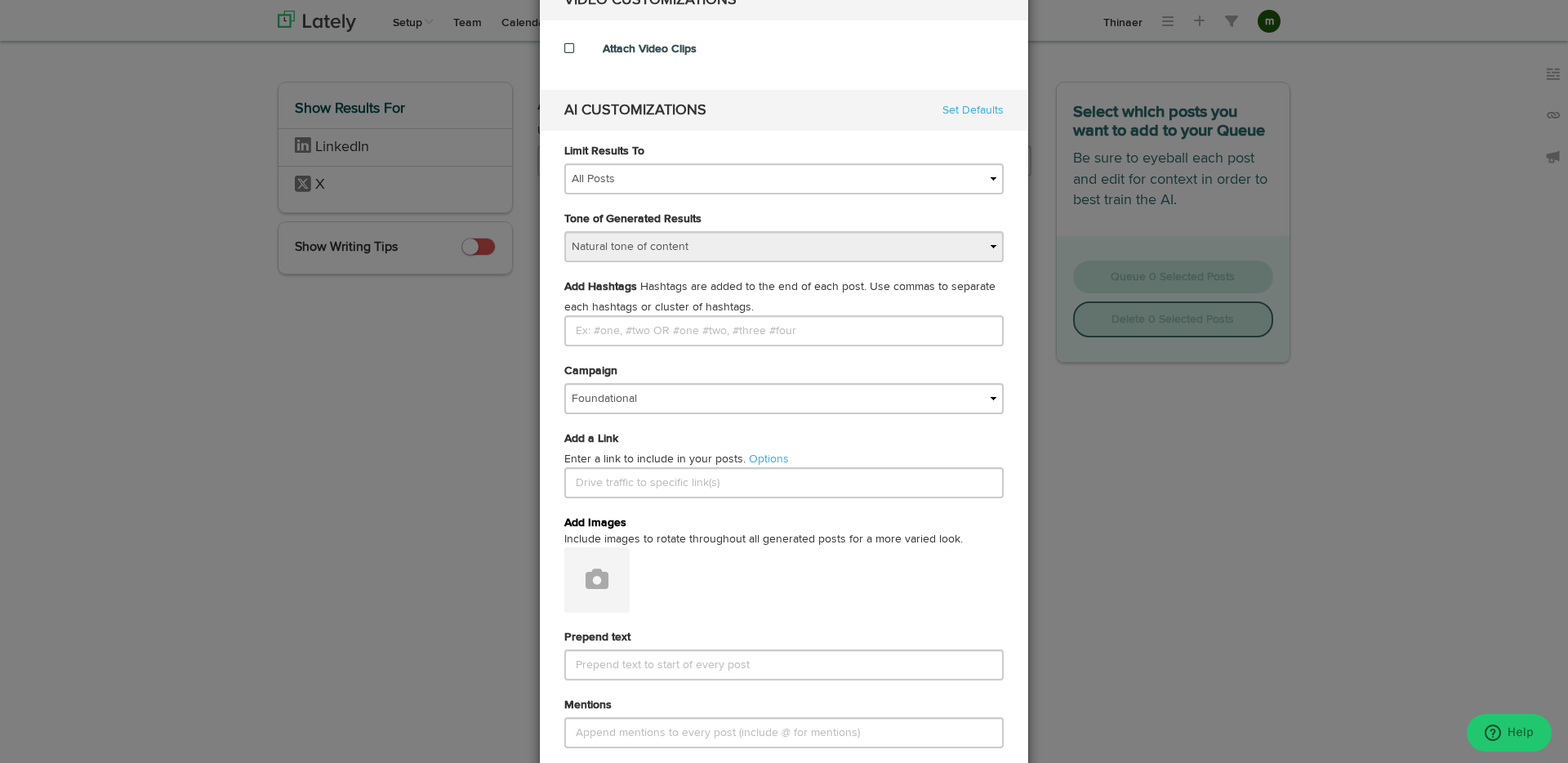 scroll, scrollTop: 526, scrollLeft: 0, axis: vertical 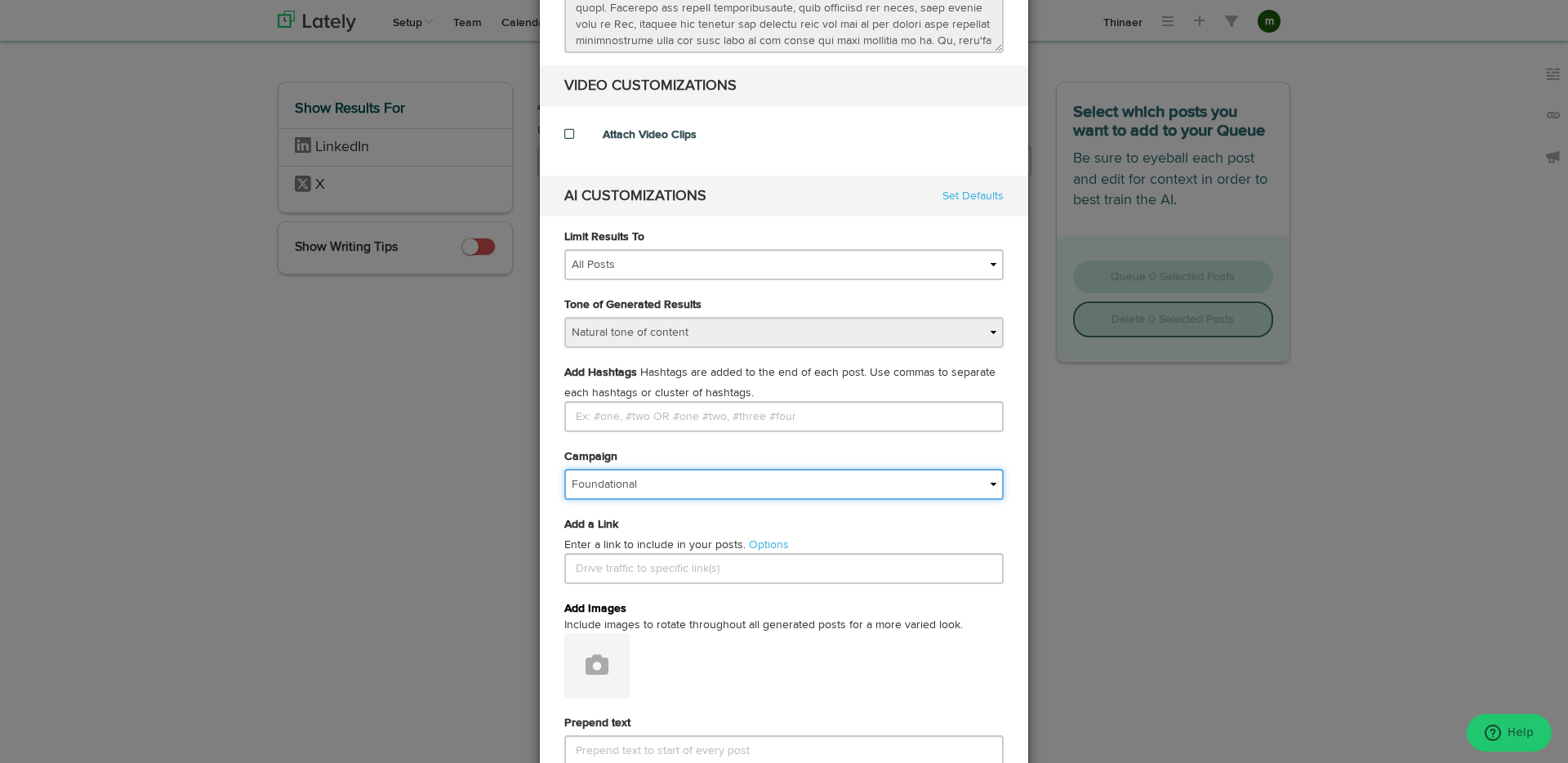 click on "Blog Foundational Healthcare IMPORTED RSS Feeds" at bounding box center [784, 484] 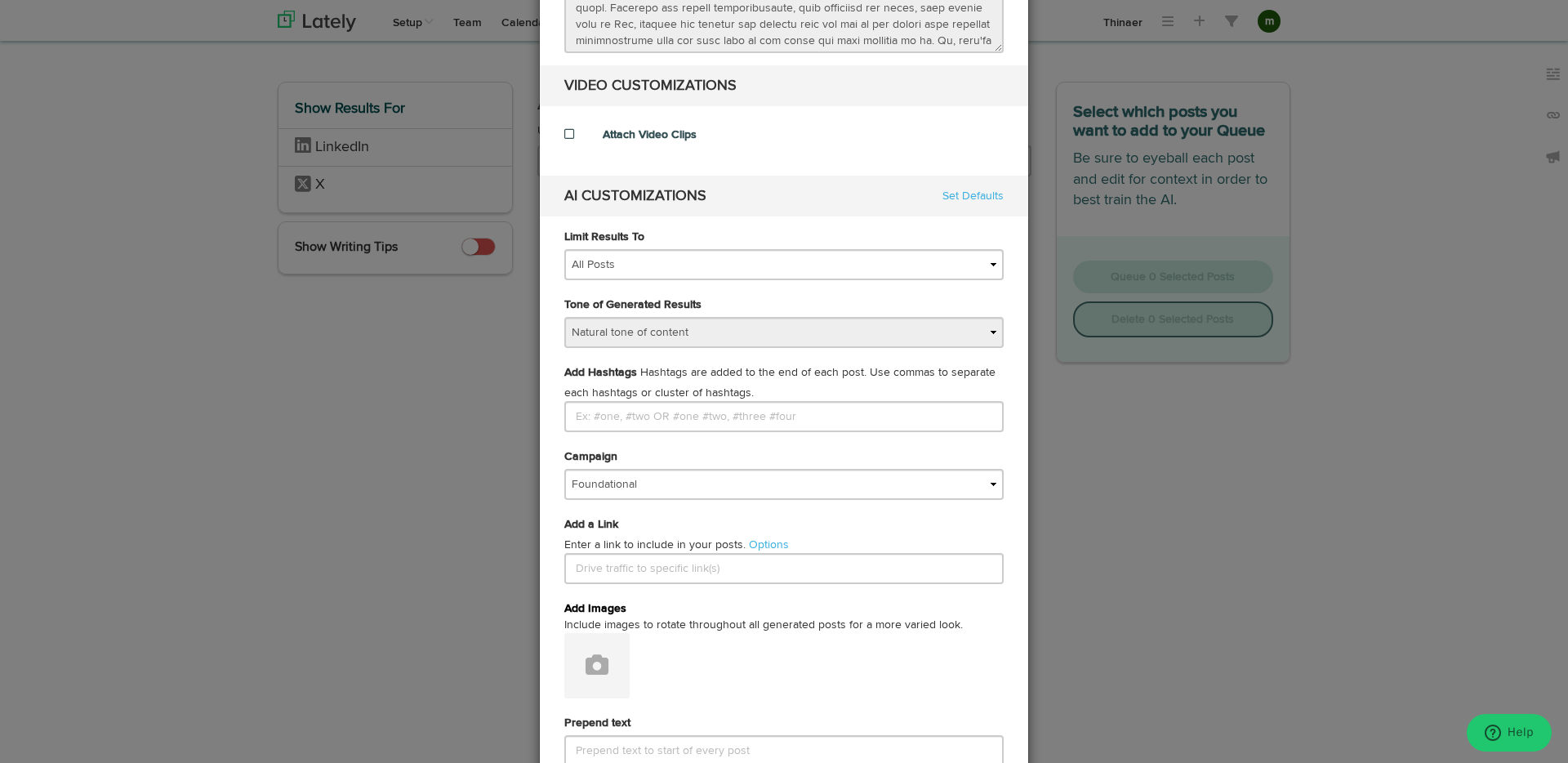 scroll, scrollTop: 958, scrollLeft: 0, axis: vertical 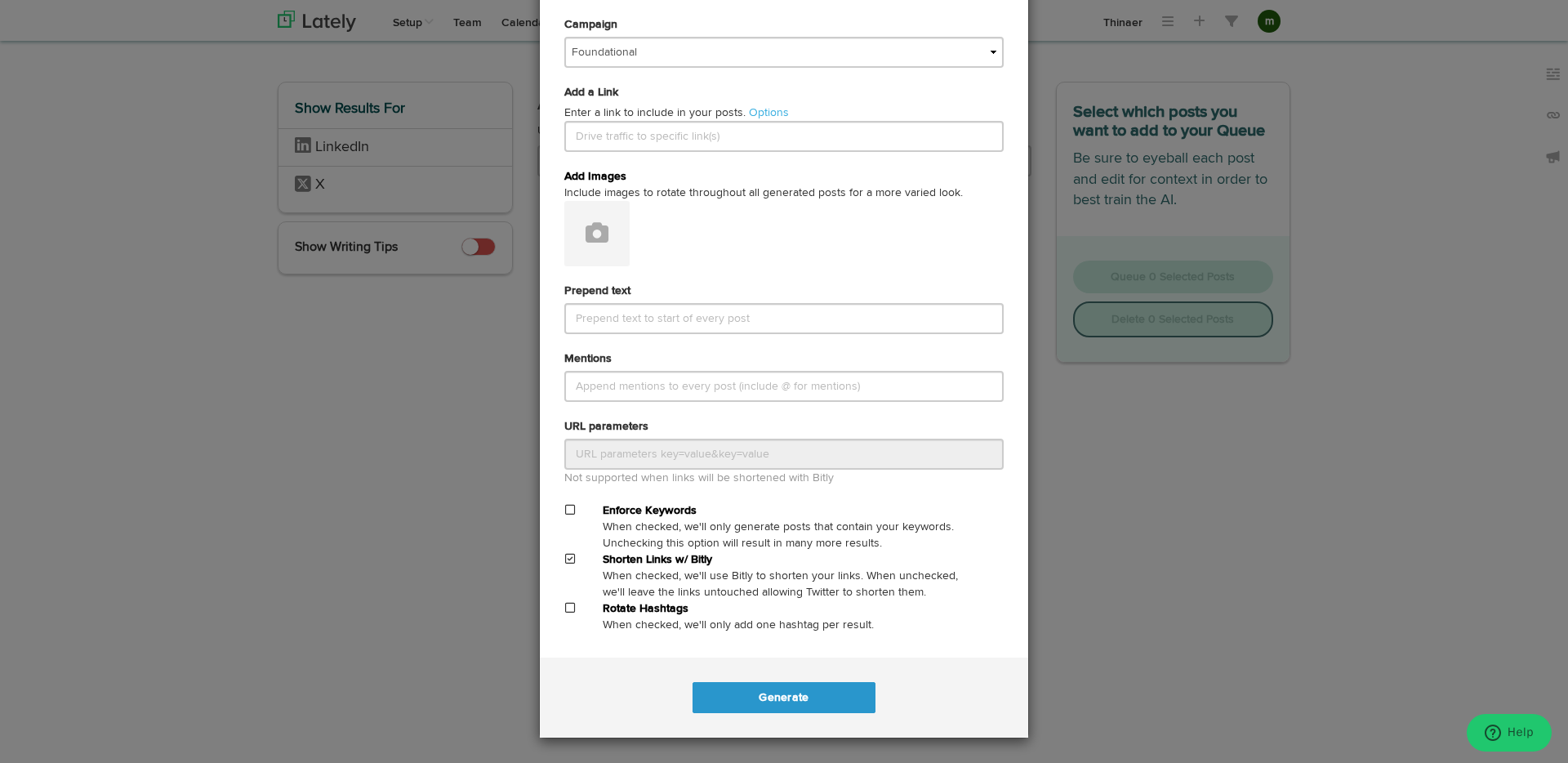 click on "Generate
.." at bounding box center [784, 698] 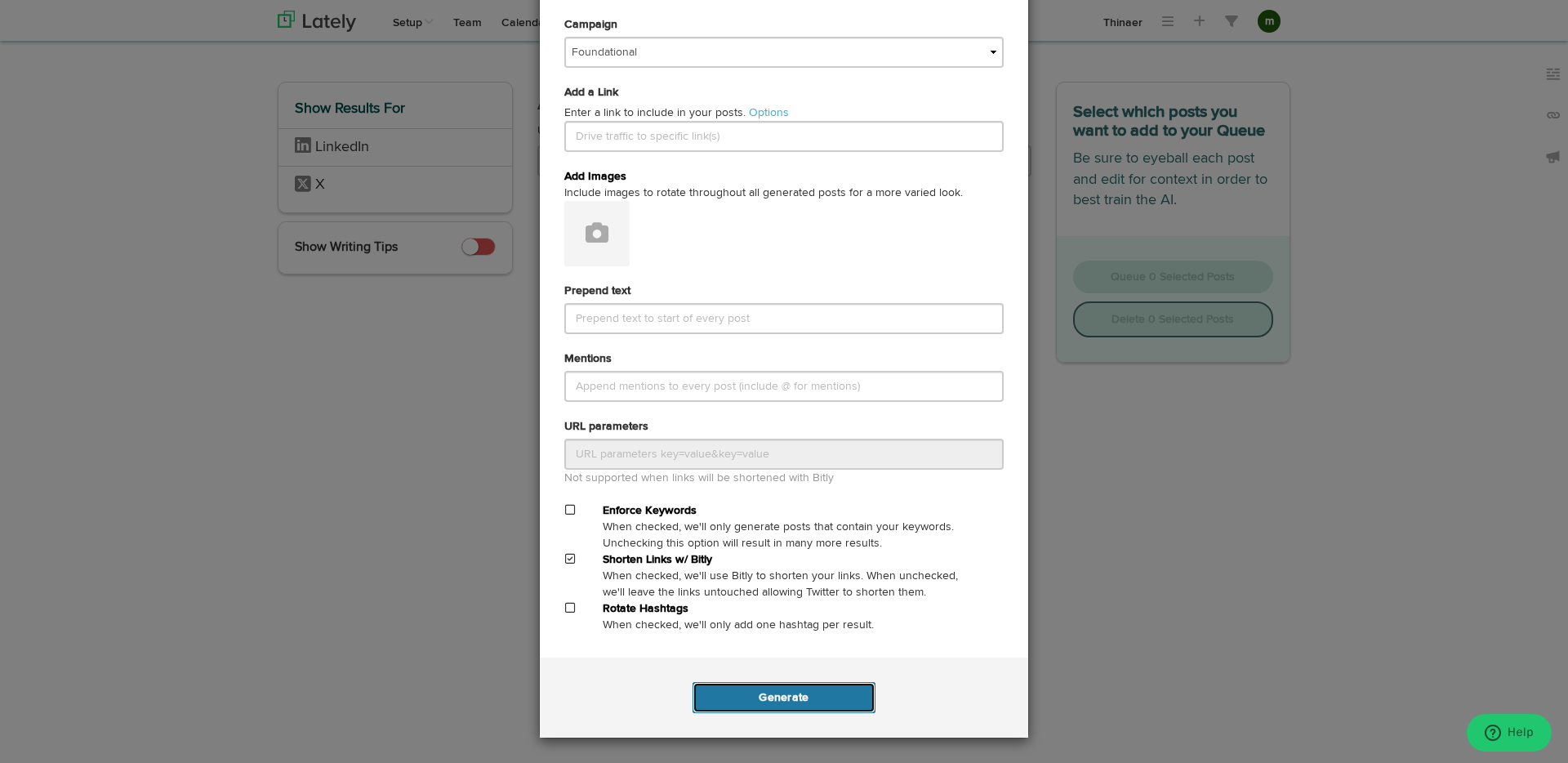 click on "Generate" at bounding box center [783, 698] 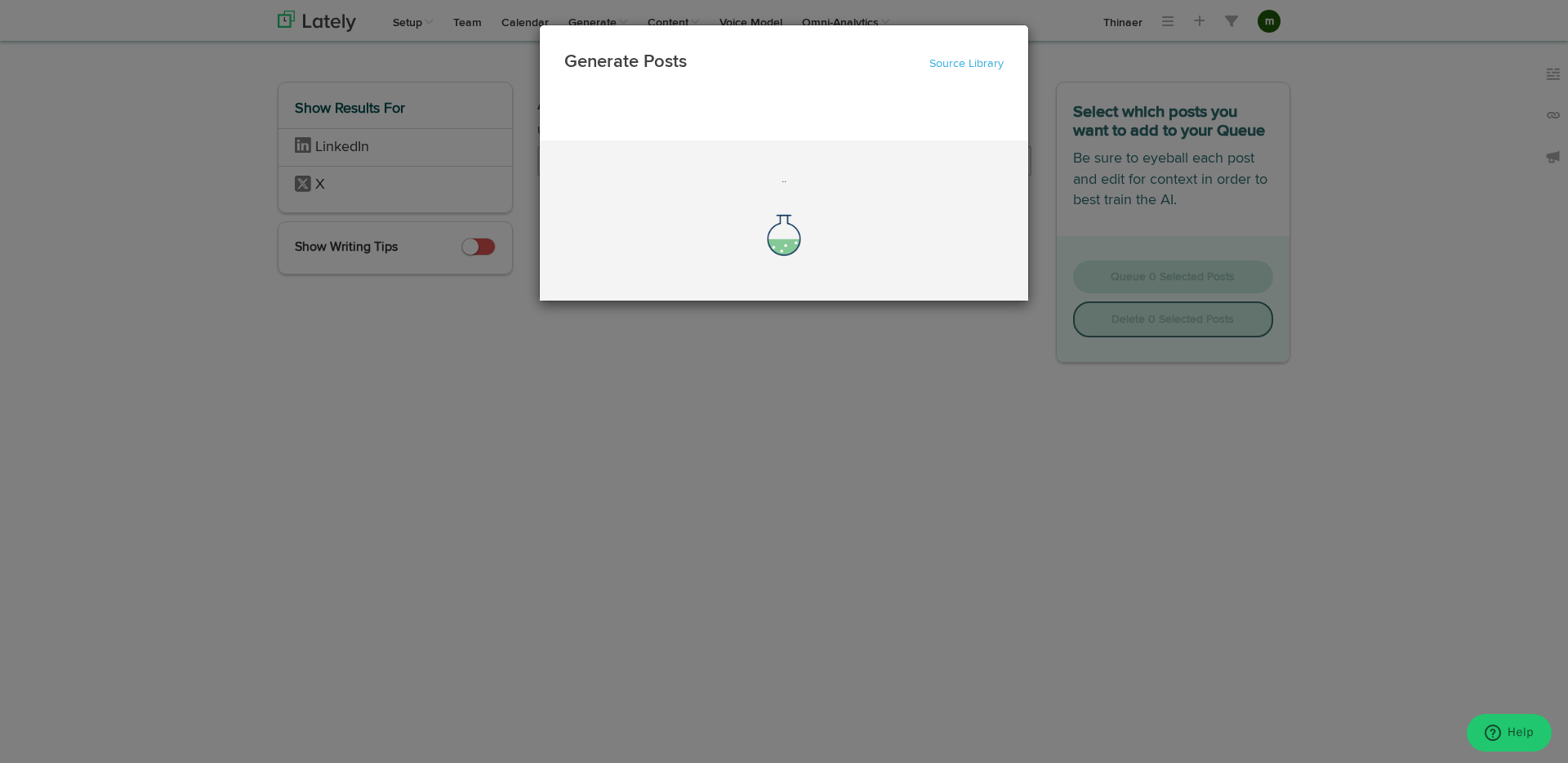 scroll, scrollTop: 0, scrollLeft: 0, axis: both 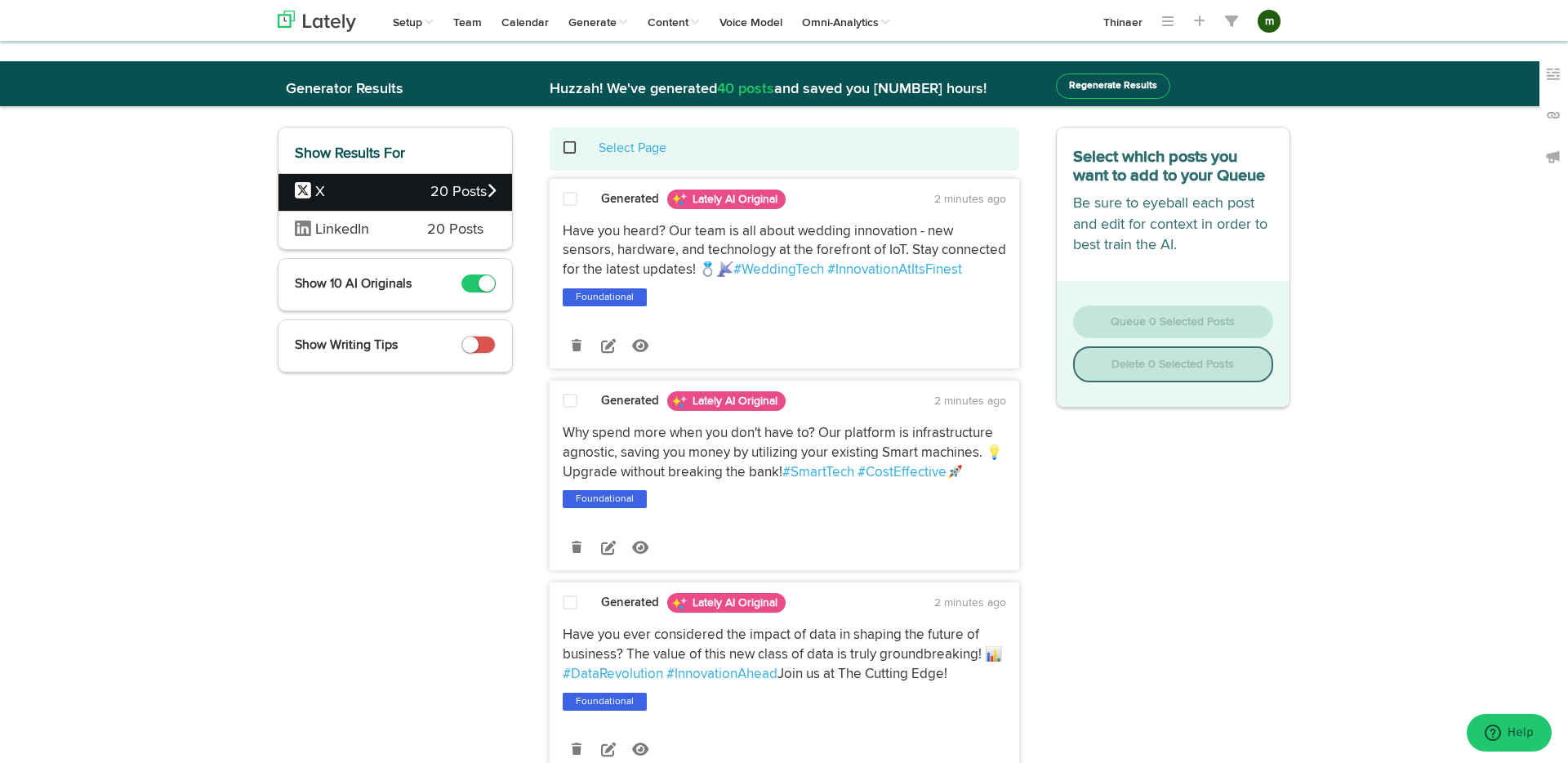 click at bounding box center [303, 228] 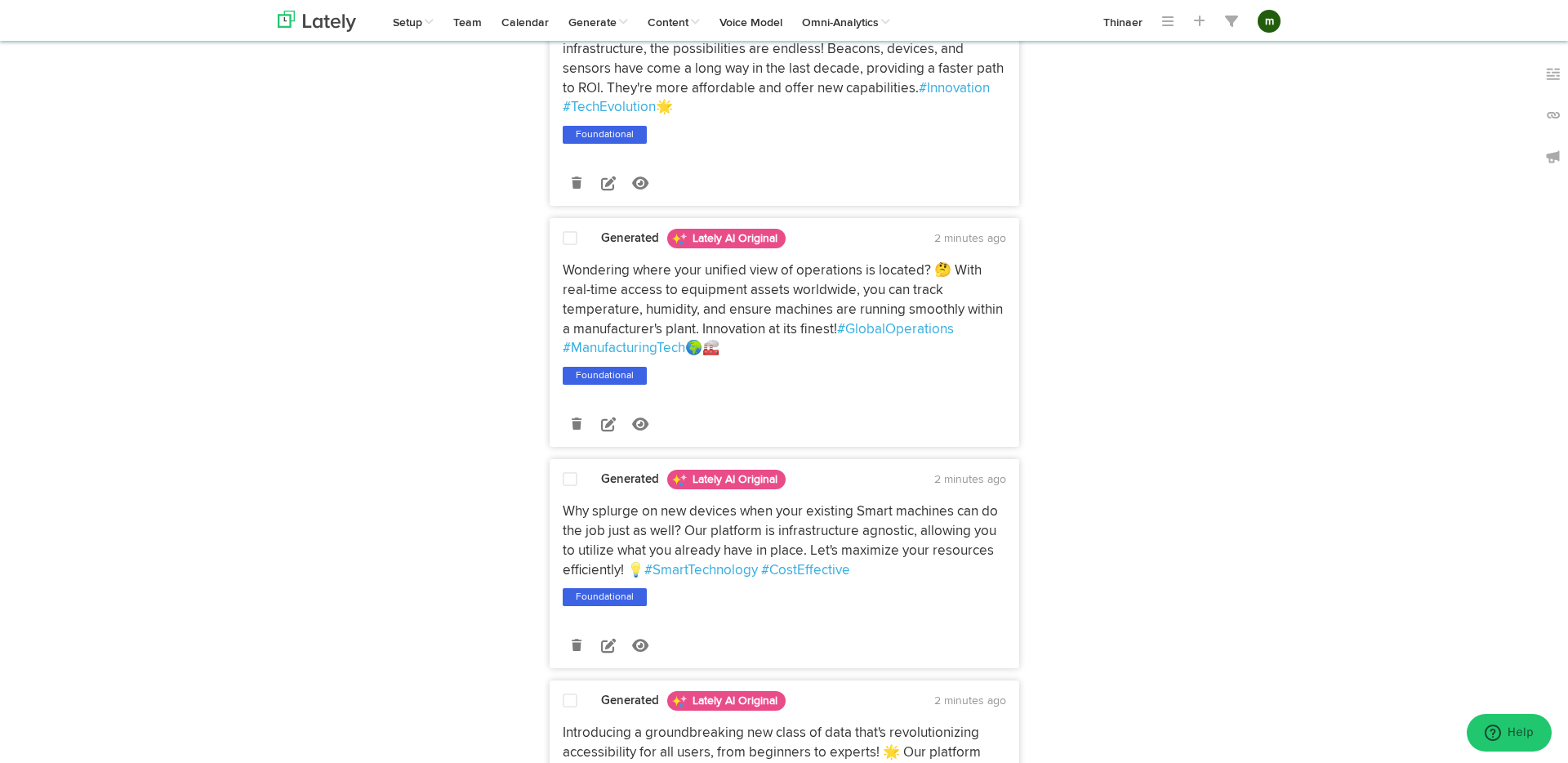 scroll, scrollTop: 1458, scrollLeft: 0, axis: vertical 